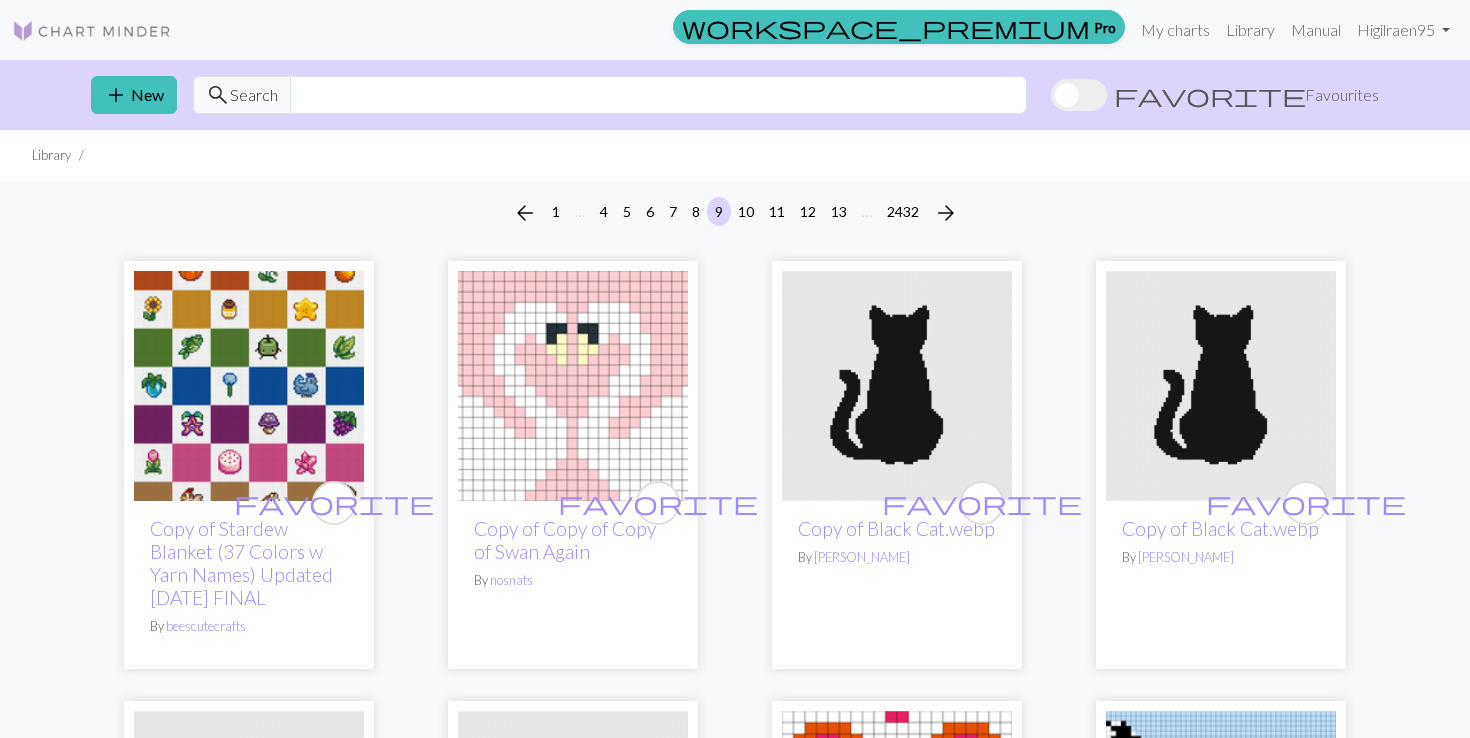 scroll, scrollTop: 4469, scrollLeft: 0, axis: vertical 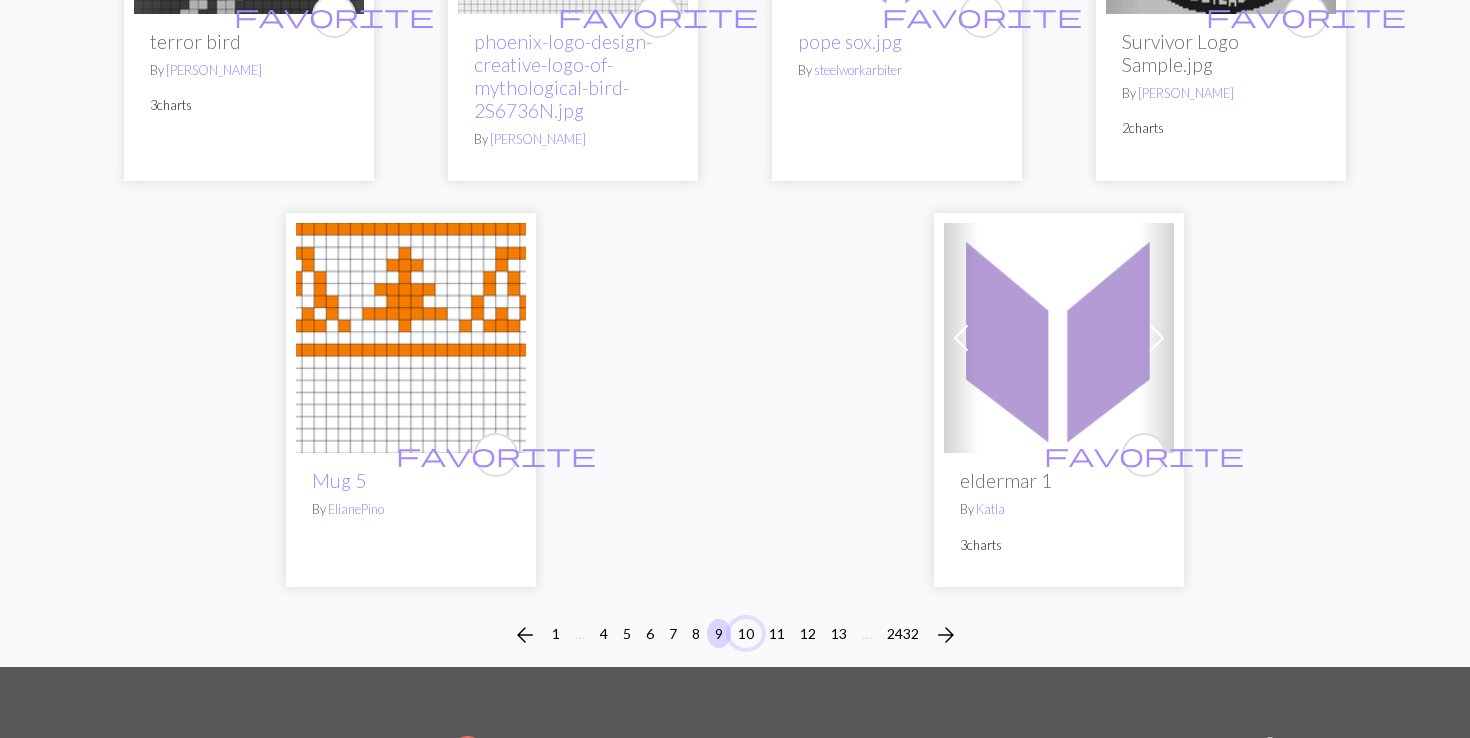 click on "10" at bounding box center (746, 633) 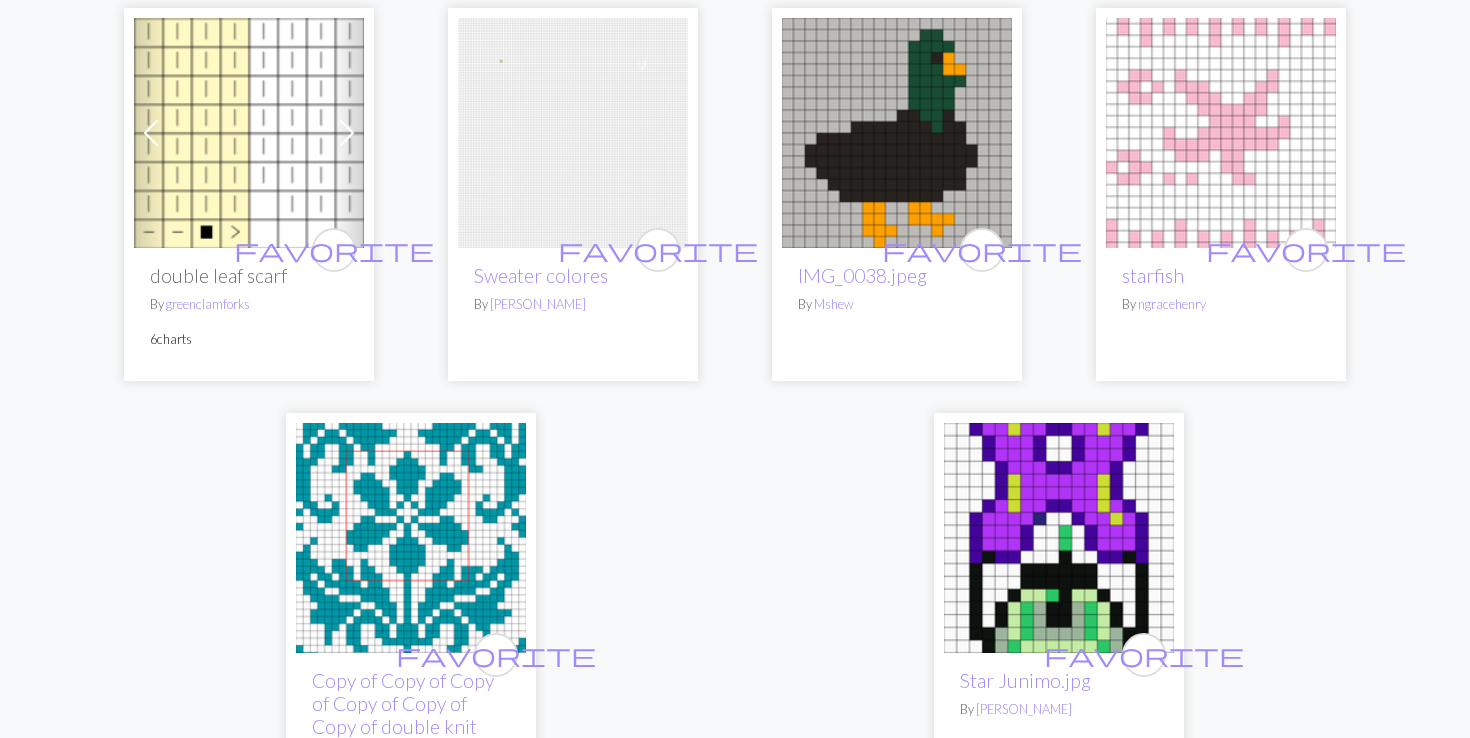 scroll, scrollTop: 5114, scrollLeft: 0, axis: vertical 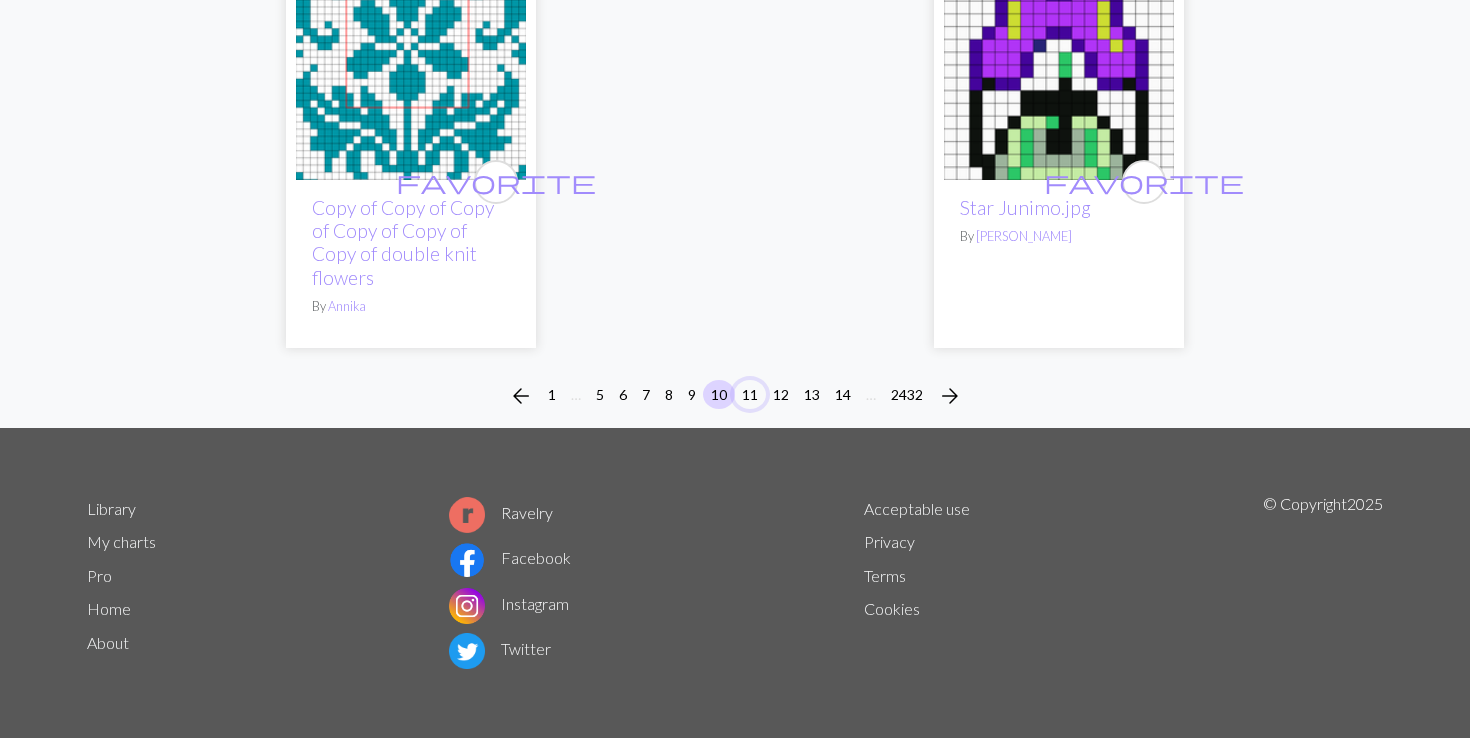 click on "11" at bounding box center [750, 394] 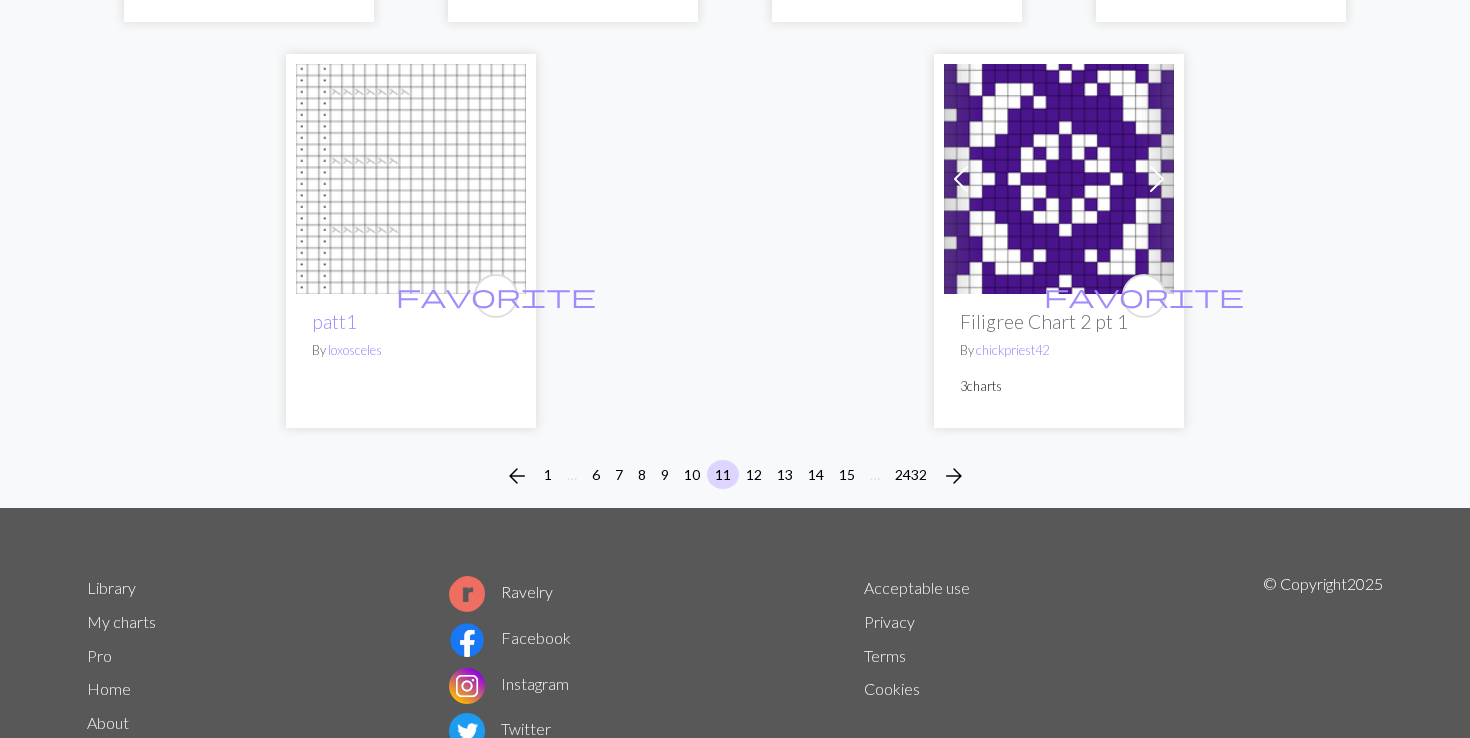scroll, scrollTop: 0, scrollLeft: 0, axis: both 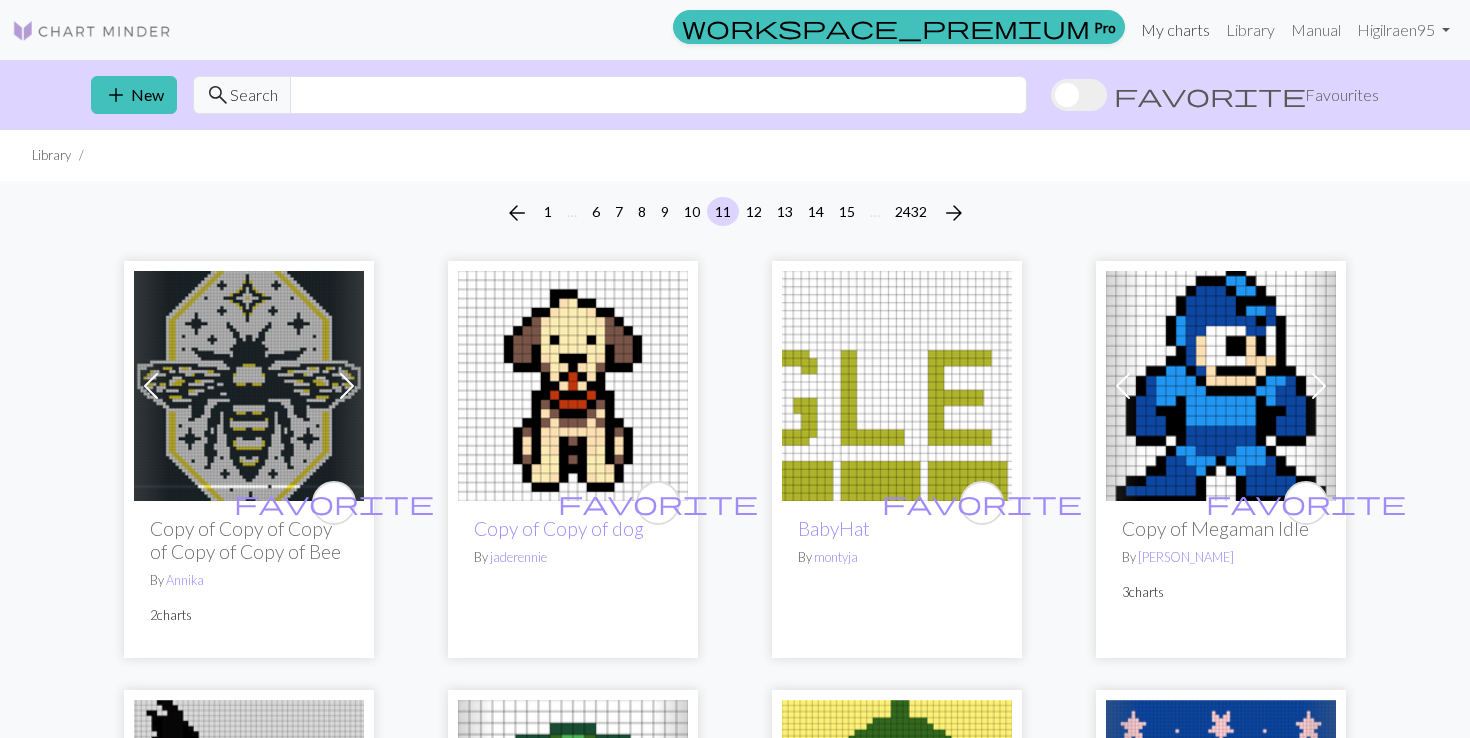 click on "My charts" at bounding box center (1175, 30) 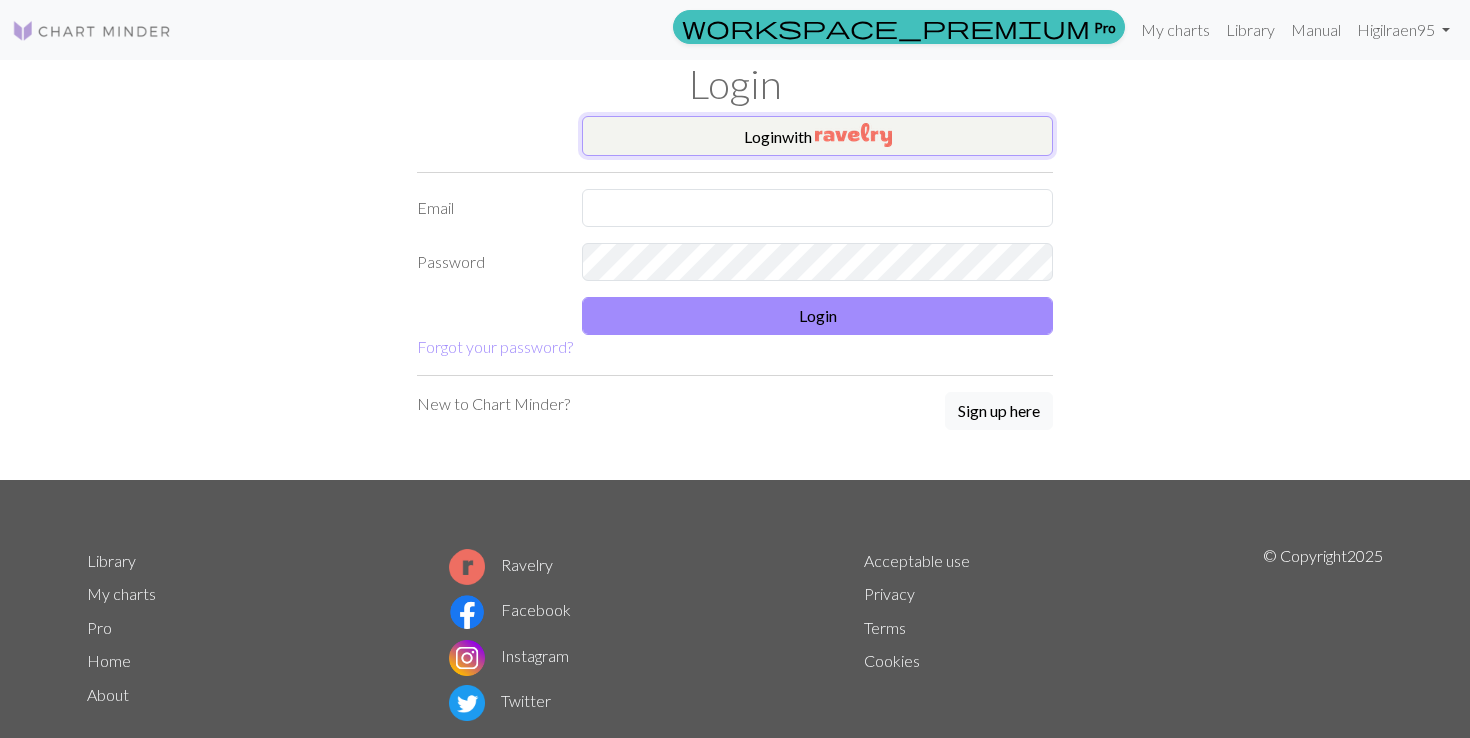 click at bounding box center [853, 135] 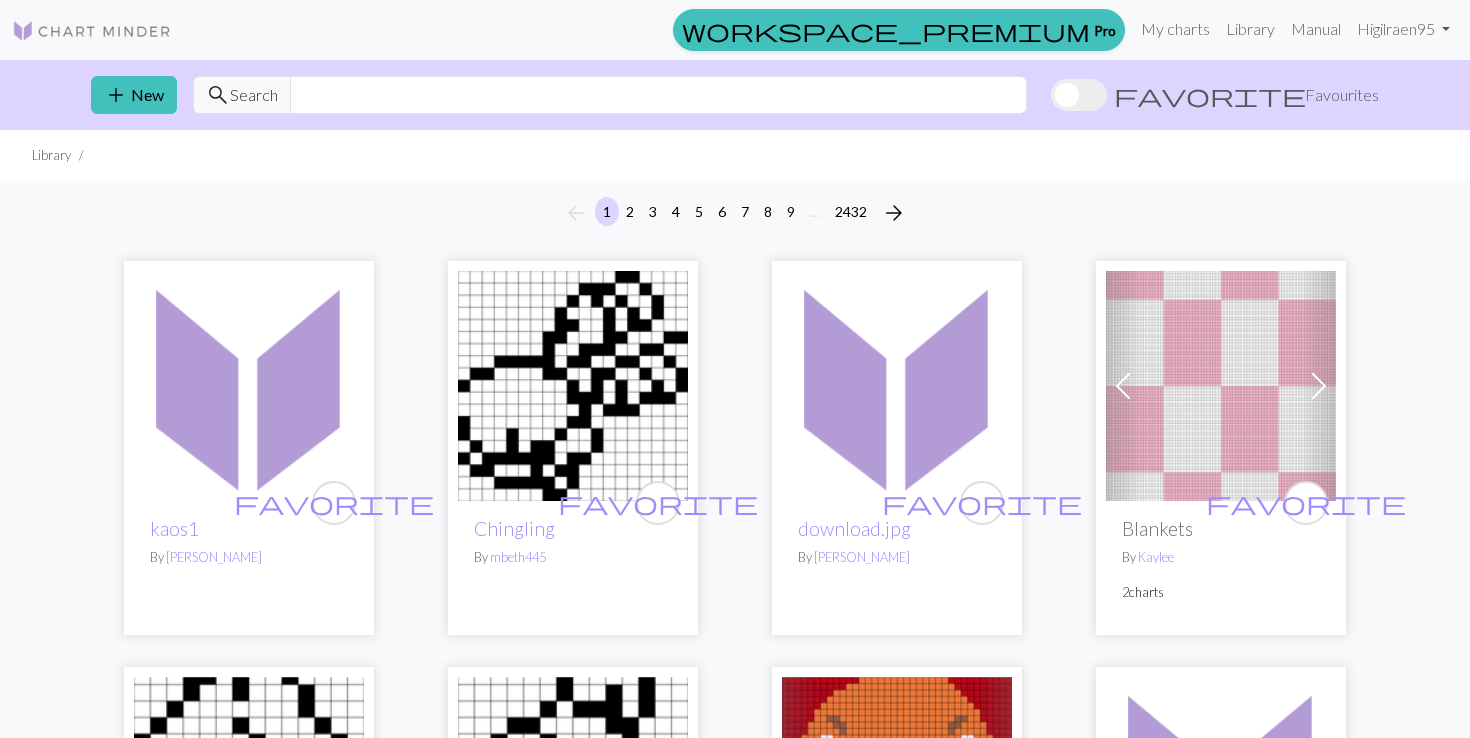 scroll, scrollTop: 0, scrollLeft: 0, axis: both 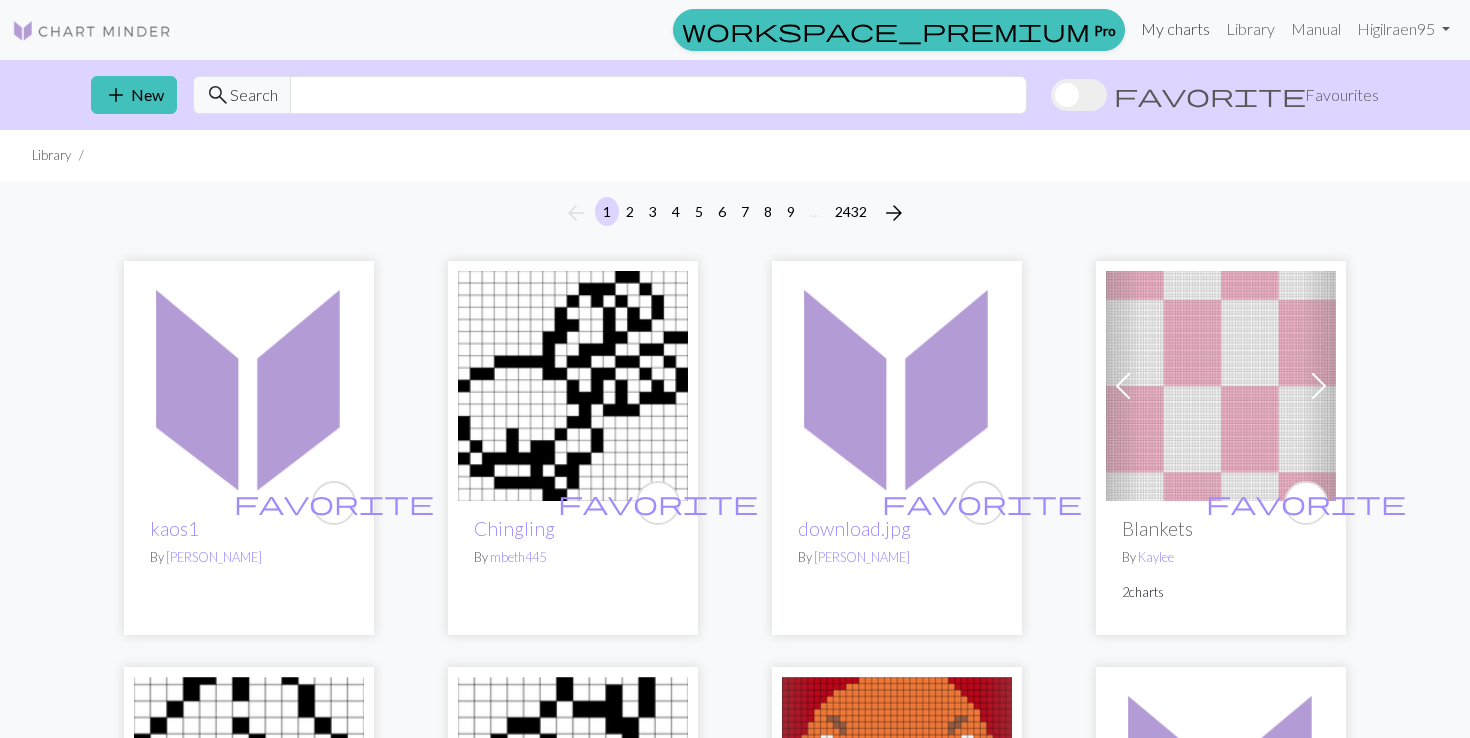 click on "My charts" at bounding box center [1175, 29] 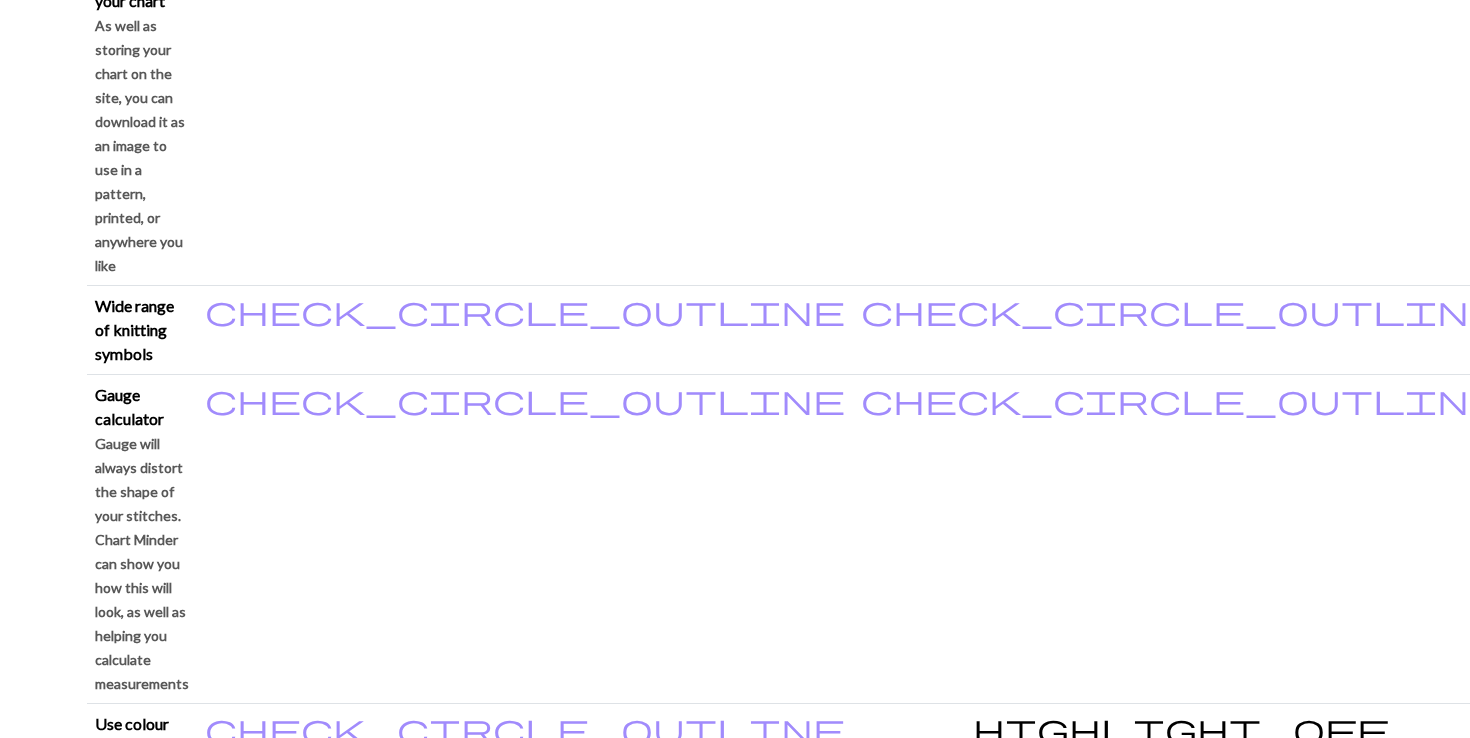 scroll, scrollTop: 1645, scrollLeft: 0, axis: vertical 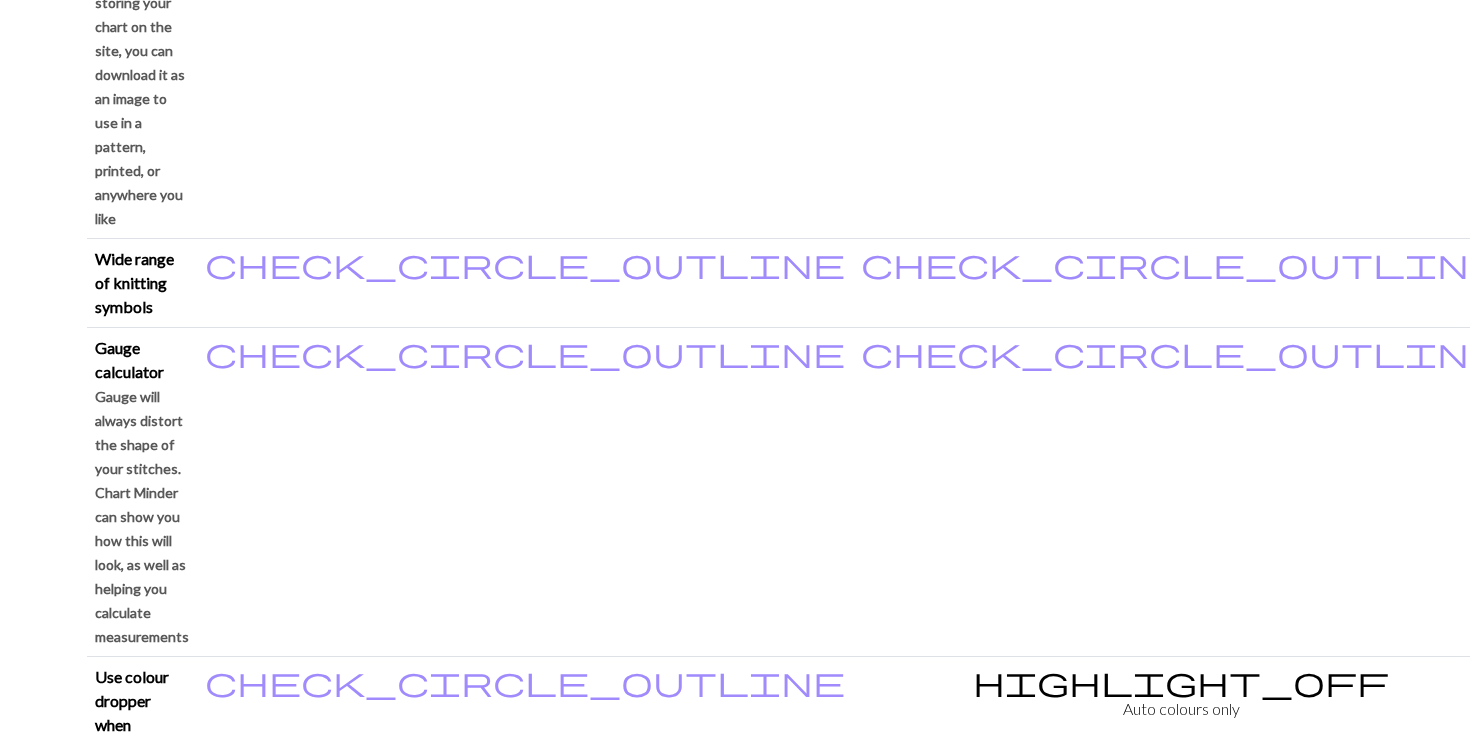 click on "Continue to free version" at bounding box center [1175, 3825] 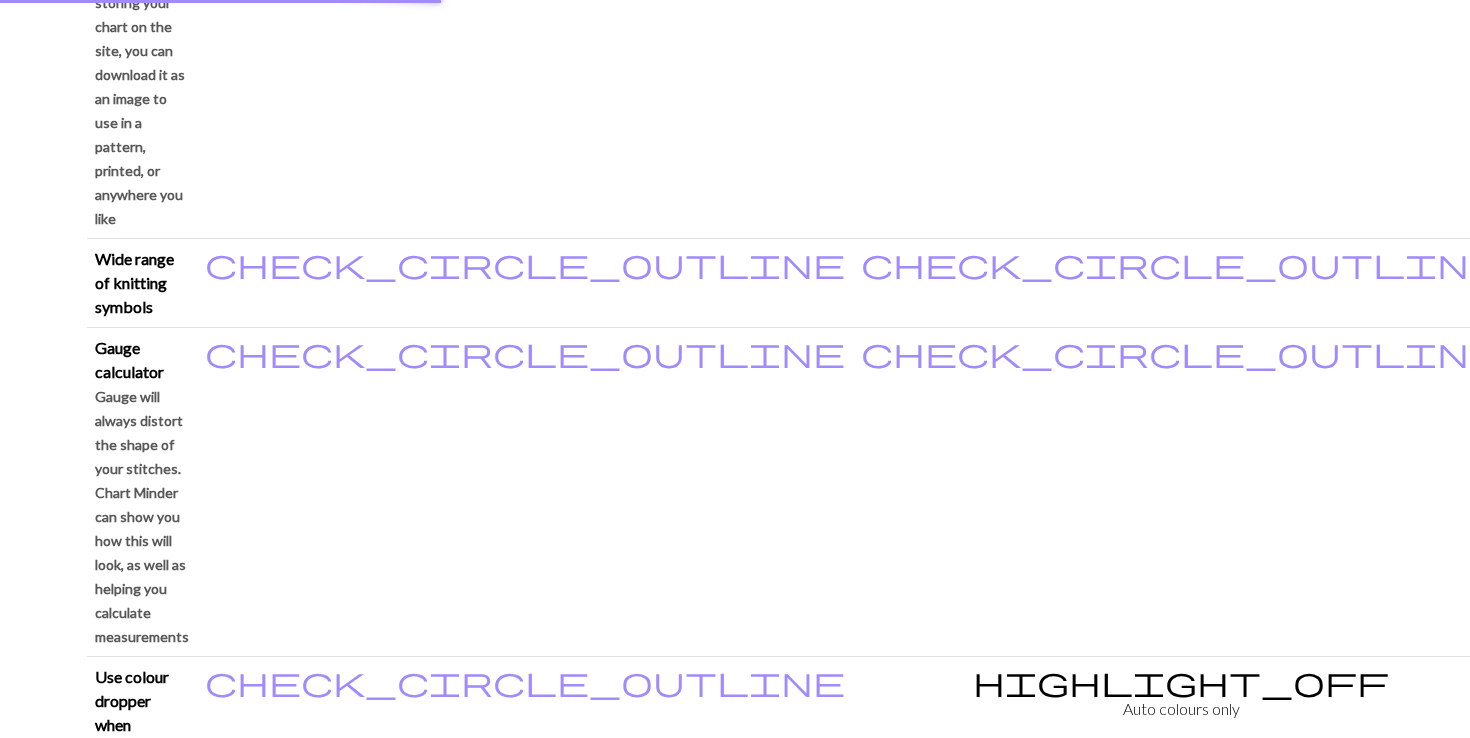 scroll, scrollTop: 0, scrollLeft: 0, axis: both 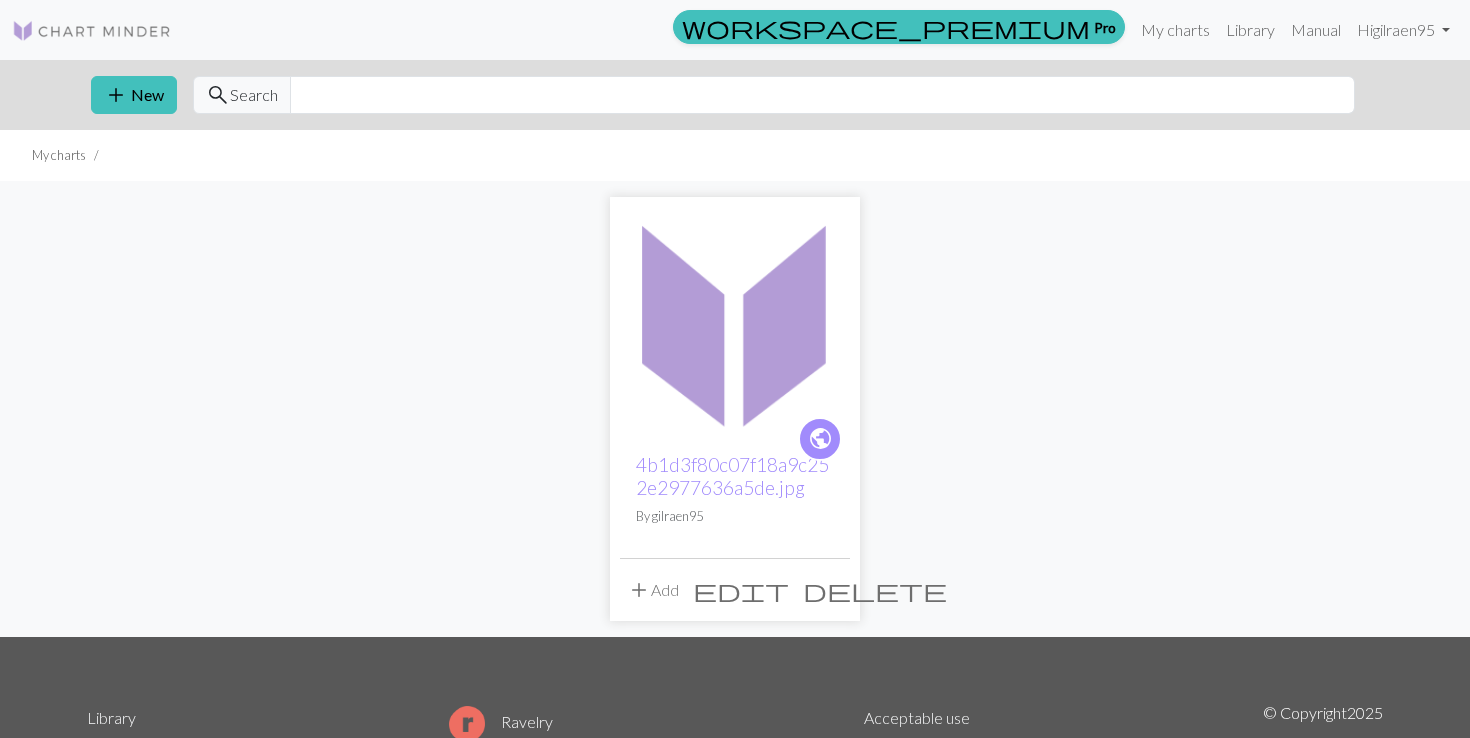 click at bounding box center [735, 322] 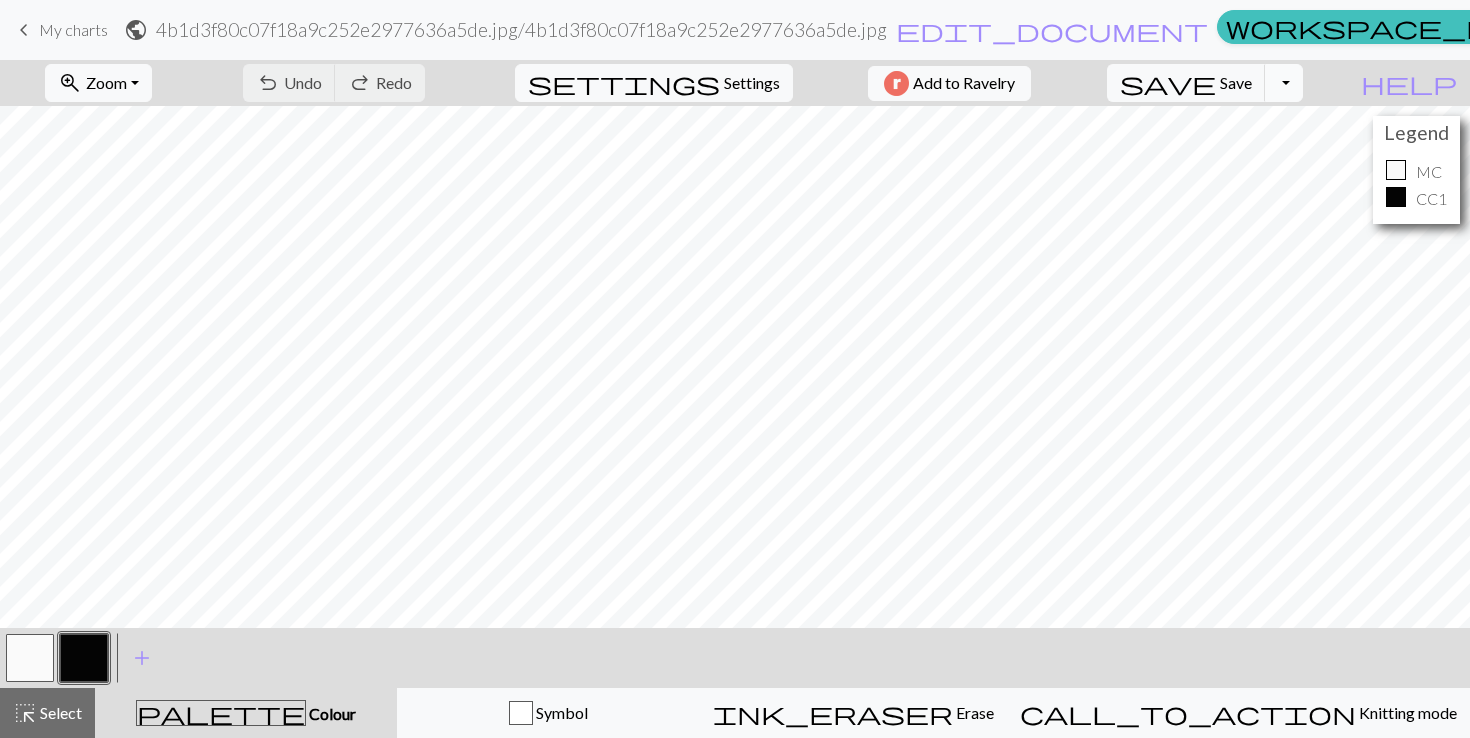 click on "Toggle Dropdown" at bounding box center [1284, 83] 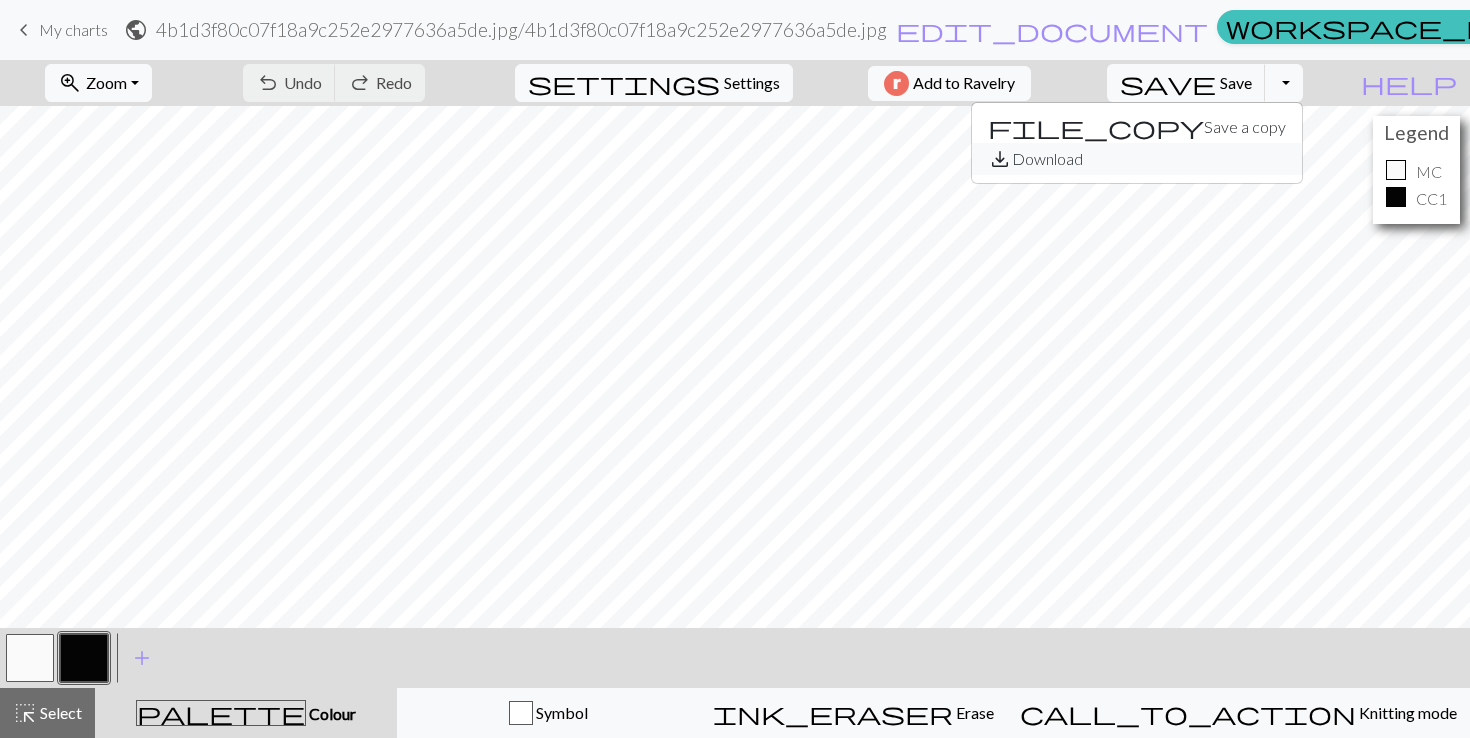 click on "save_alt  Download" at bounding box center [1137, 159] 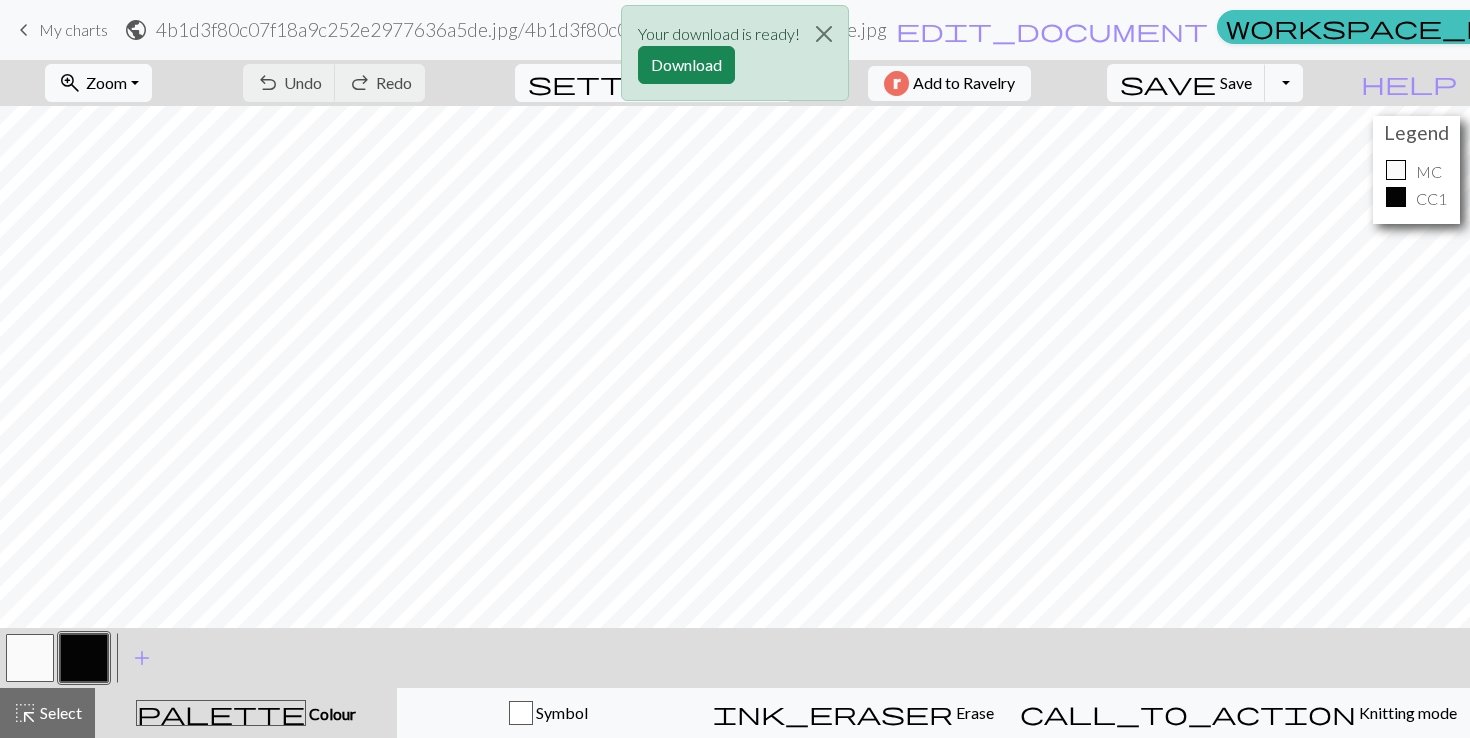 click on "Your download is ready! Download" at bounding box center [735, 58] 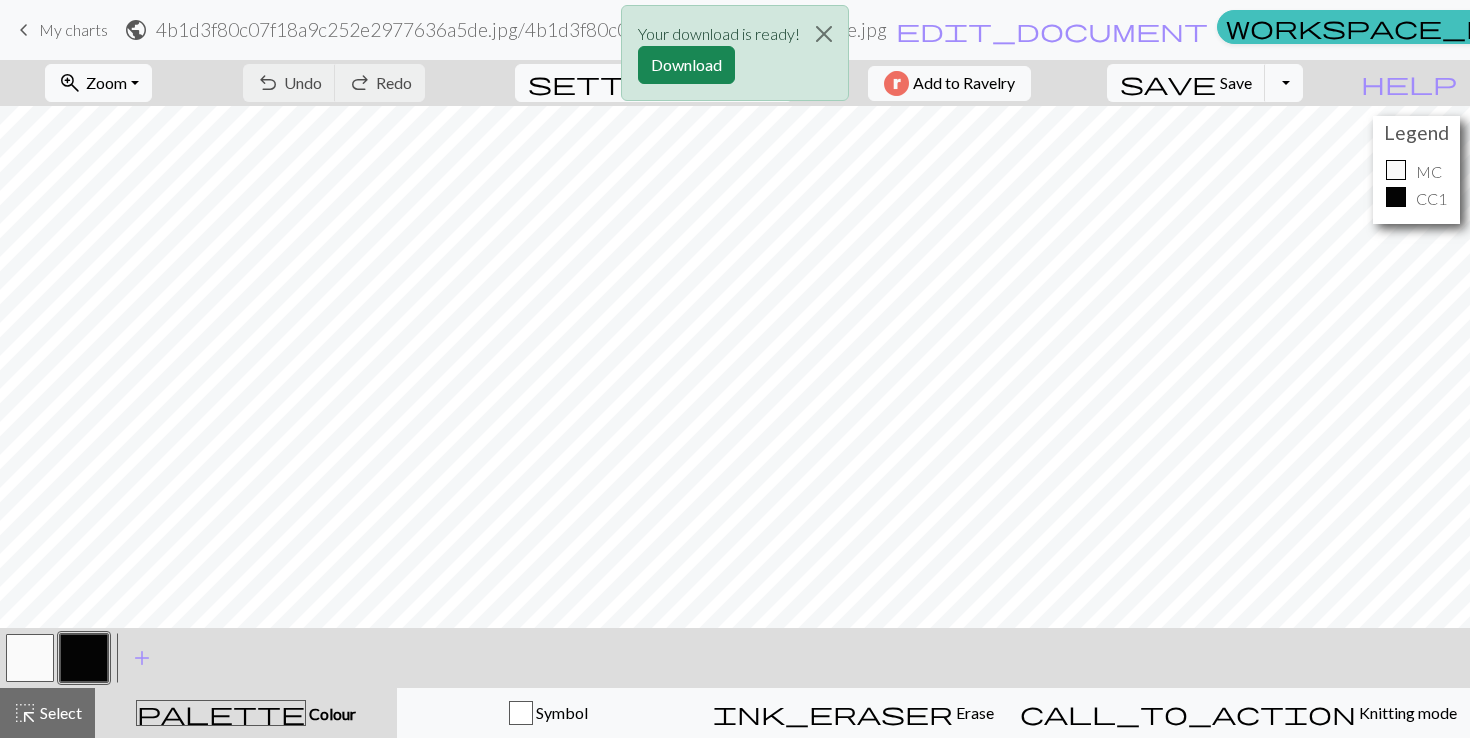 click on "Your download is ready! Download" at bounding box center (735, 58) 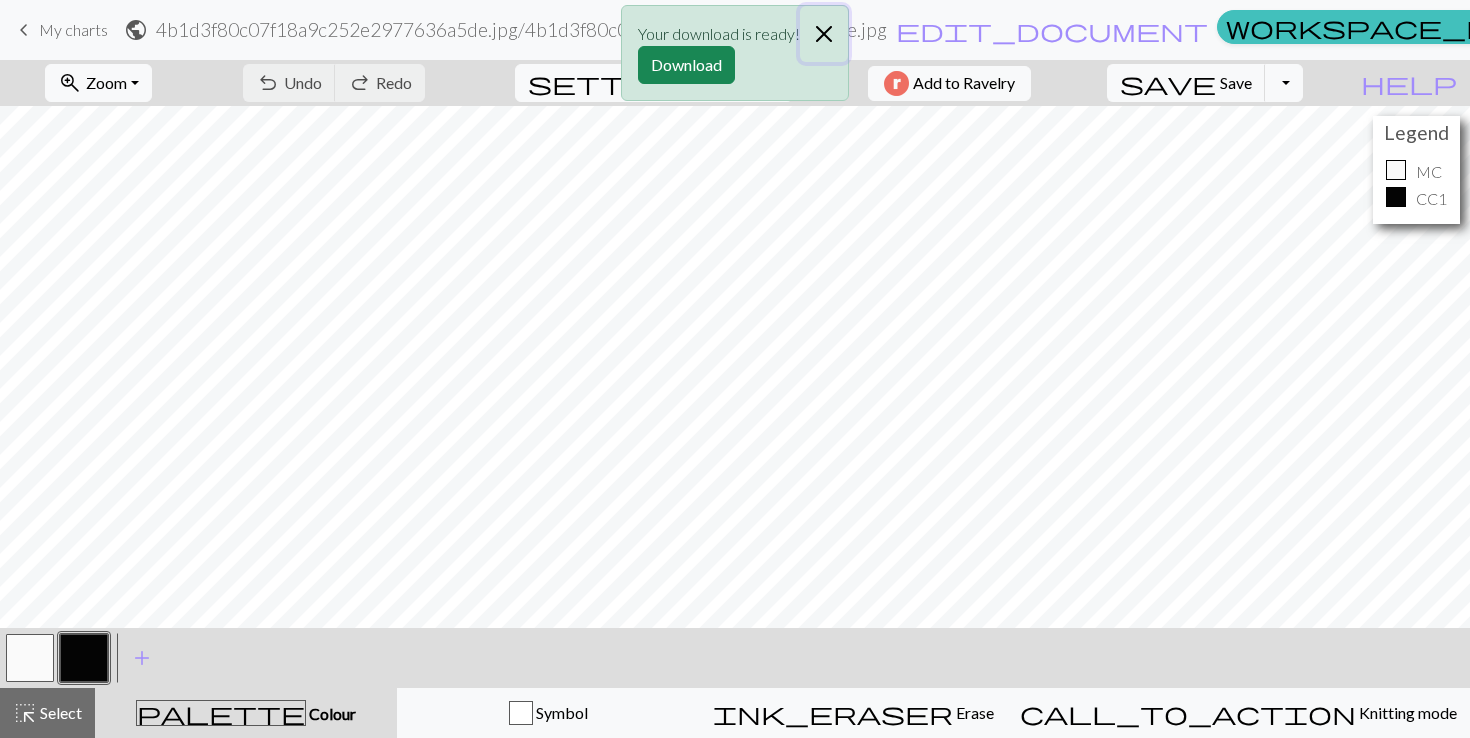 click at bounding box center (824, 34) 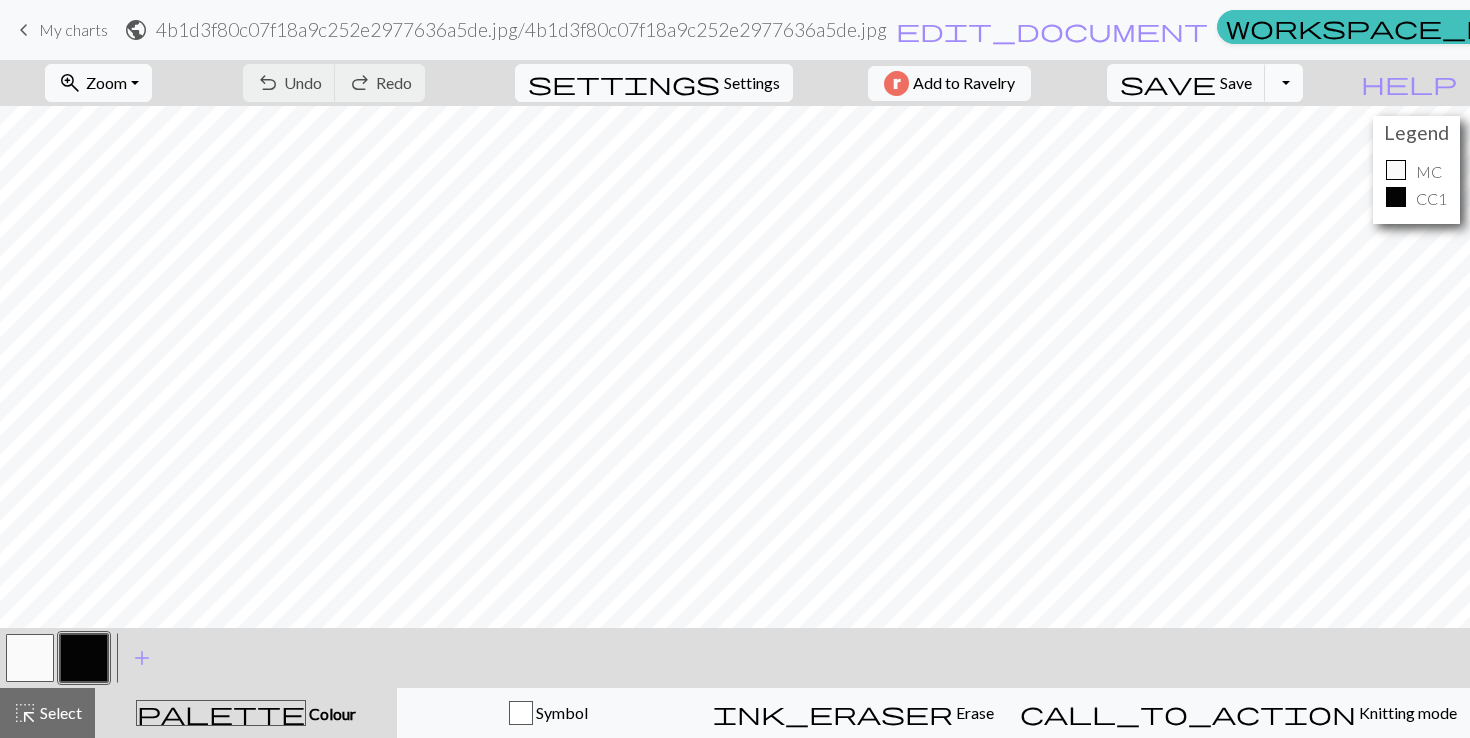 click on "Toggle Dropdown" at bounding box center (1284, 83) 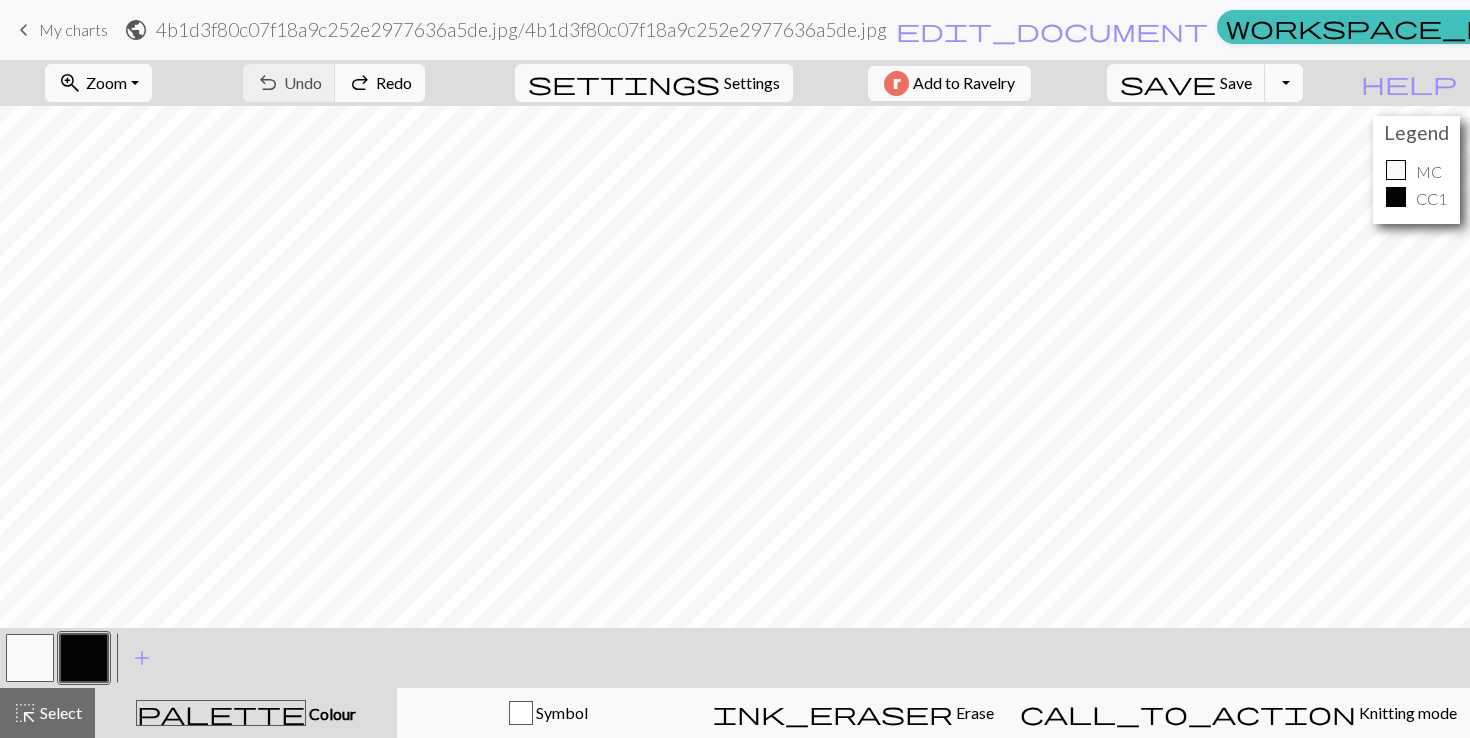click on "Toggle Dropdown" at bounding box center (1284, 83) 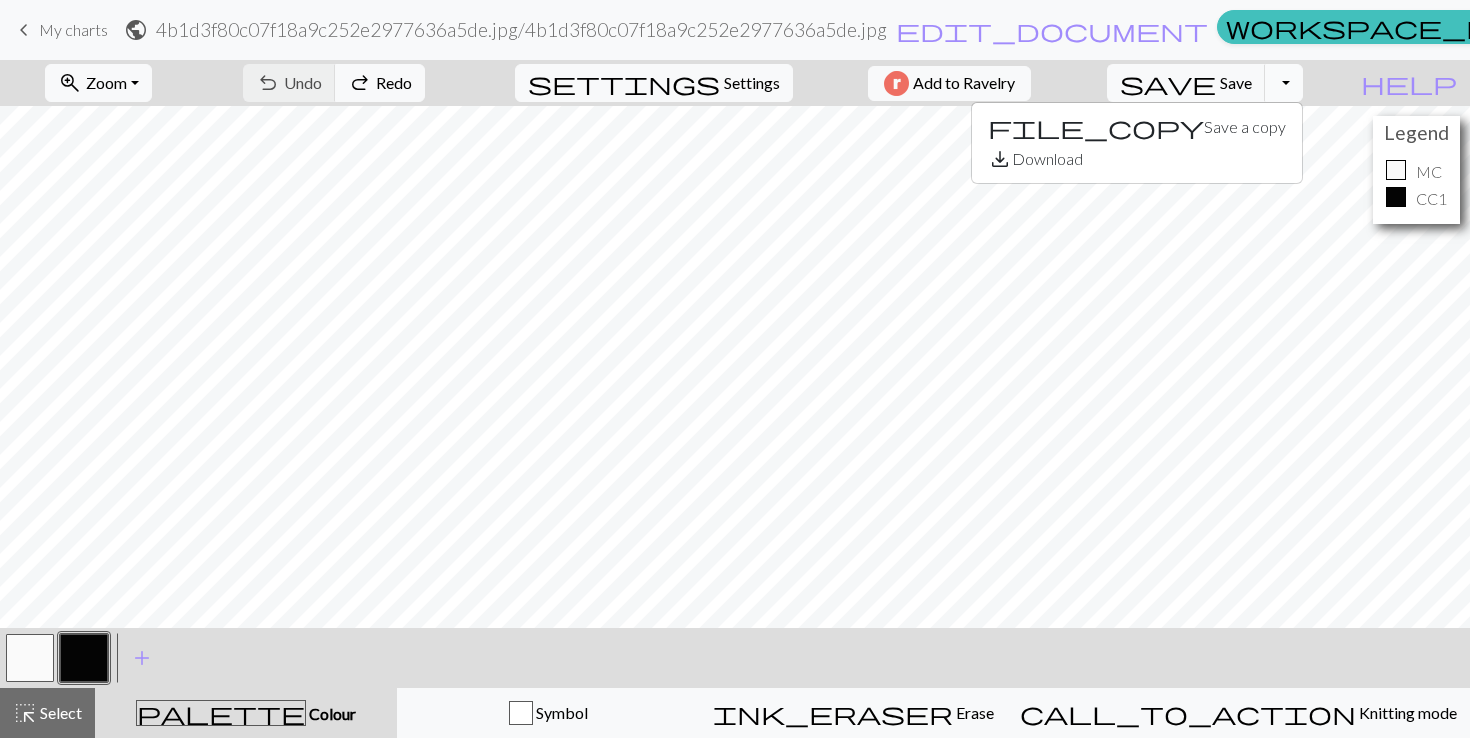 click on "Toggle Dropdown" at bounding box center (1284, 83) 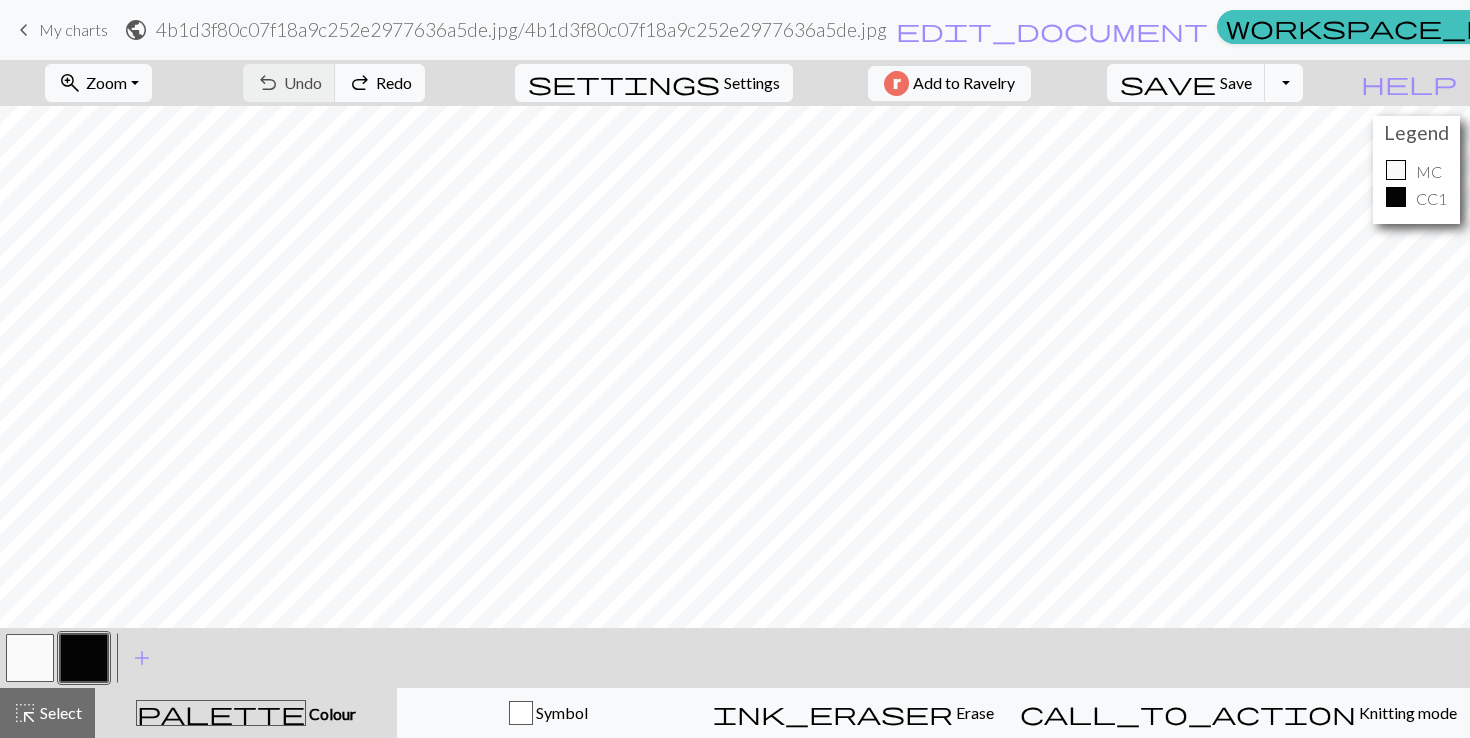 click on "Toggle Dropdown" at bounding box center (1284, 83) 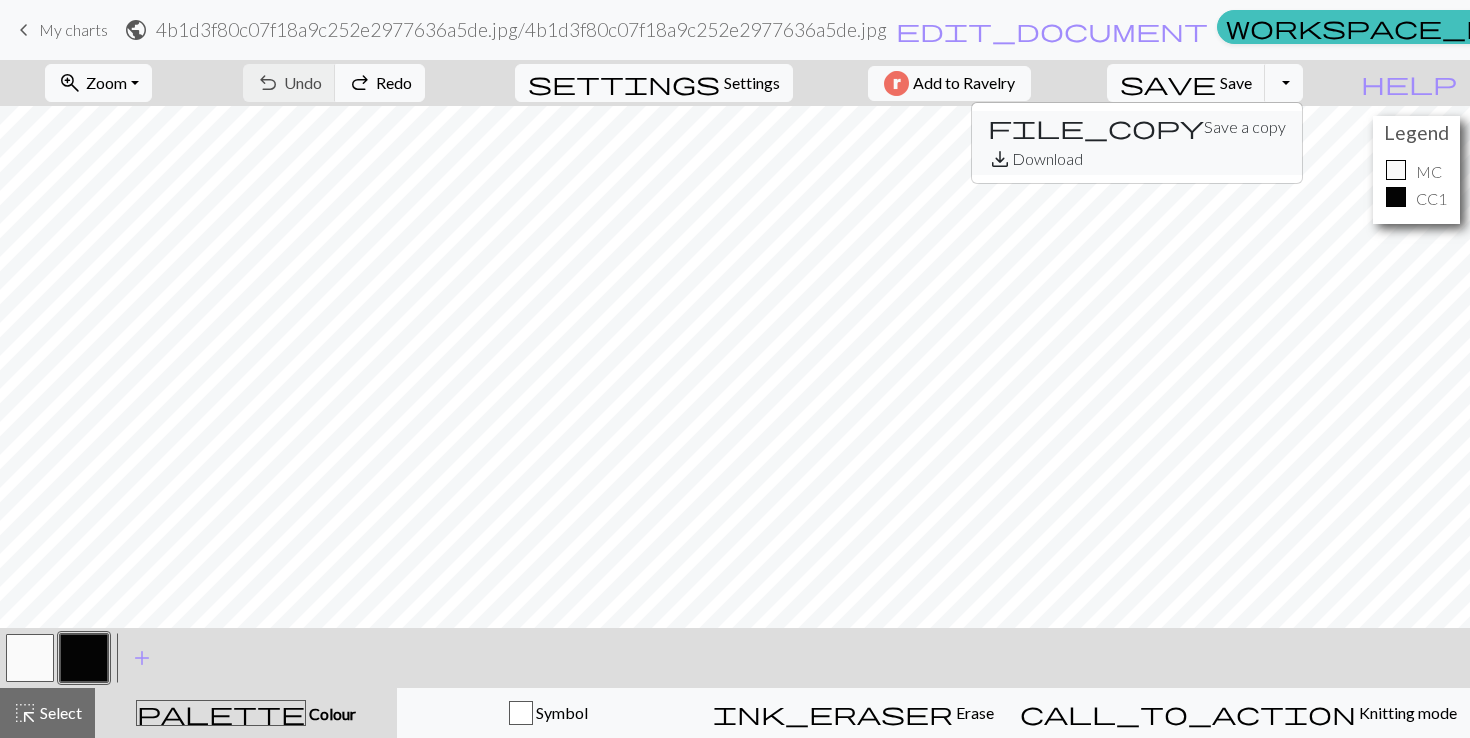 drag, startPoint x: 1256, startPoint y: 143, endPoint x: 1259, endPoint y: 117, distance: 26.172504 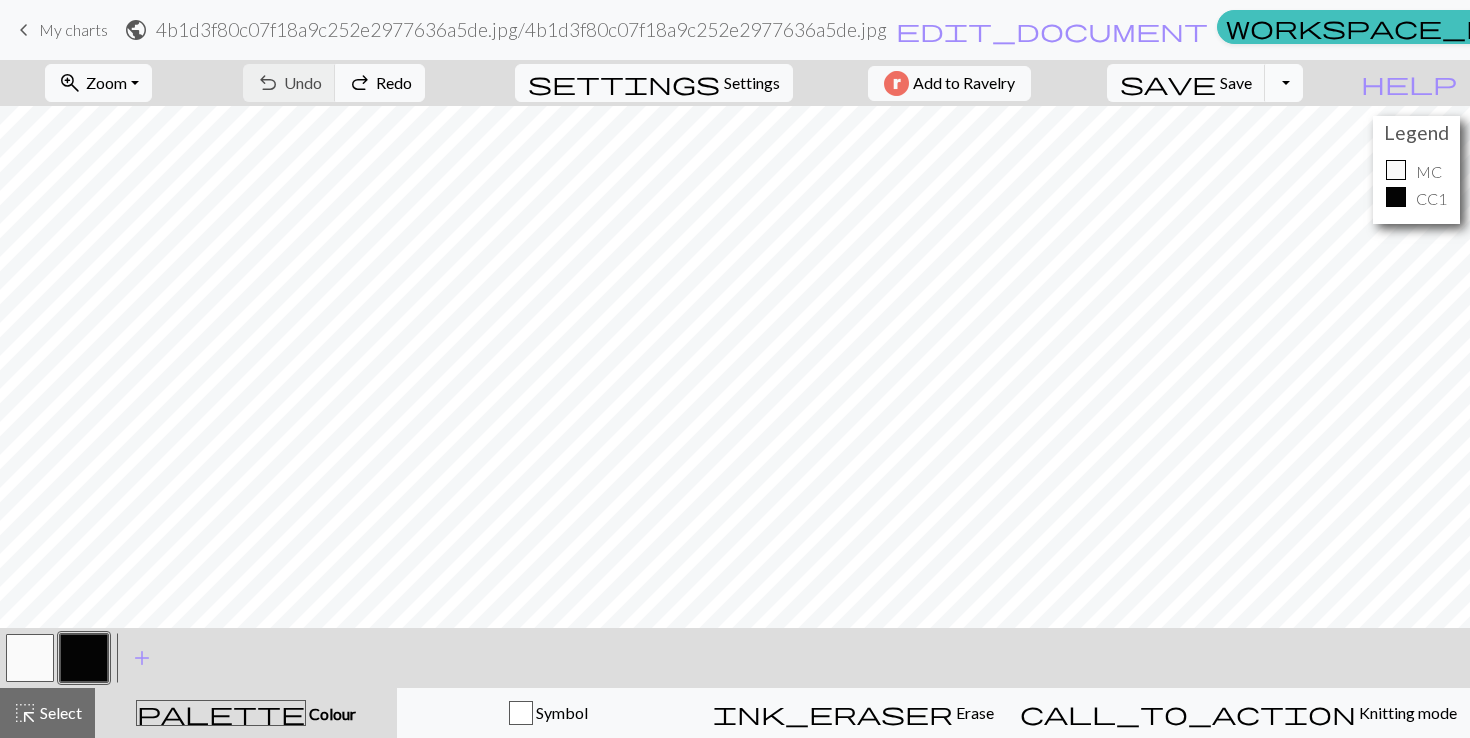 click on "Toggle Dropdown" at bounding box center (1284, 83) 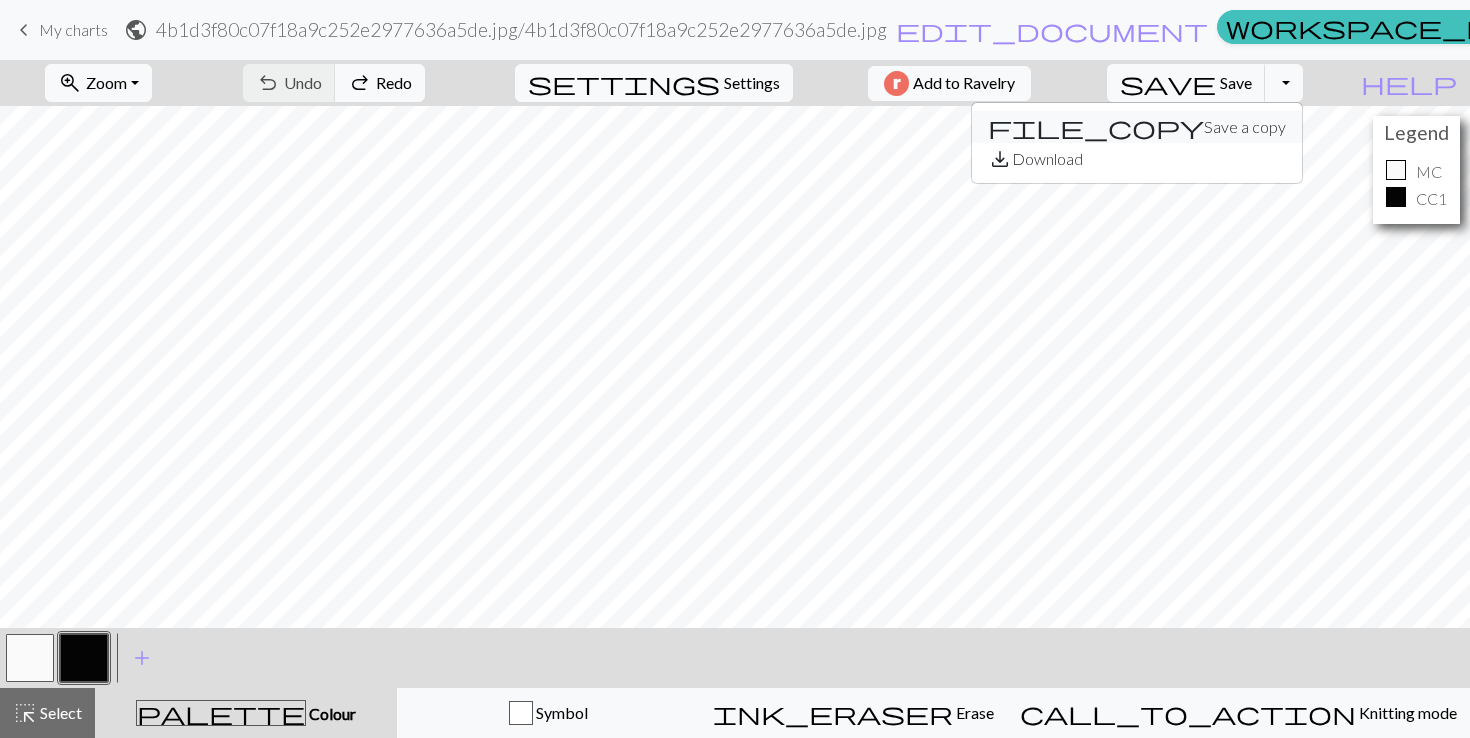 click on "file_copy  Save a copy" at bounding box center [1137, 127] 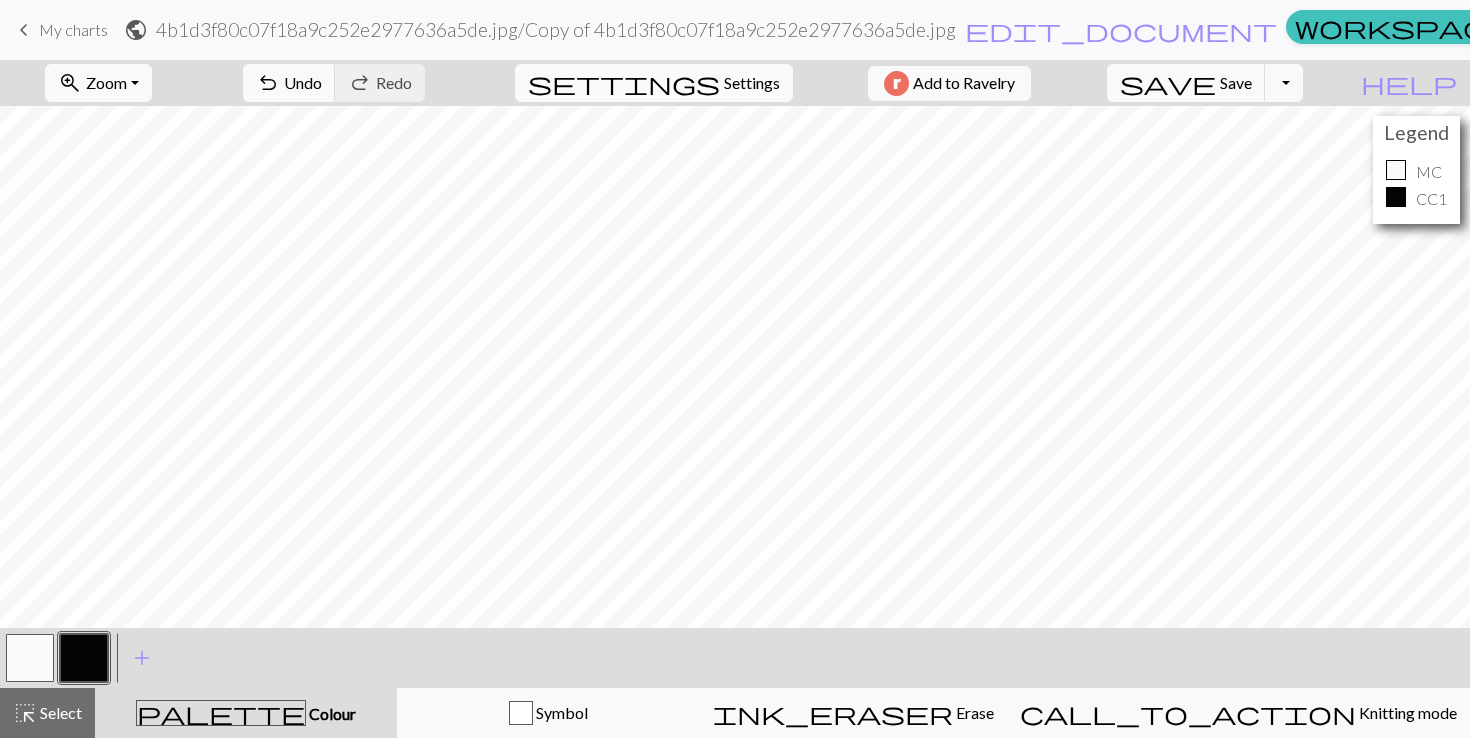 click on "Settings" at bounding box center (752, 83) 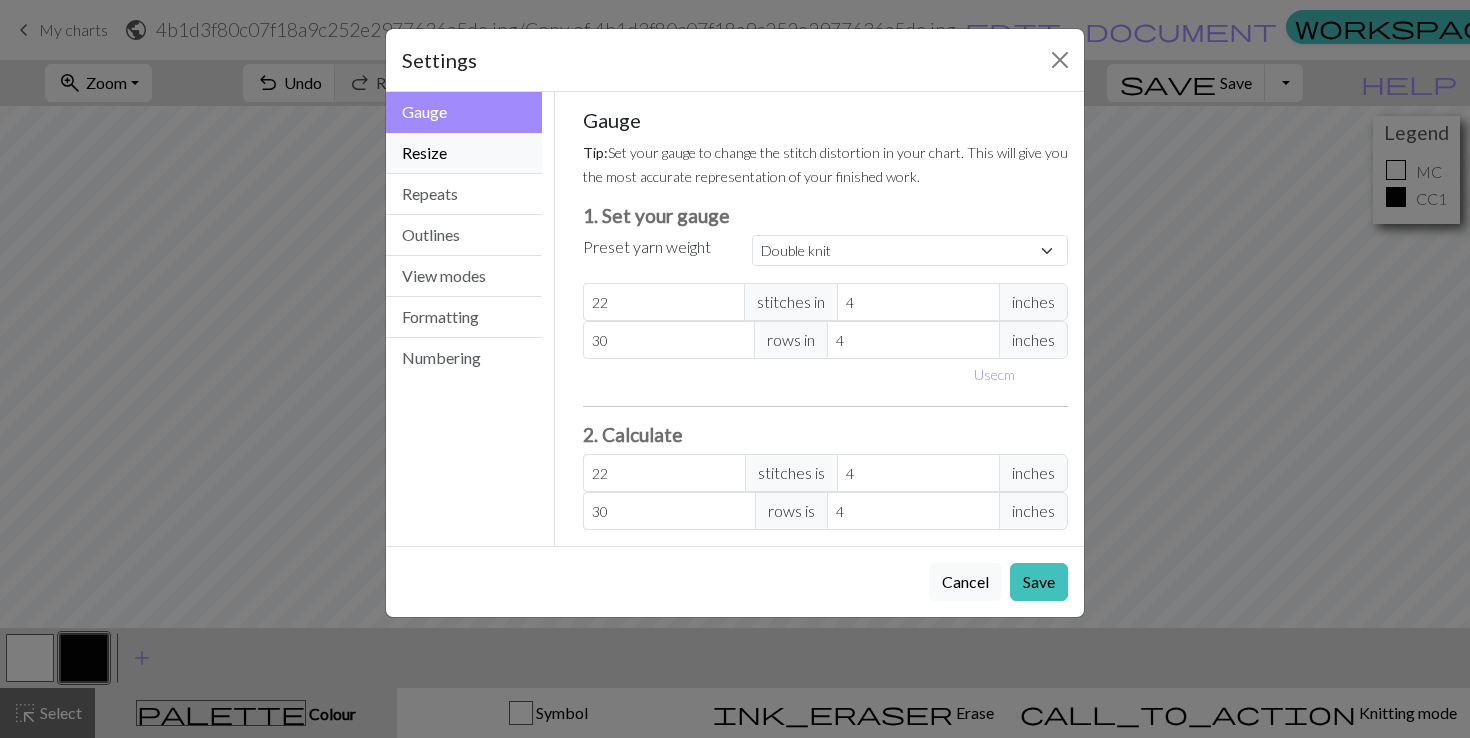 click on "Resize" at bounding box center [464, 153] 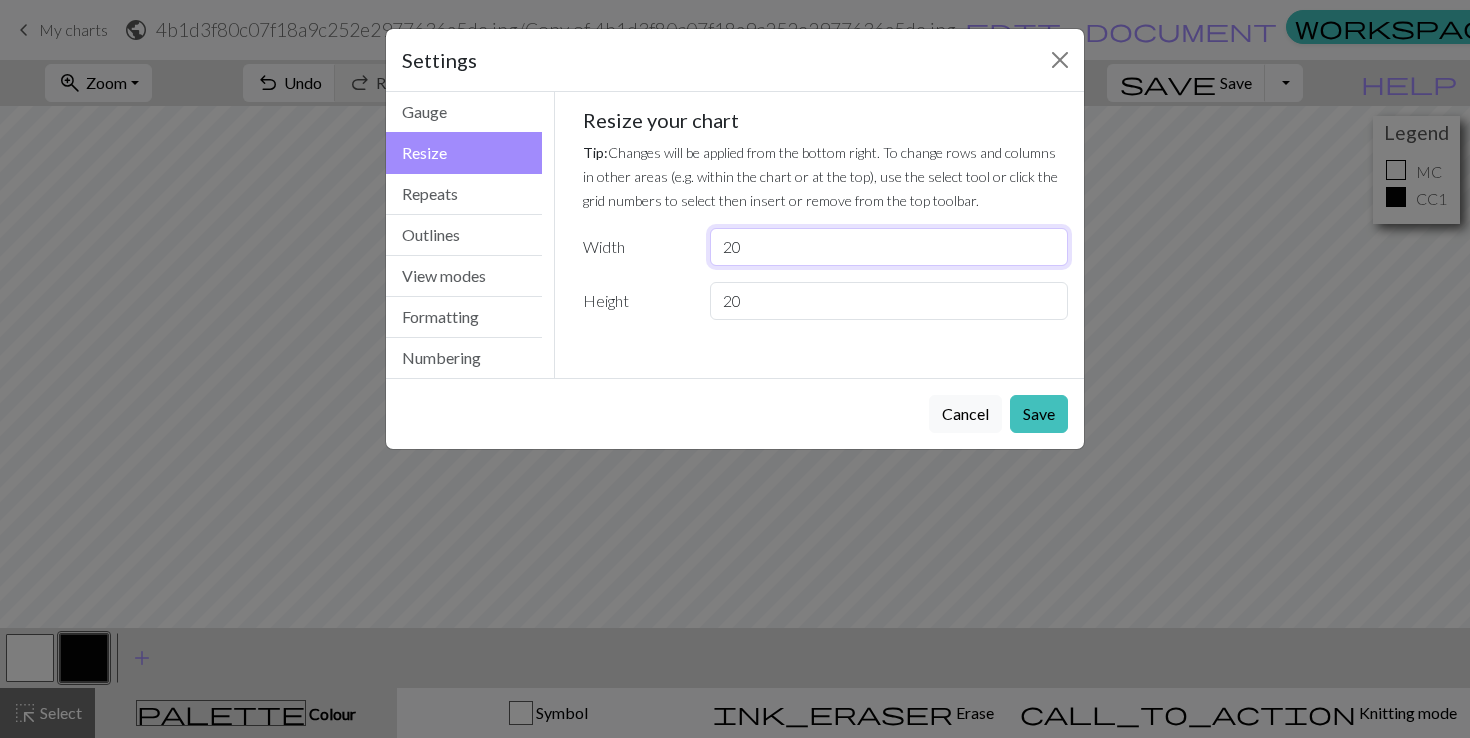 drag, startPoint x: 770, startPoint y: 238, endPoint x: 714, endPoint y: 242, distance: 56.142673 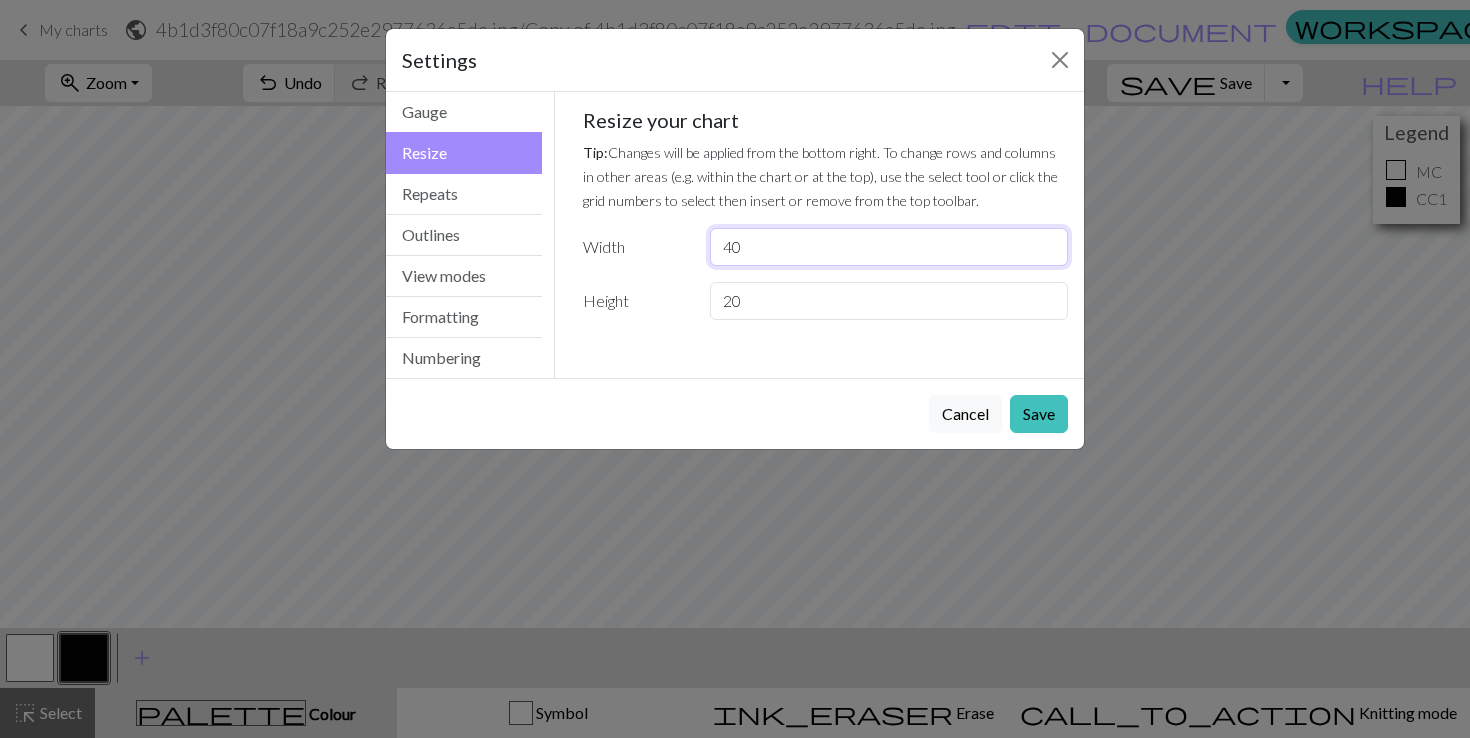 type on "40" 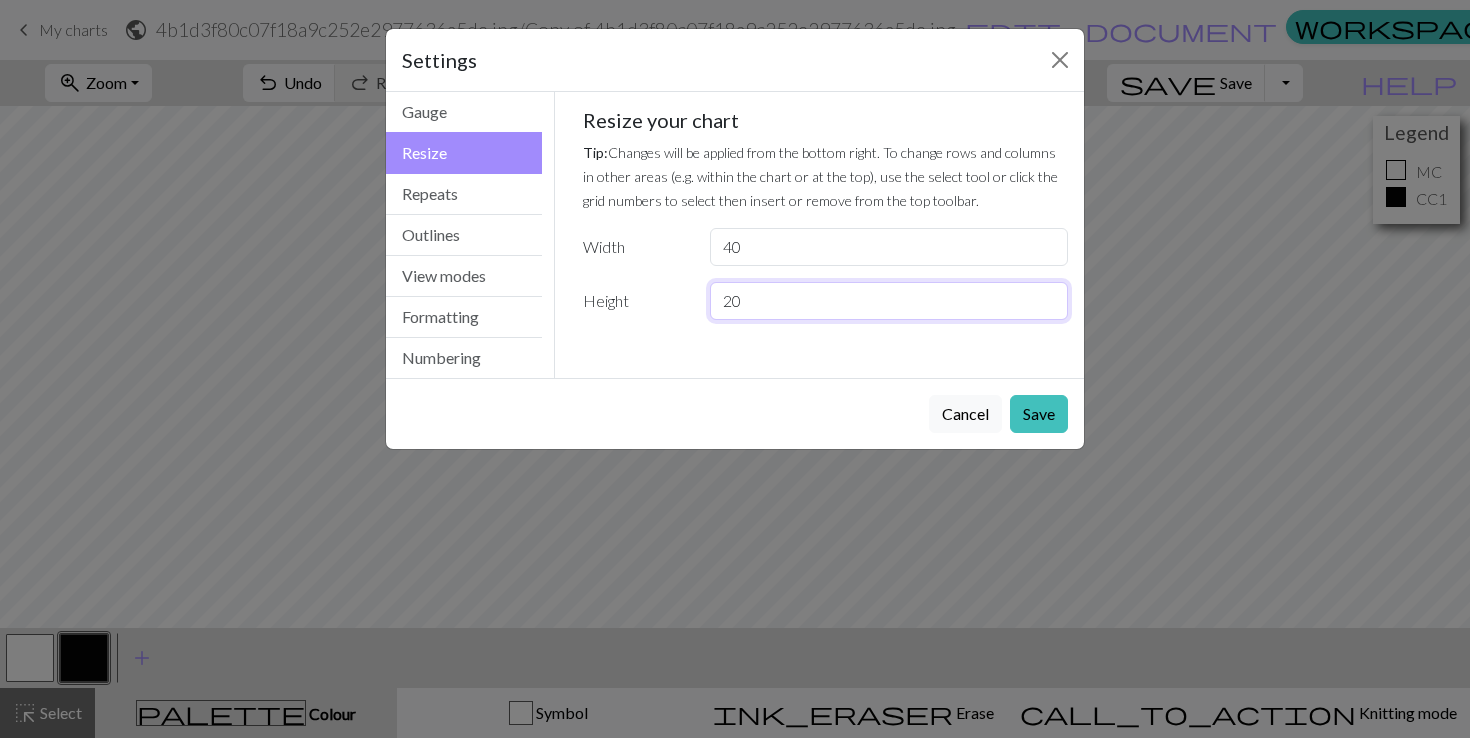 drag, startPoint x: 756, startPoint y: 292, endPoint x: 715, endPoint y: 292, distance: 41 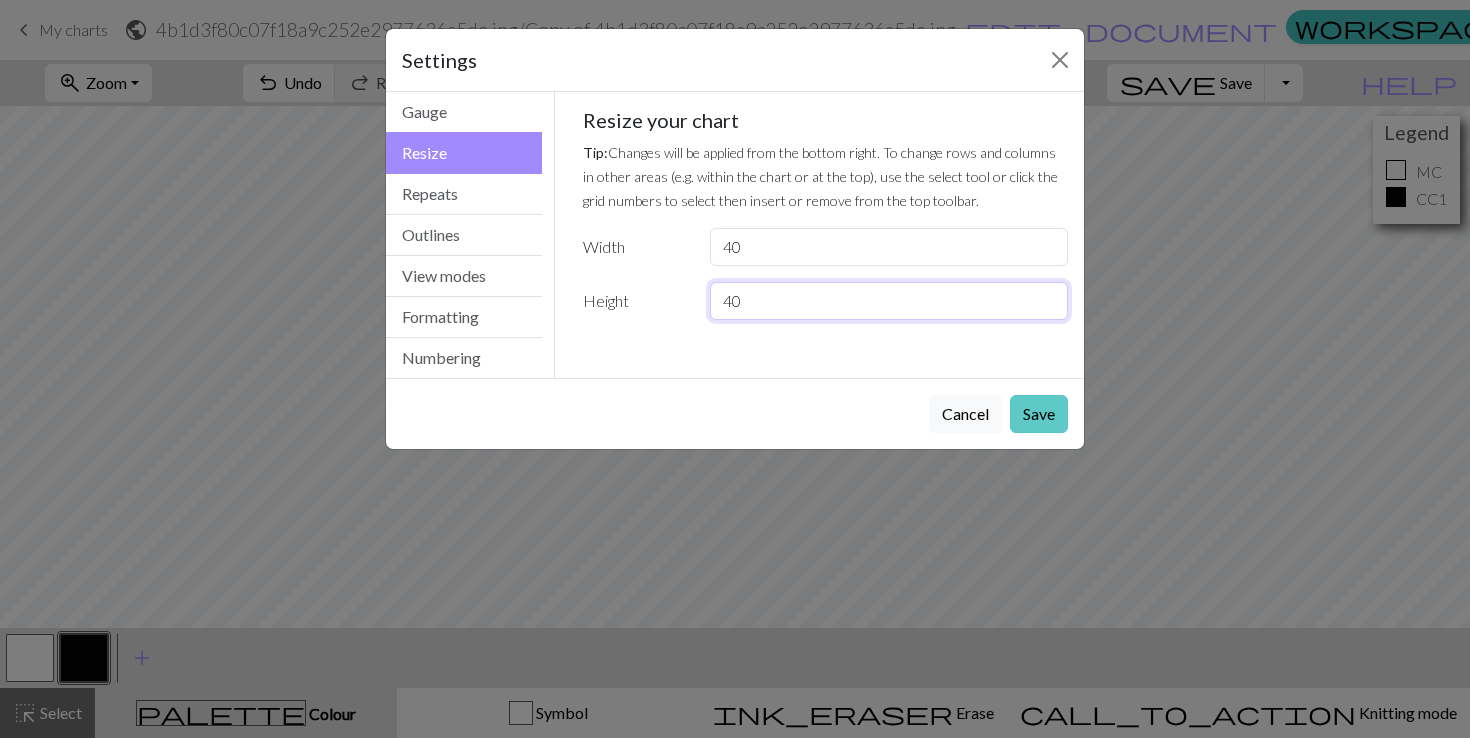 type on "40" 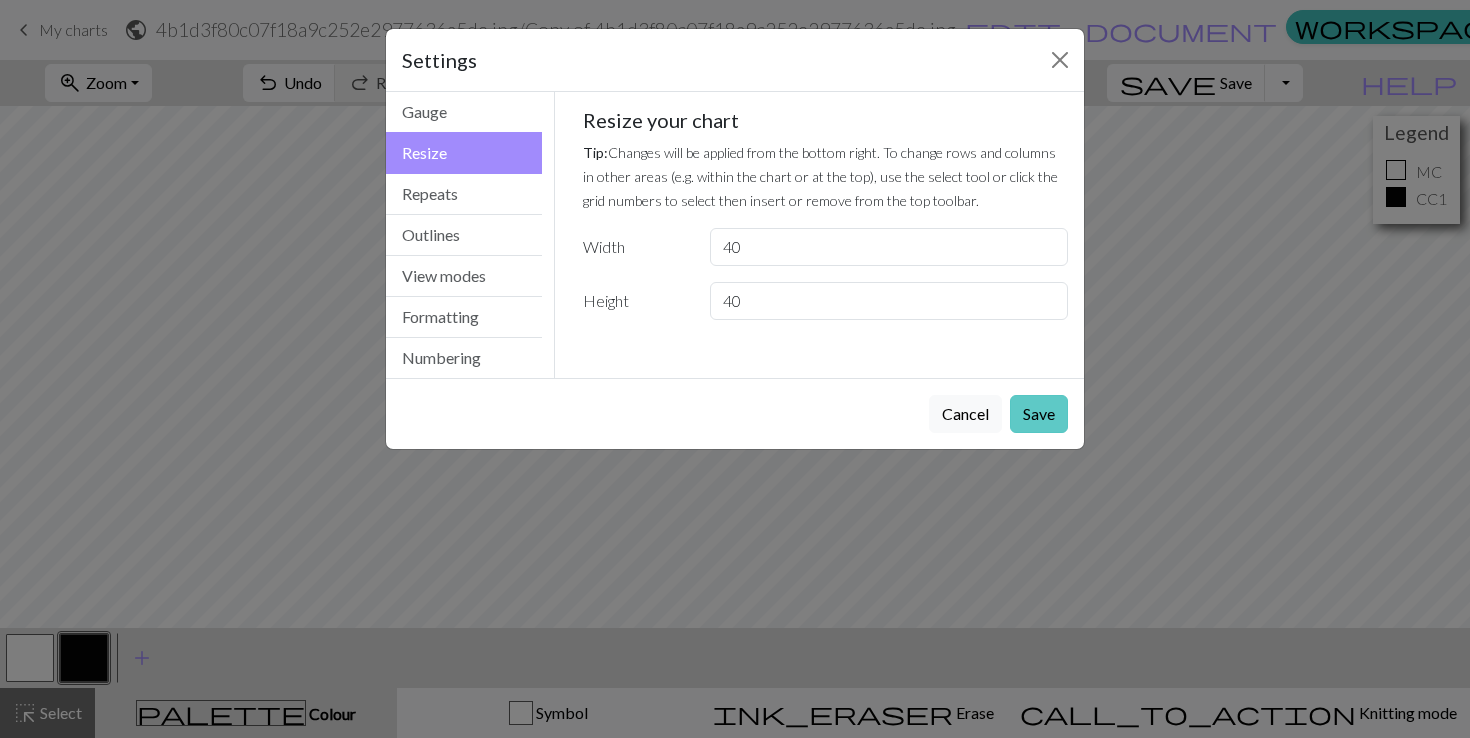 click on "Save" at bounding box center (1039, 414) 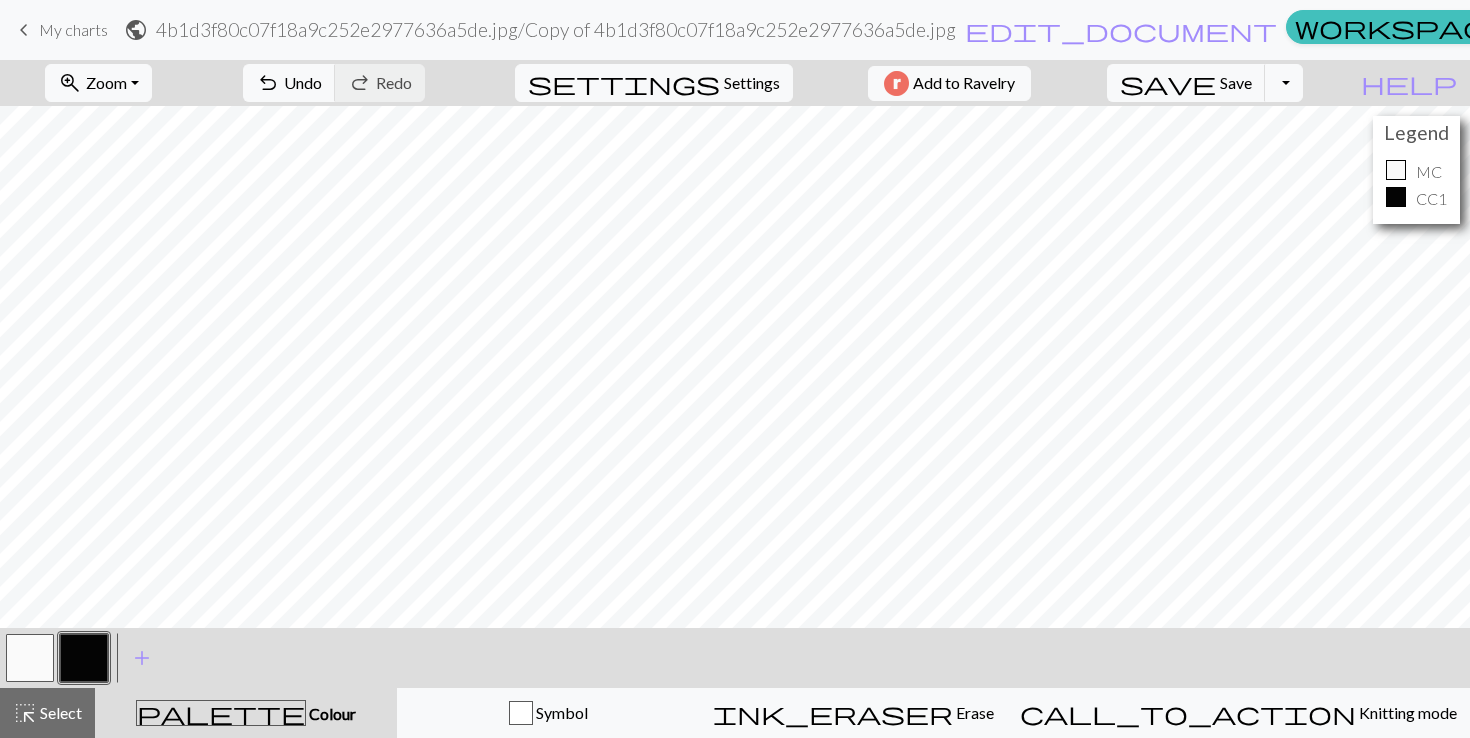 scroll, scrollTop: 0, scrollLeft: 0, axis: both 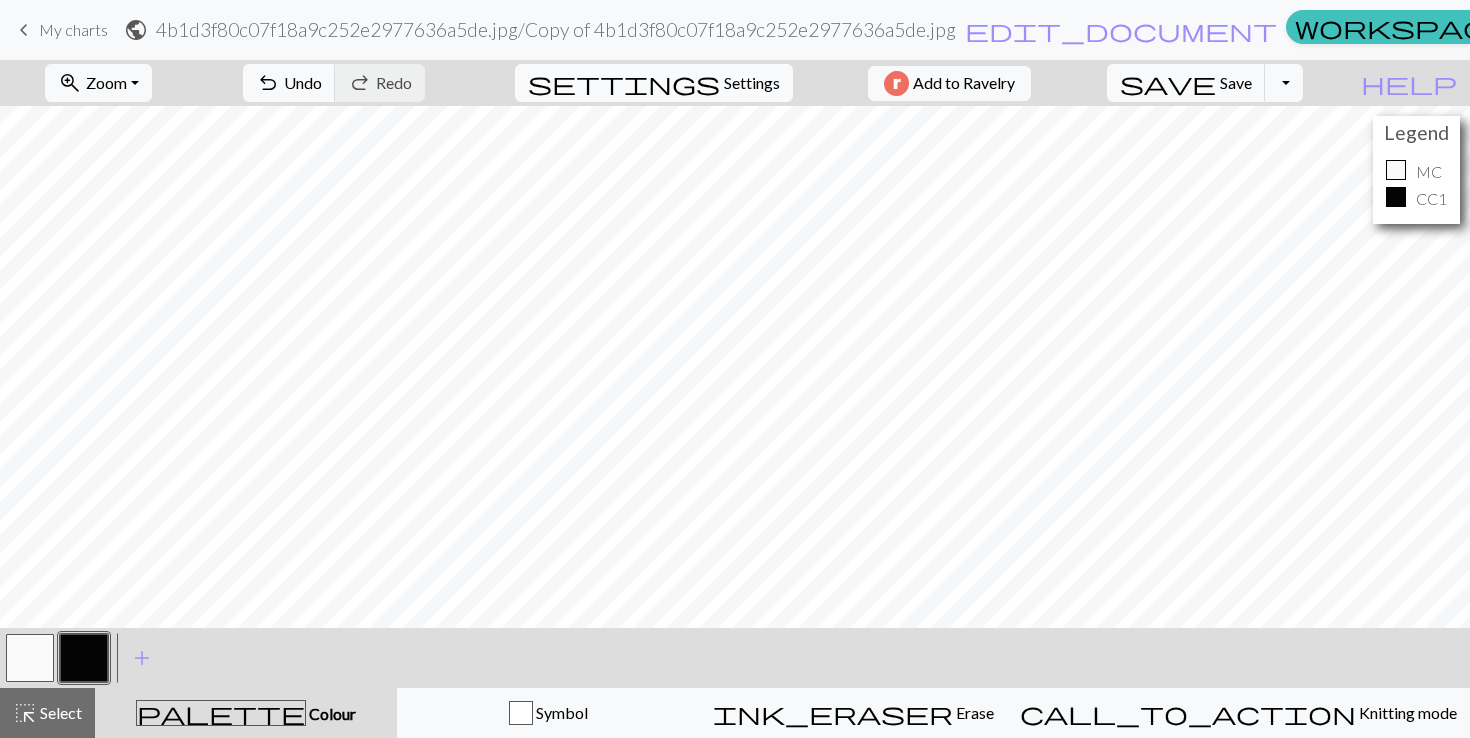 click on "Settings" at bounding box center (752, 83) 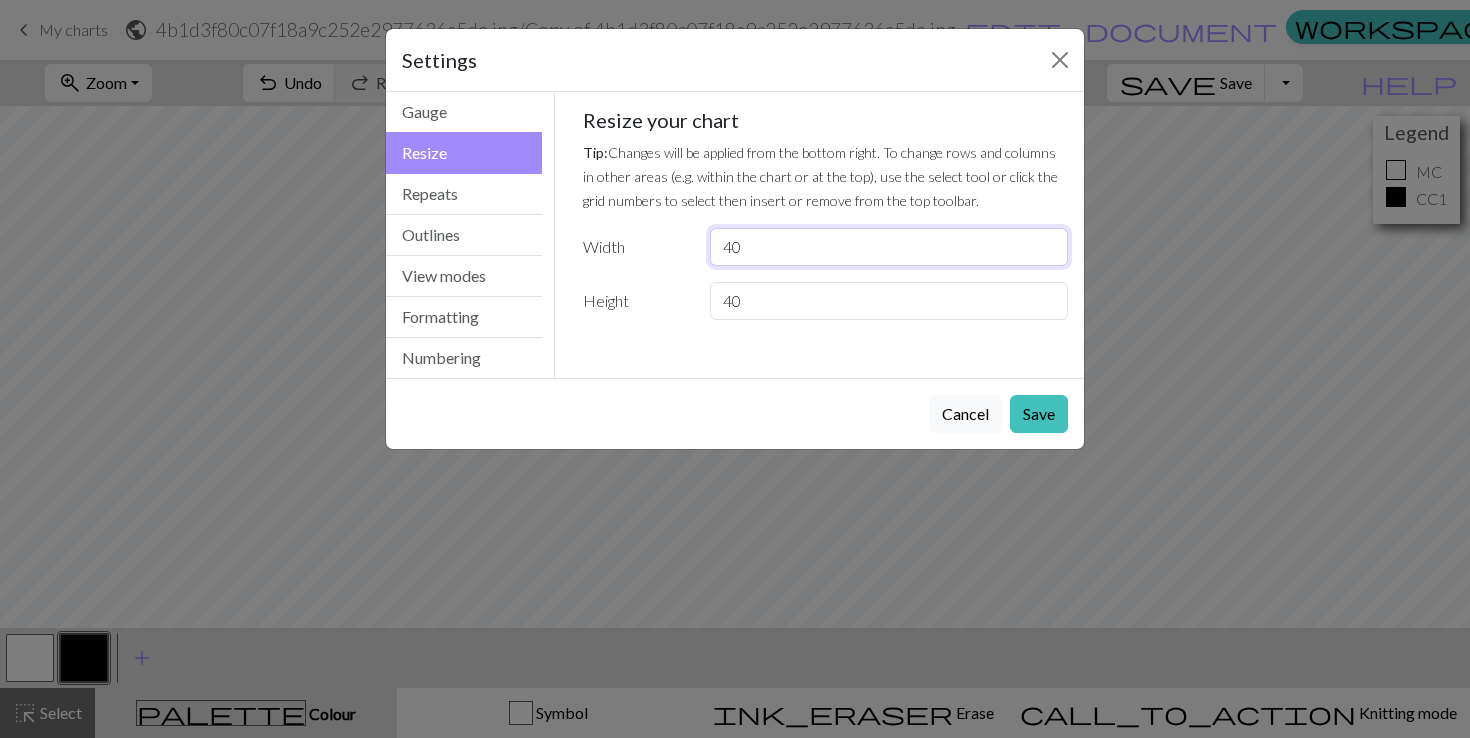 drag, startPoint x: 765, startPoint y: 249, endPoint x: 714, endPoint y: 248, distance: 51.009804 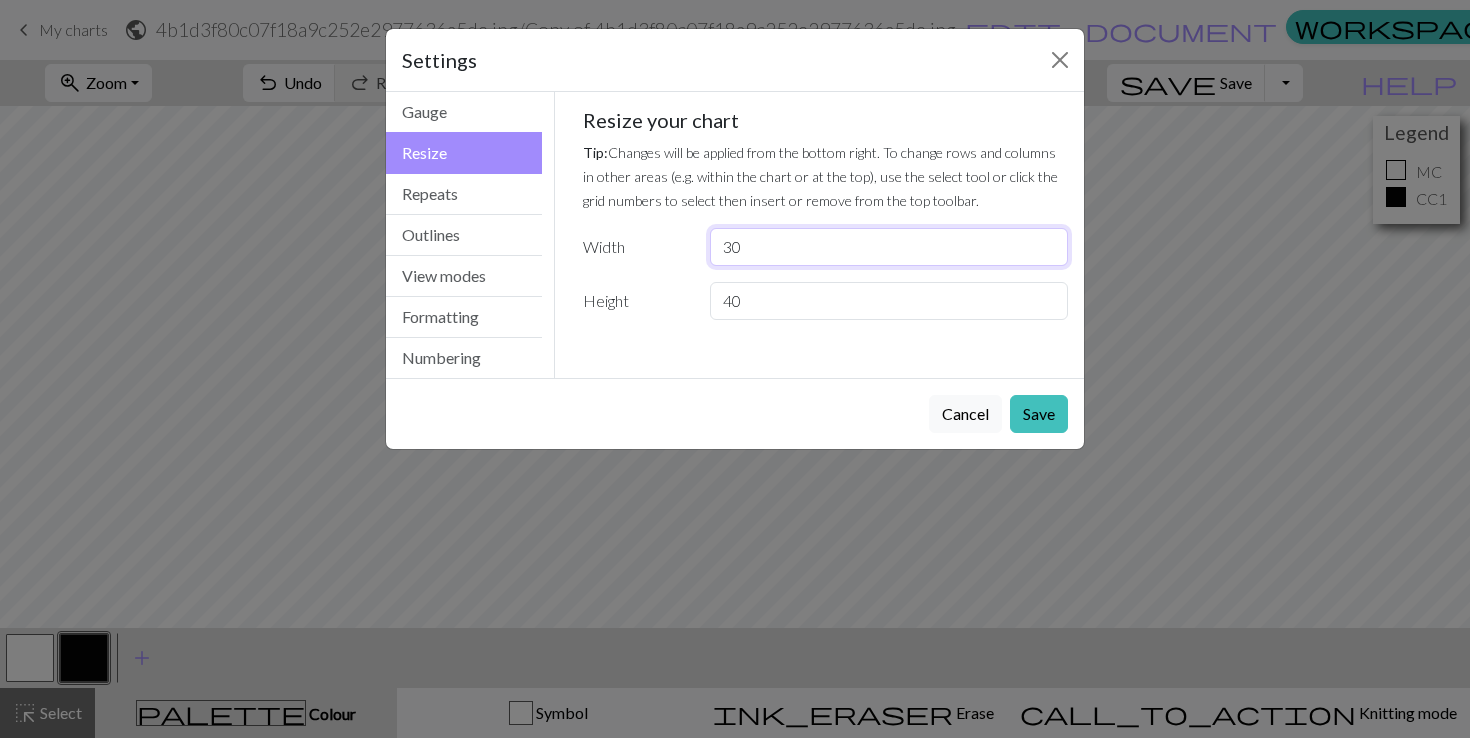 type on "30" 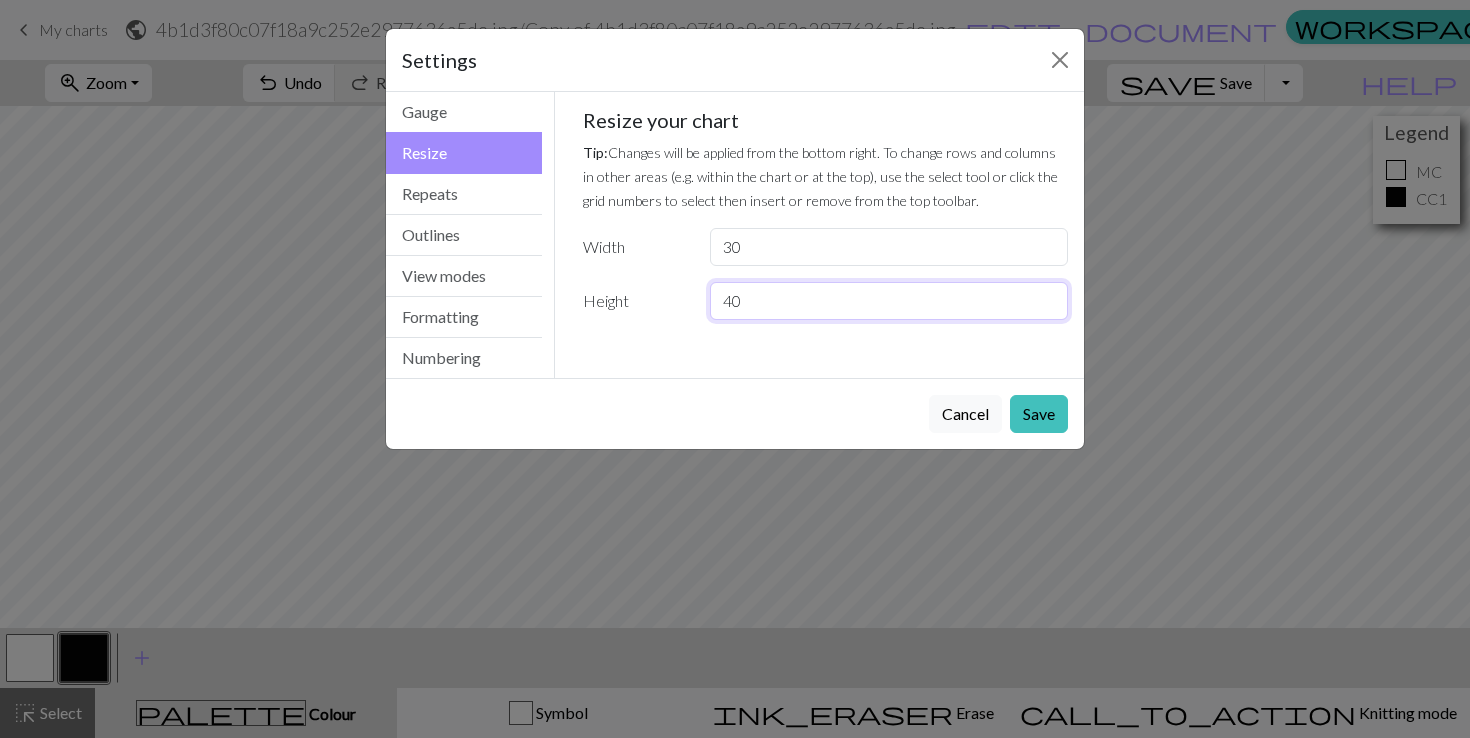 drag, startPoint x: 757, startPoint y: 304, endPoint x: 712, endPoint y: 304, distance: 45 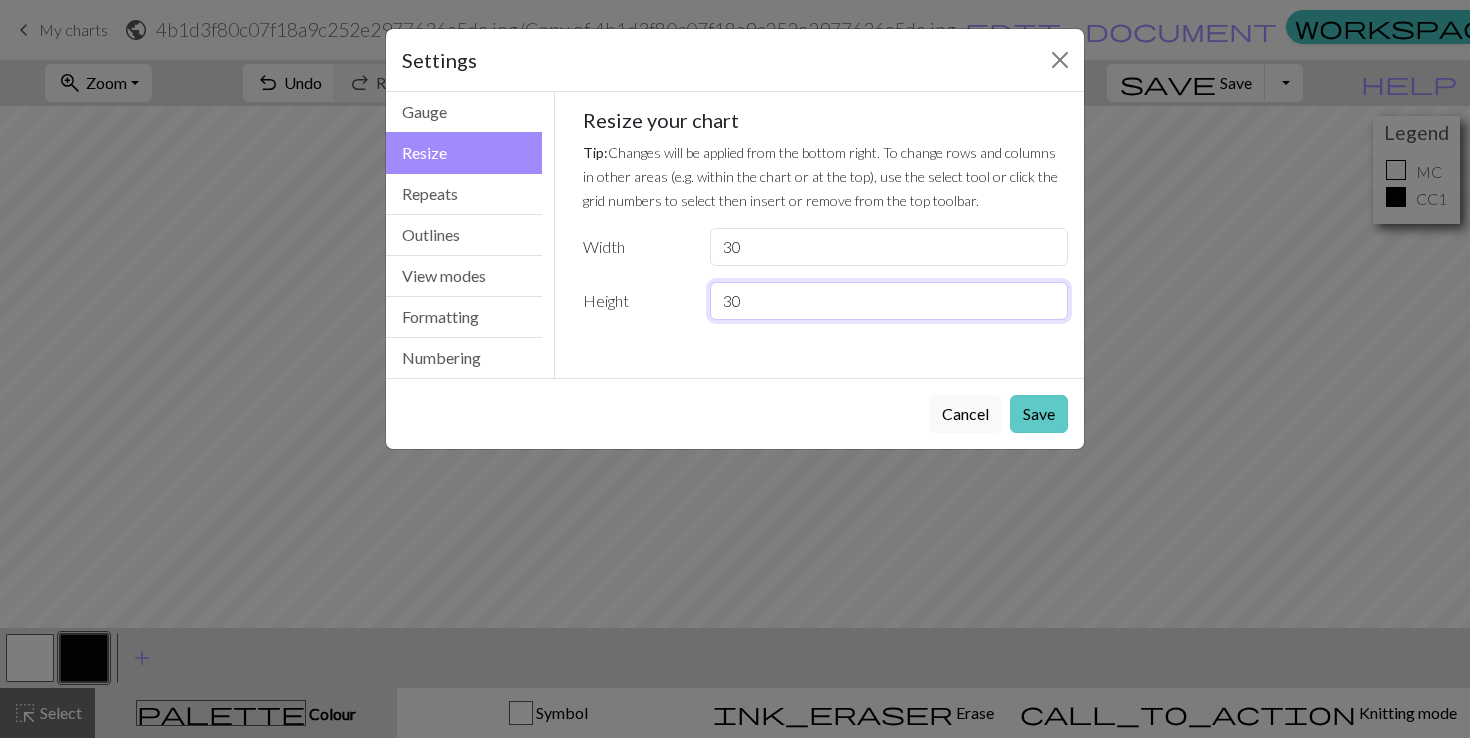 type on "30" 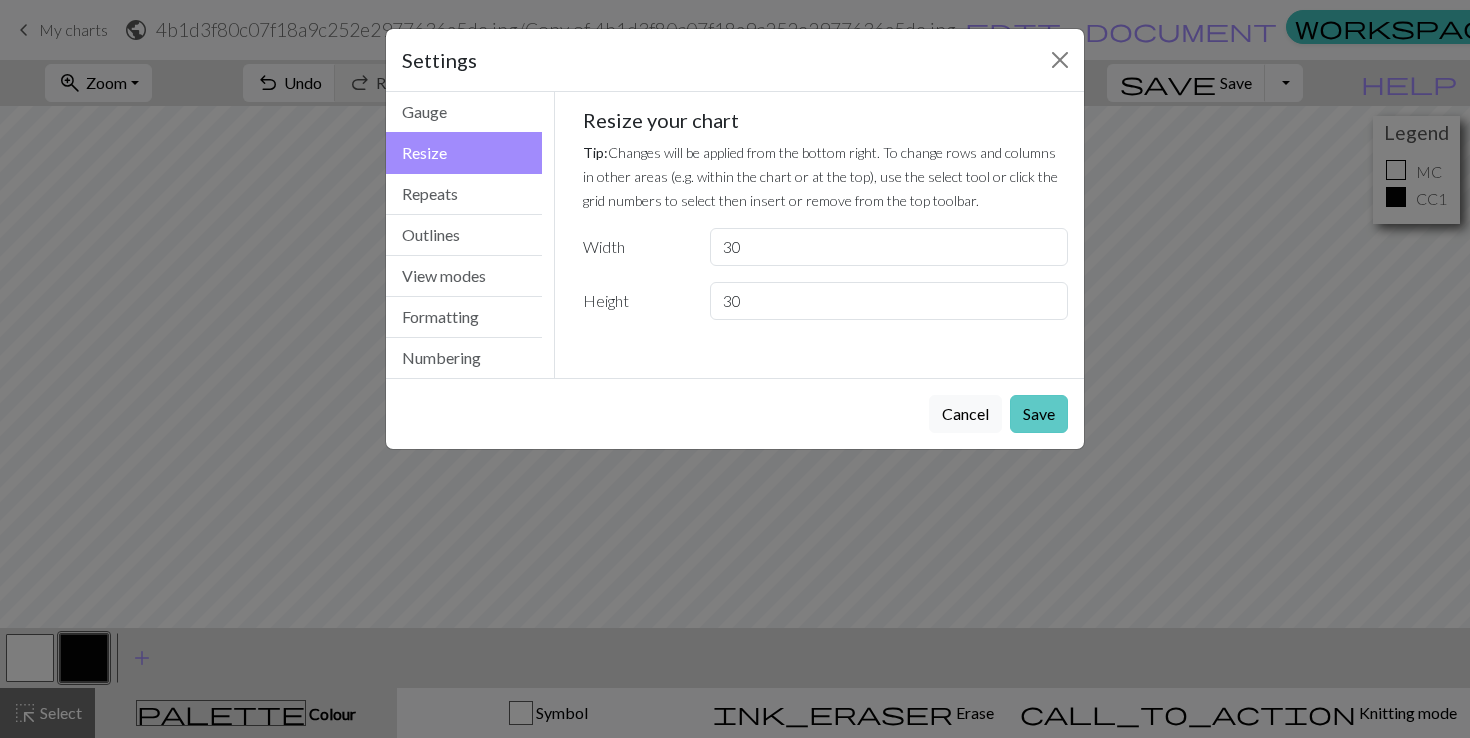 click on "Save" at bounding box center [1039, 414] 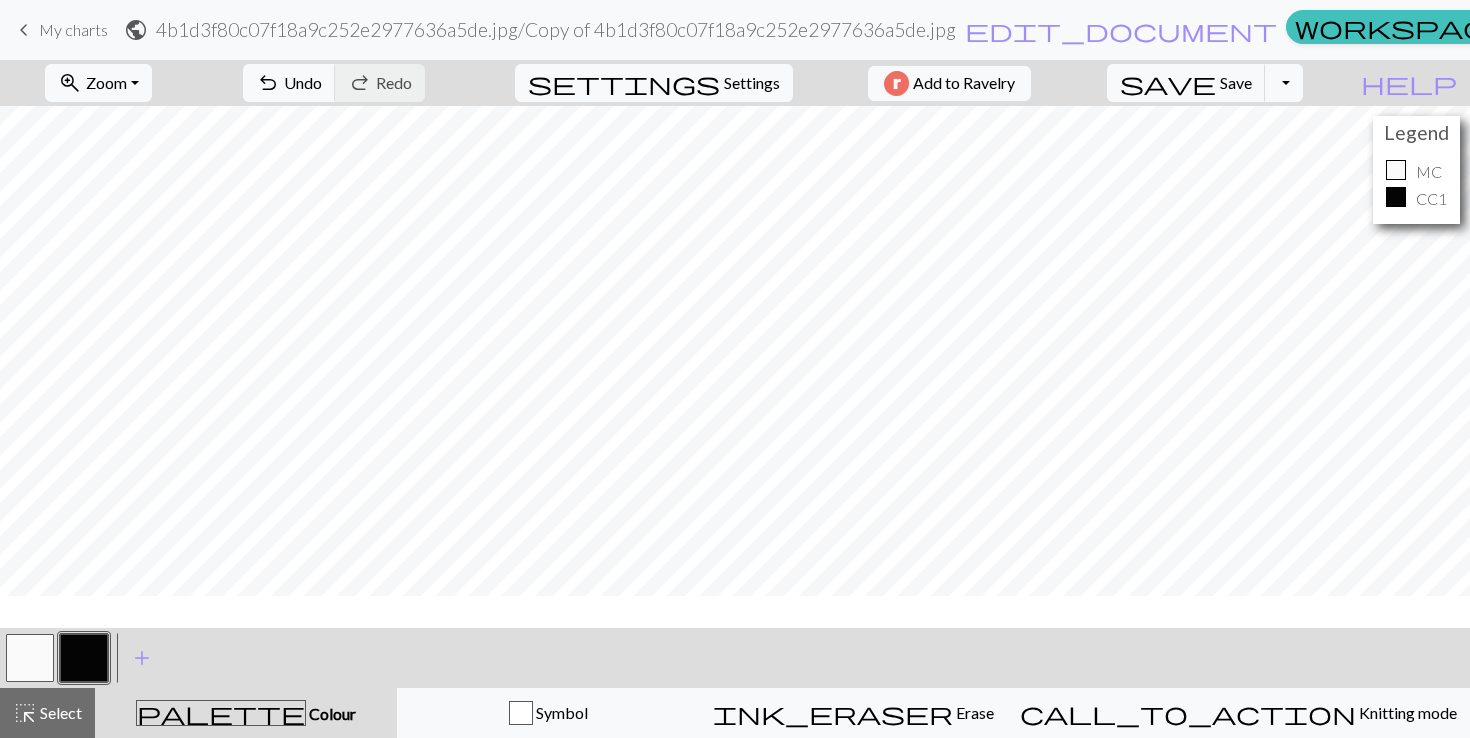 scroll, scrollTop: 0, scrollLeft: 0, axis: both 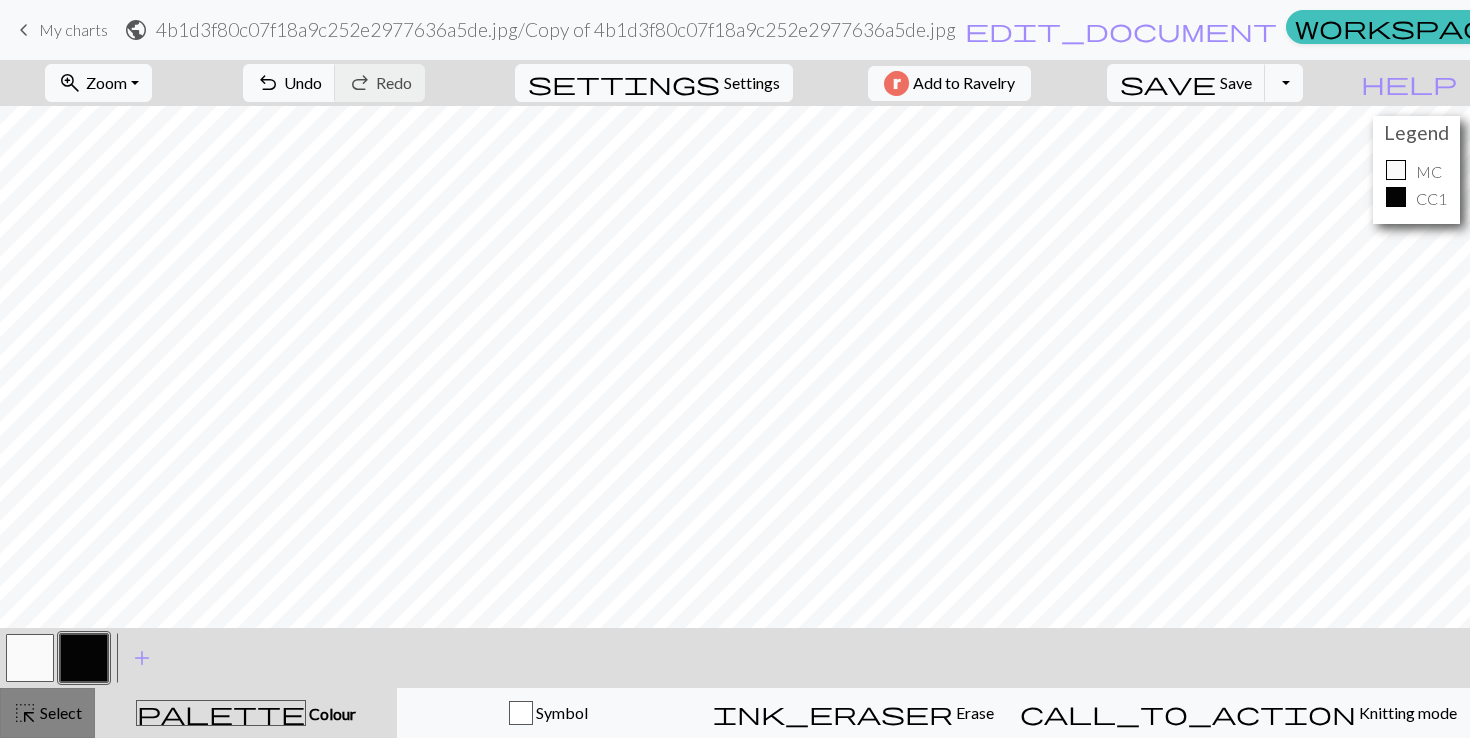 click on "Select" at bounding box center [59, 712] 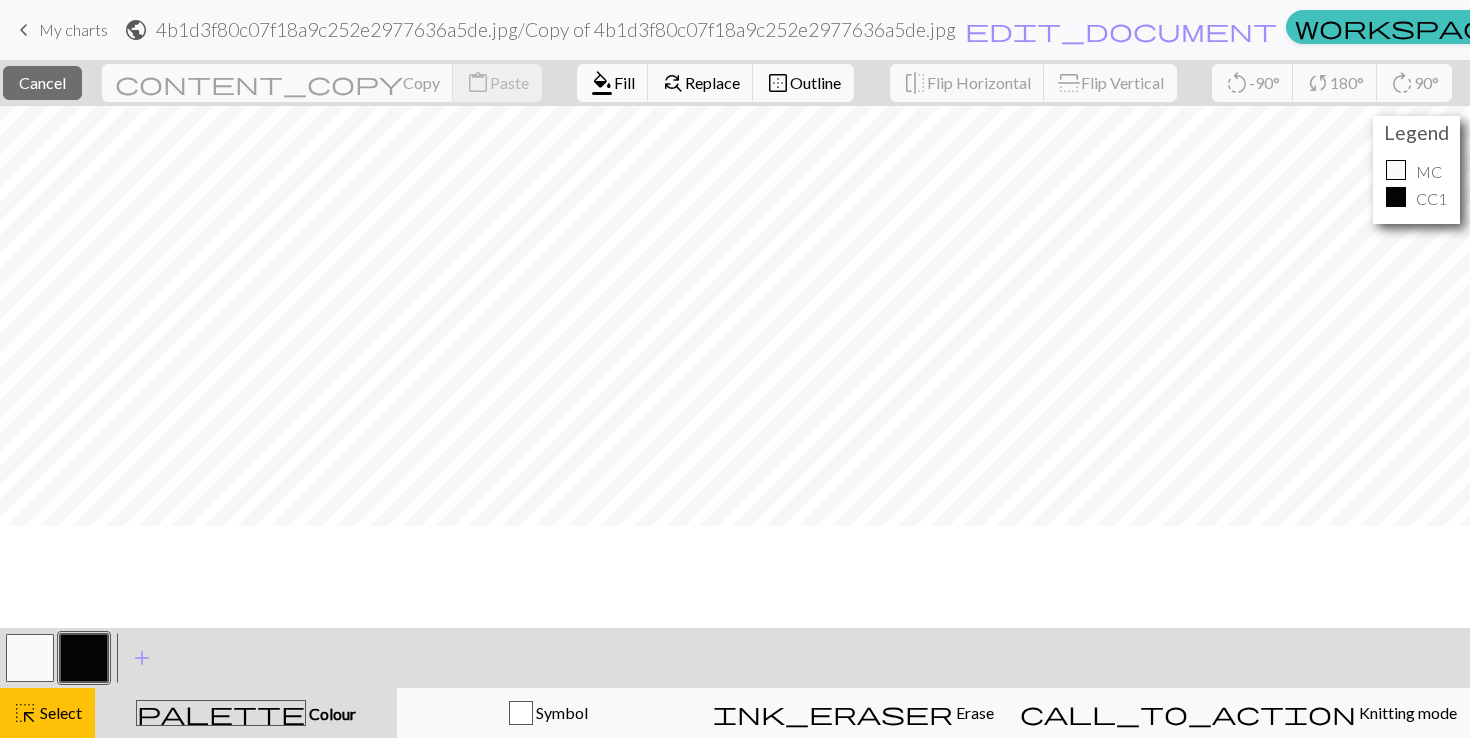 scroll, scrollTop: 0, scrollLeft: 0, axis: both 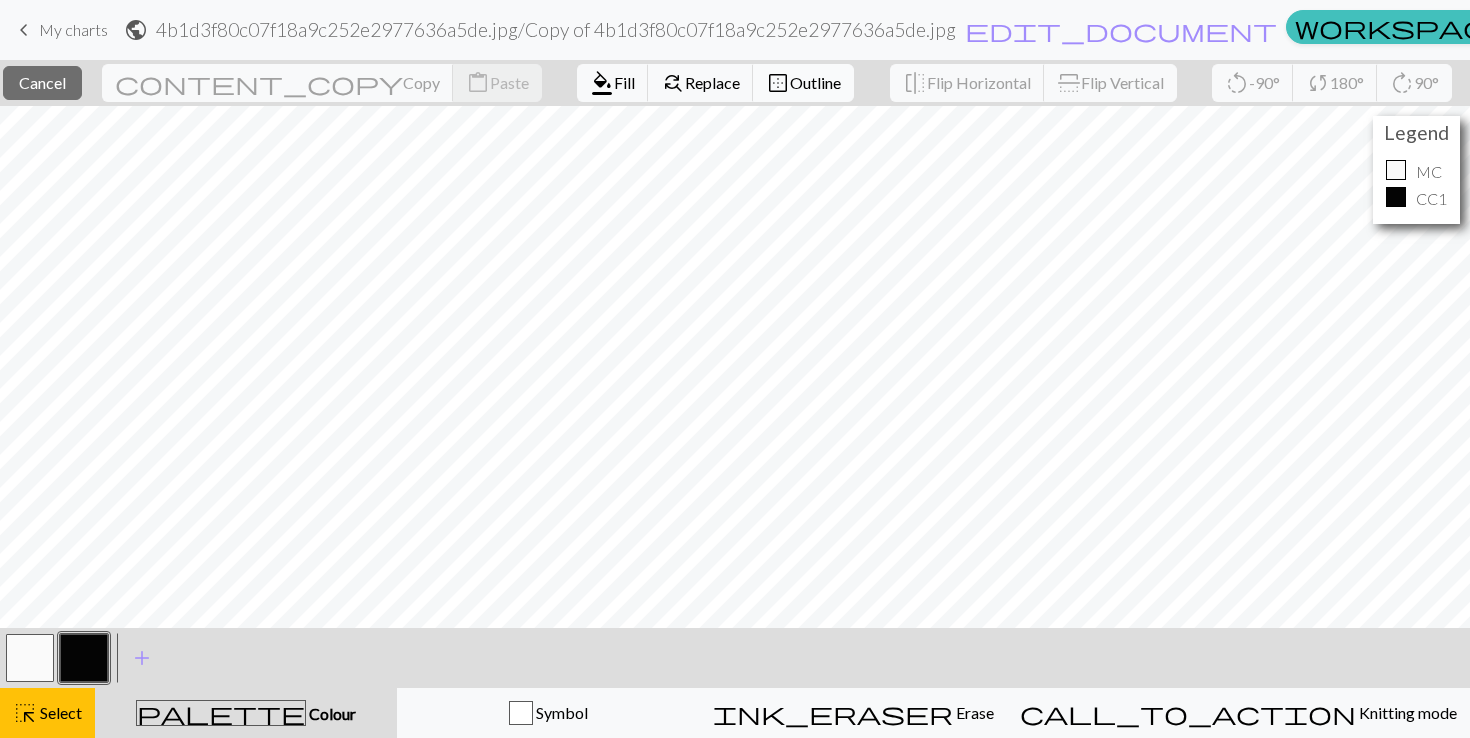 click on "Outline" at bounding box center (815, 82) 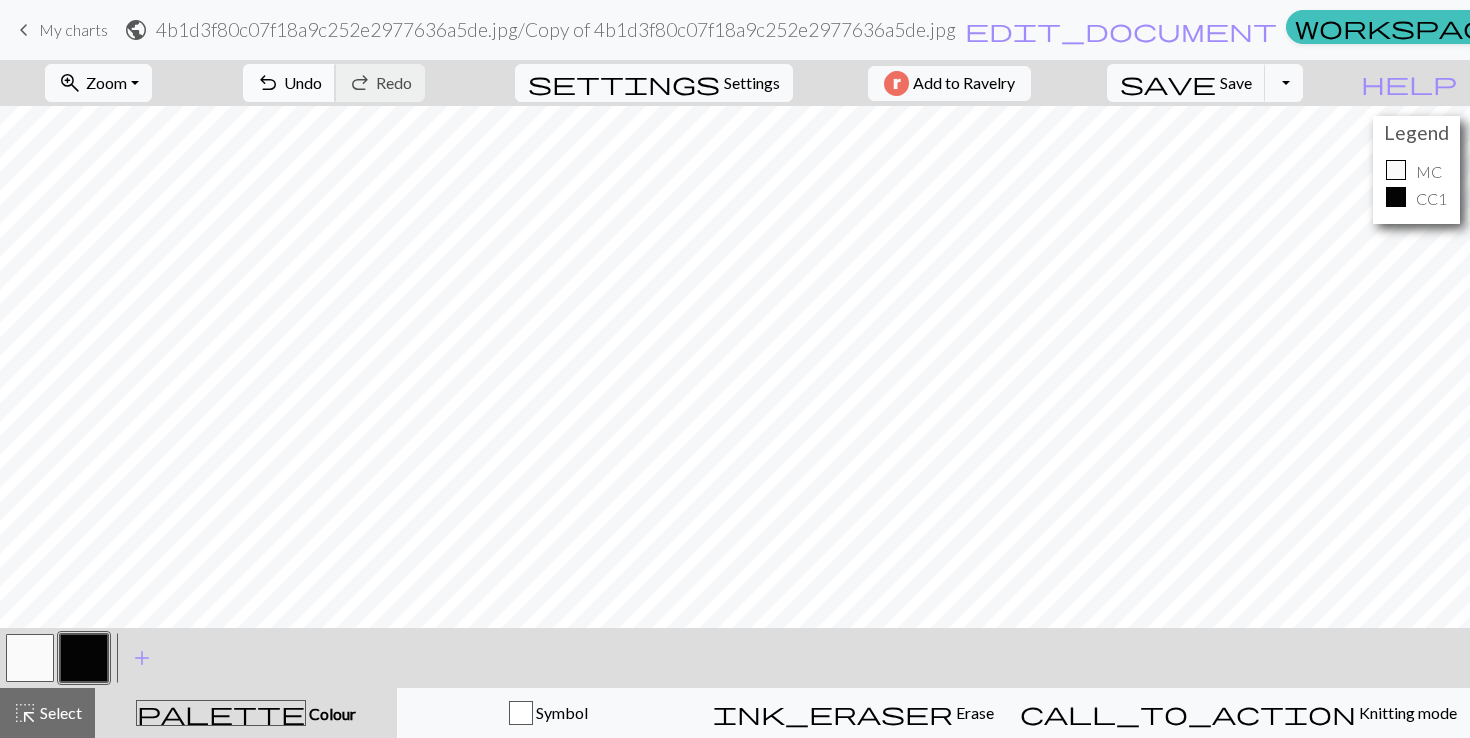 click on "Undo" at bounding box center [303, 82] 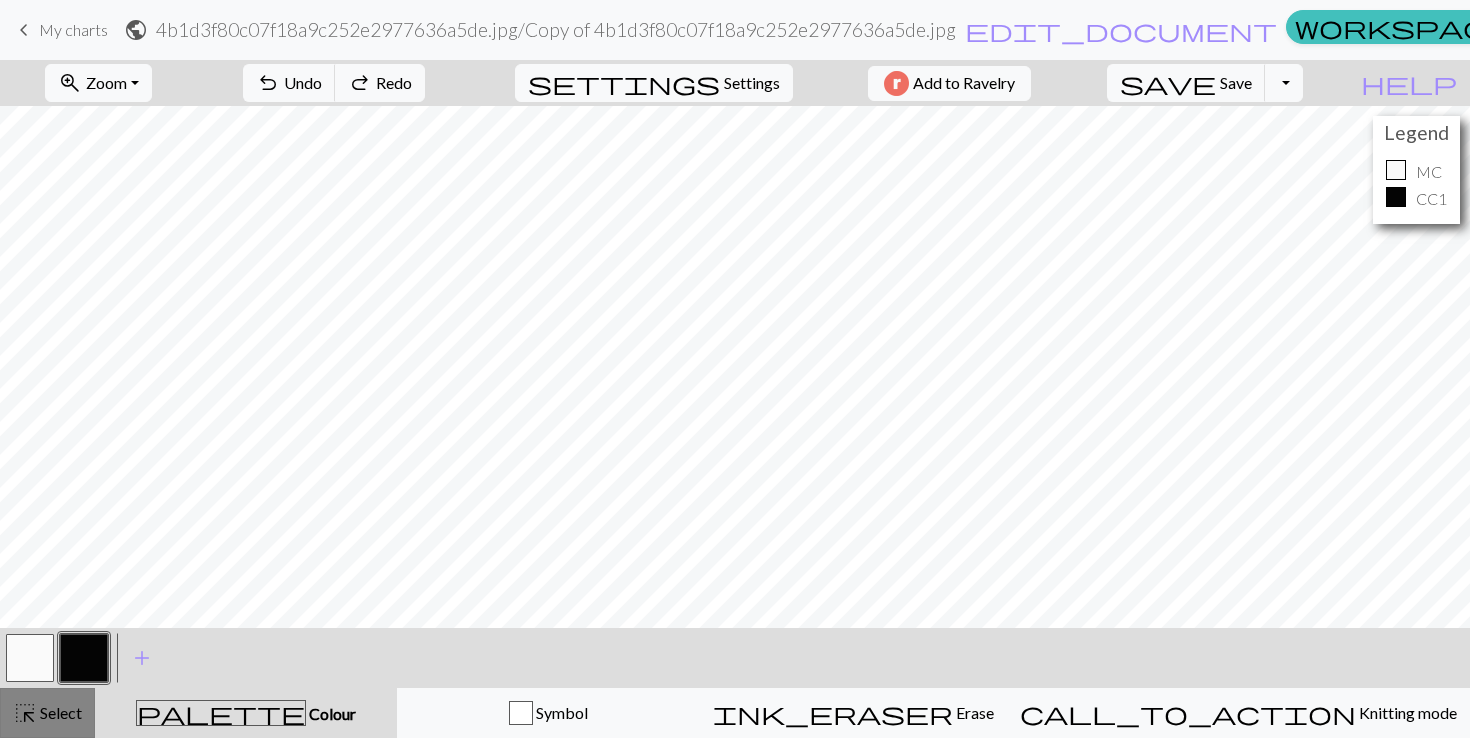 click on "Select" at bounding box center [59, 712] 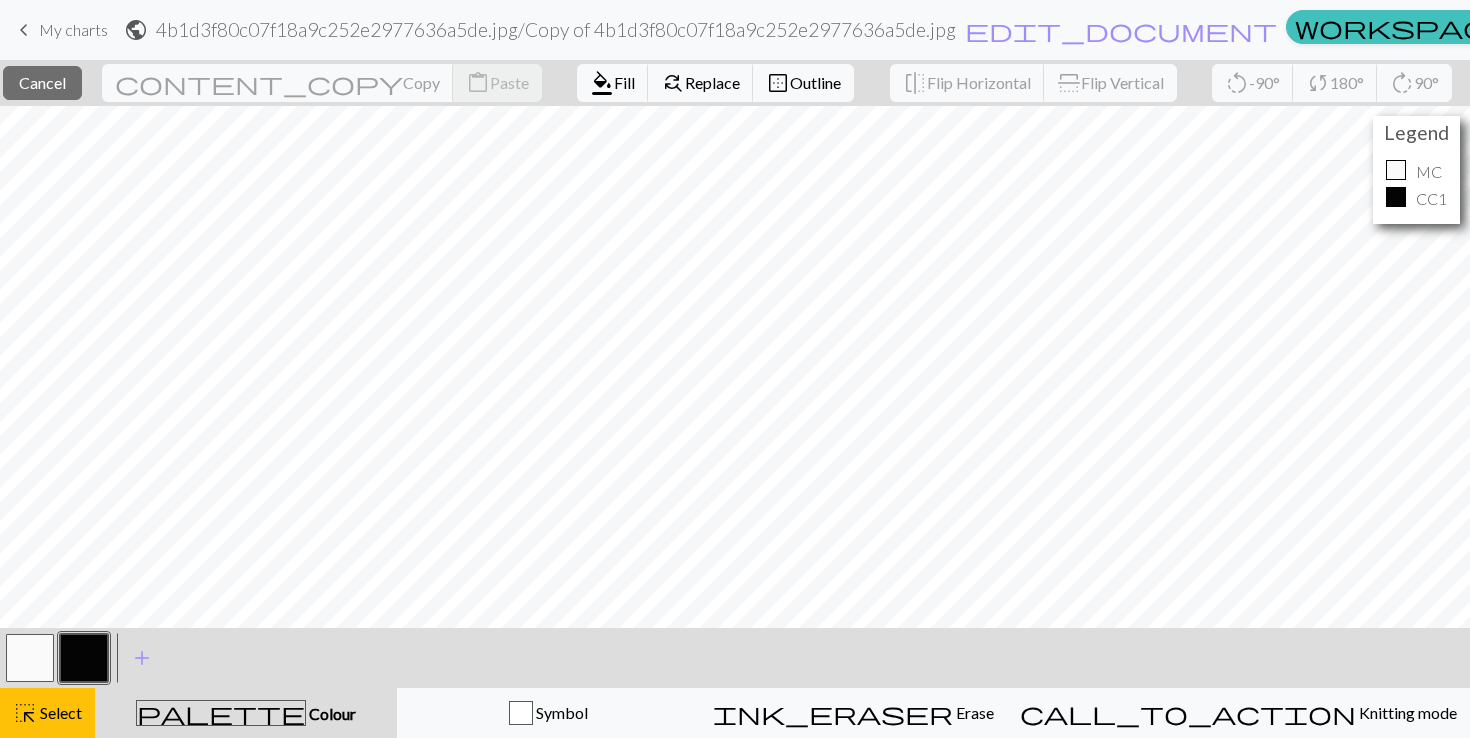 scroll, scrollTop: 0, scrollLeft: 0, axis: both 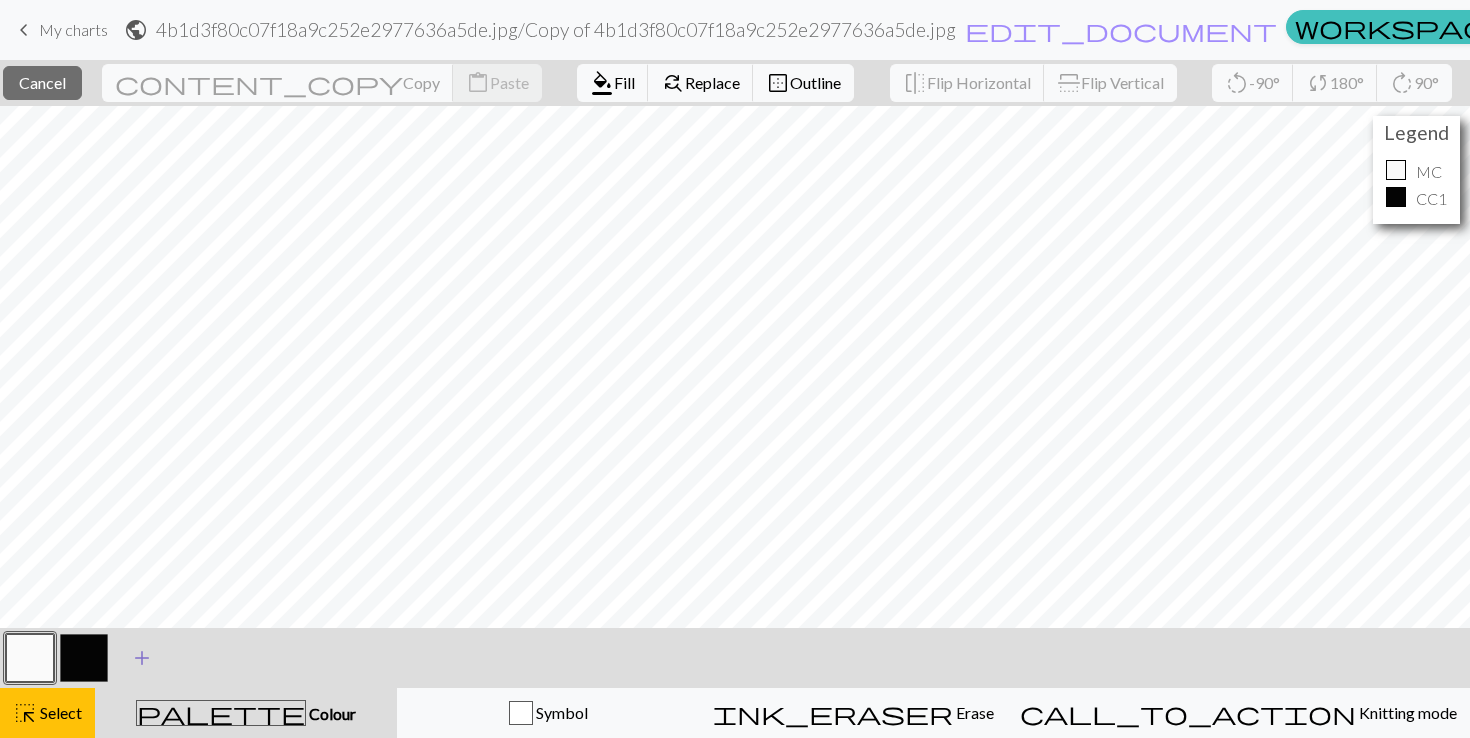 click on "add" at bounding box center [142, 658] 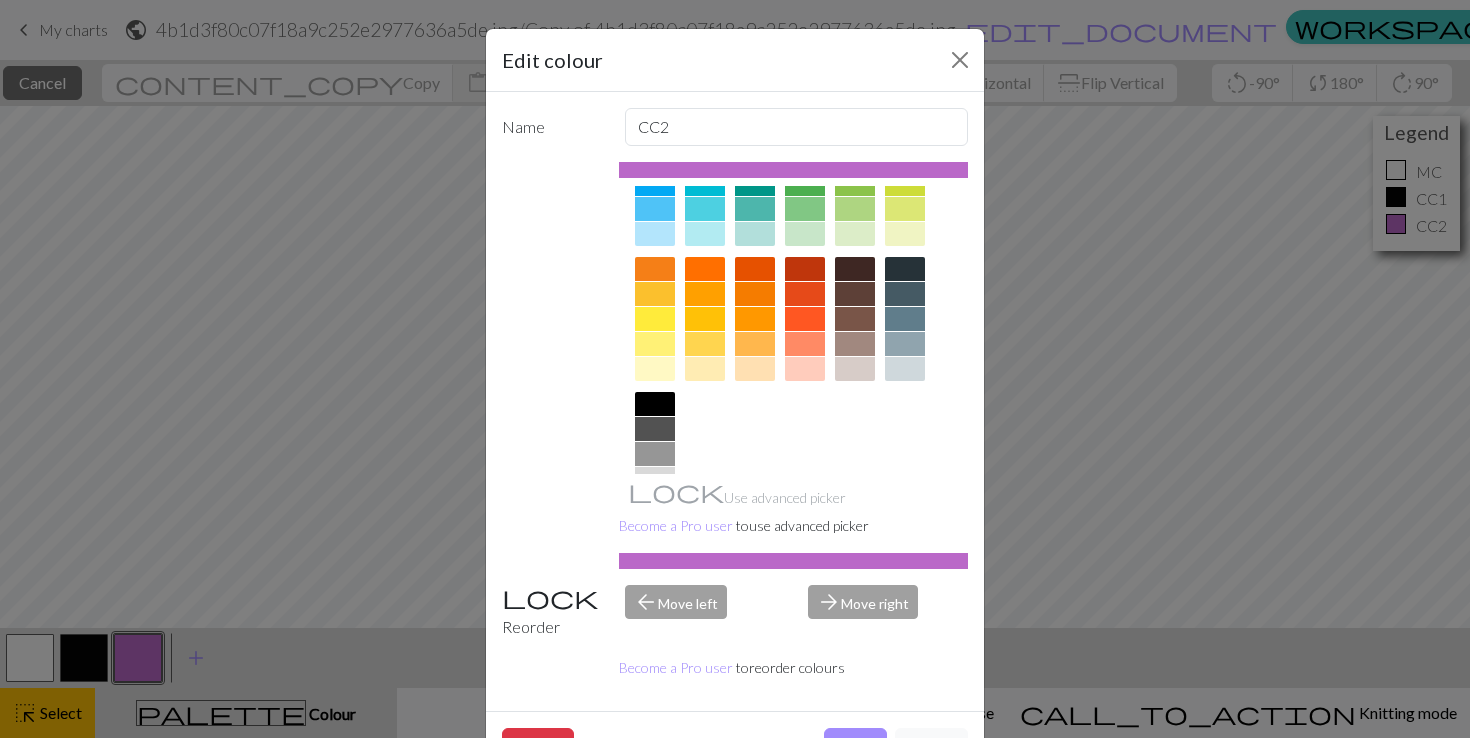 scroll, scrollTop: 220, scrollLeft: 0, axis: vertical 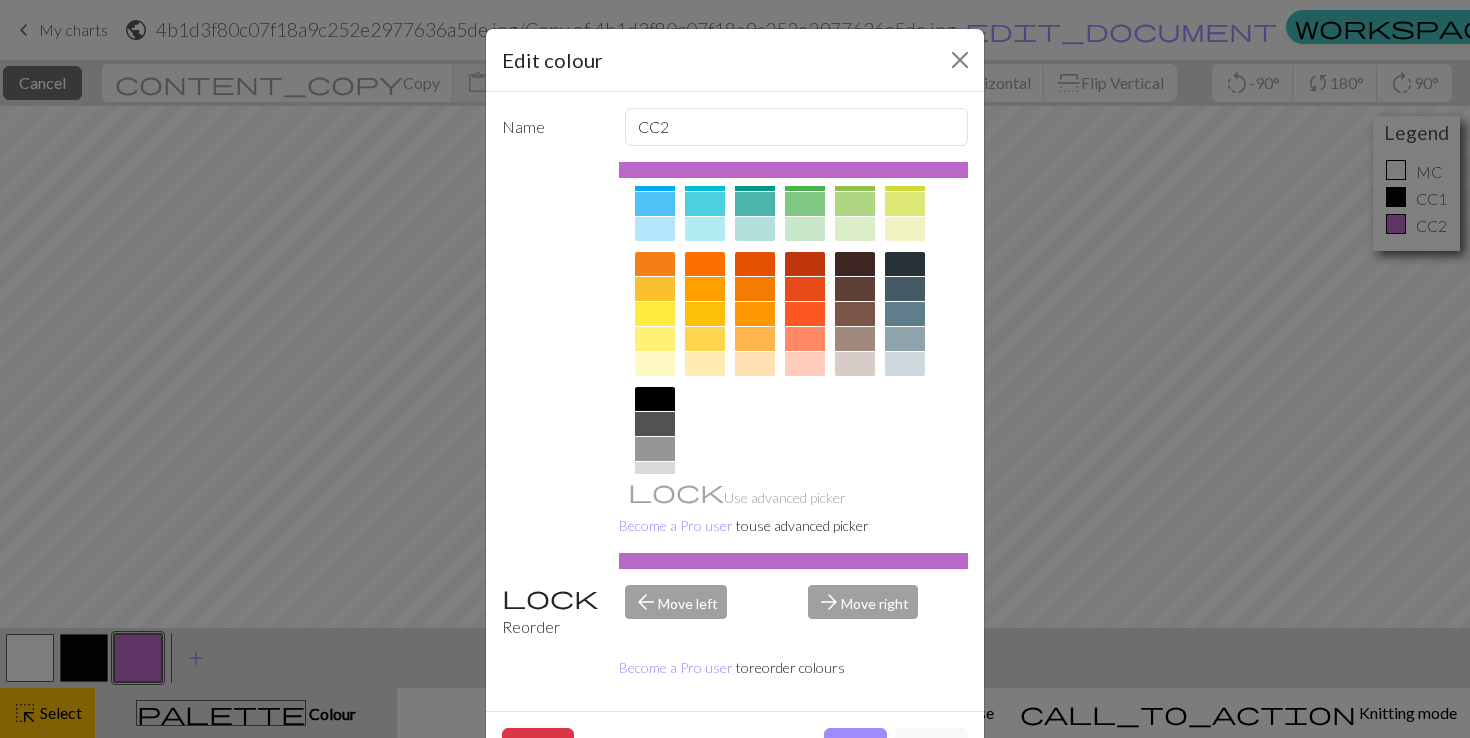 click at bounding box center (655, 314) 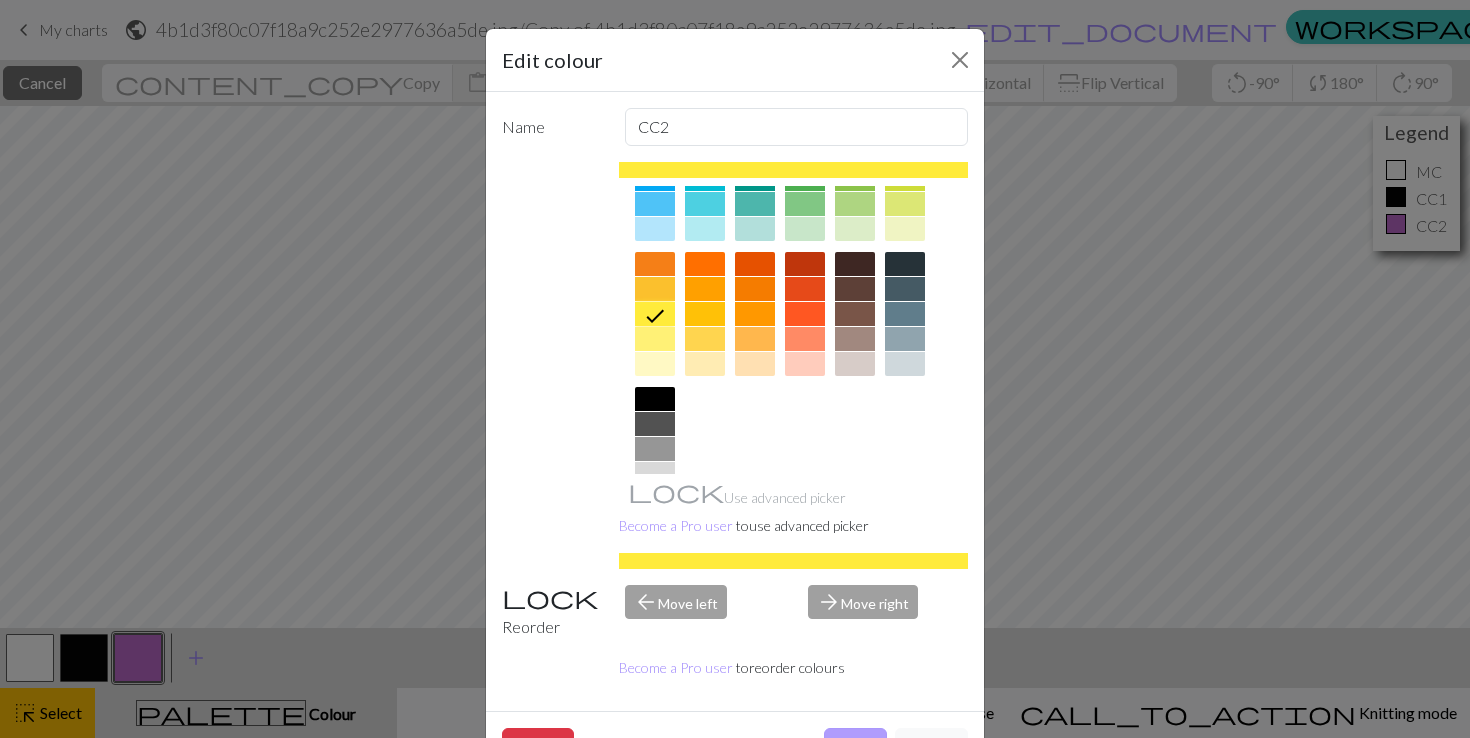 click on "Done" at bounding box center [855, 747] 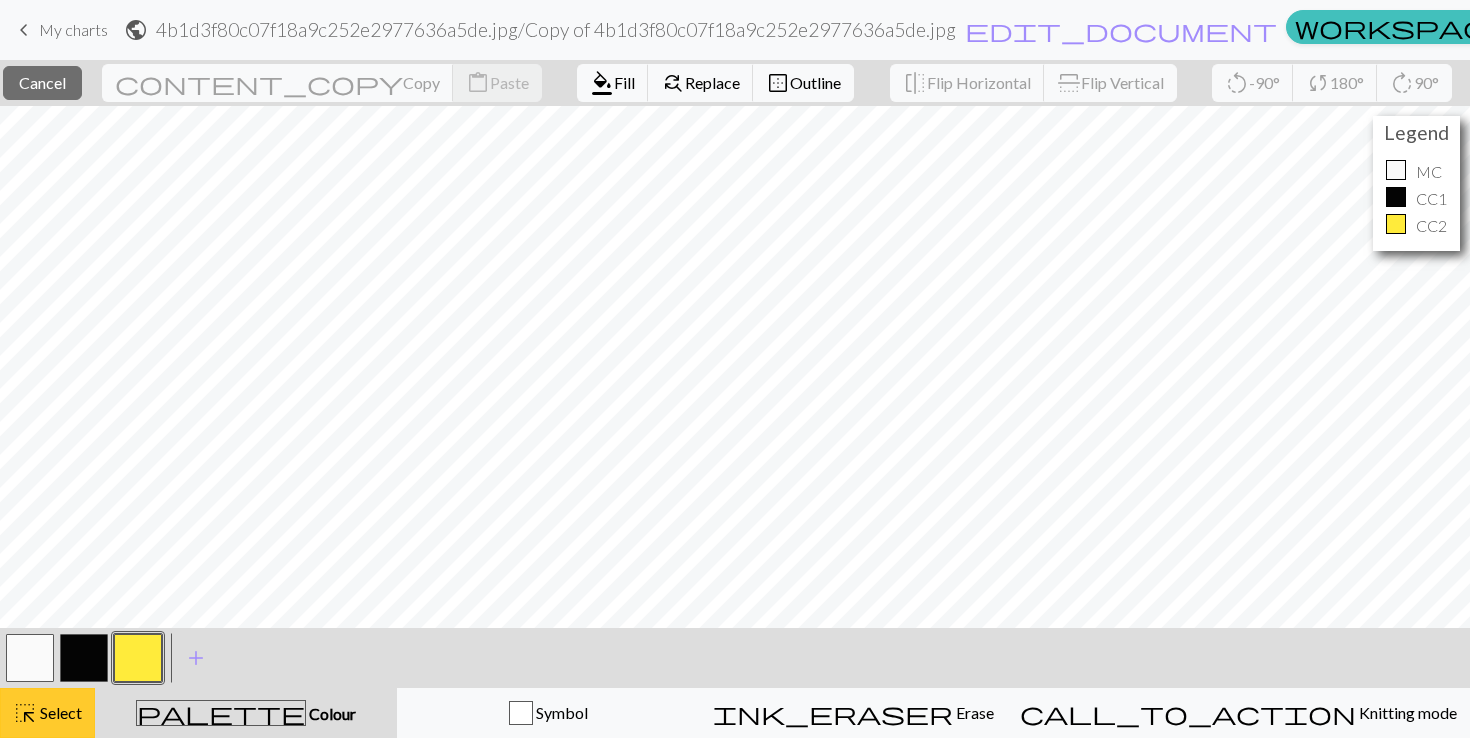 click on "Select" at bounding box center [59, 712] 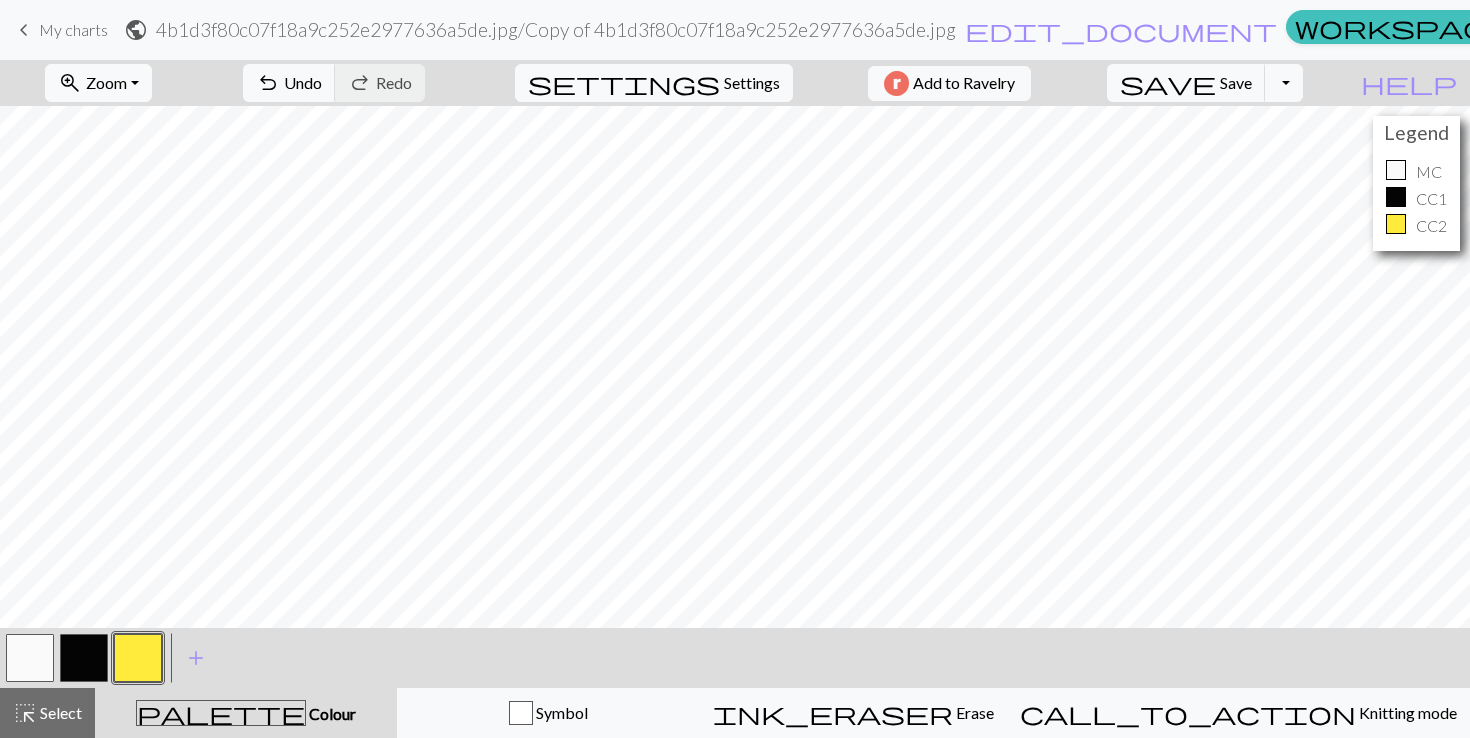 click at bounding box center (138, 658) 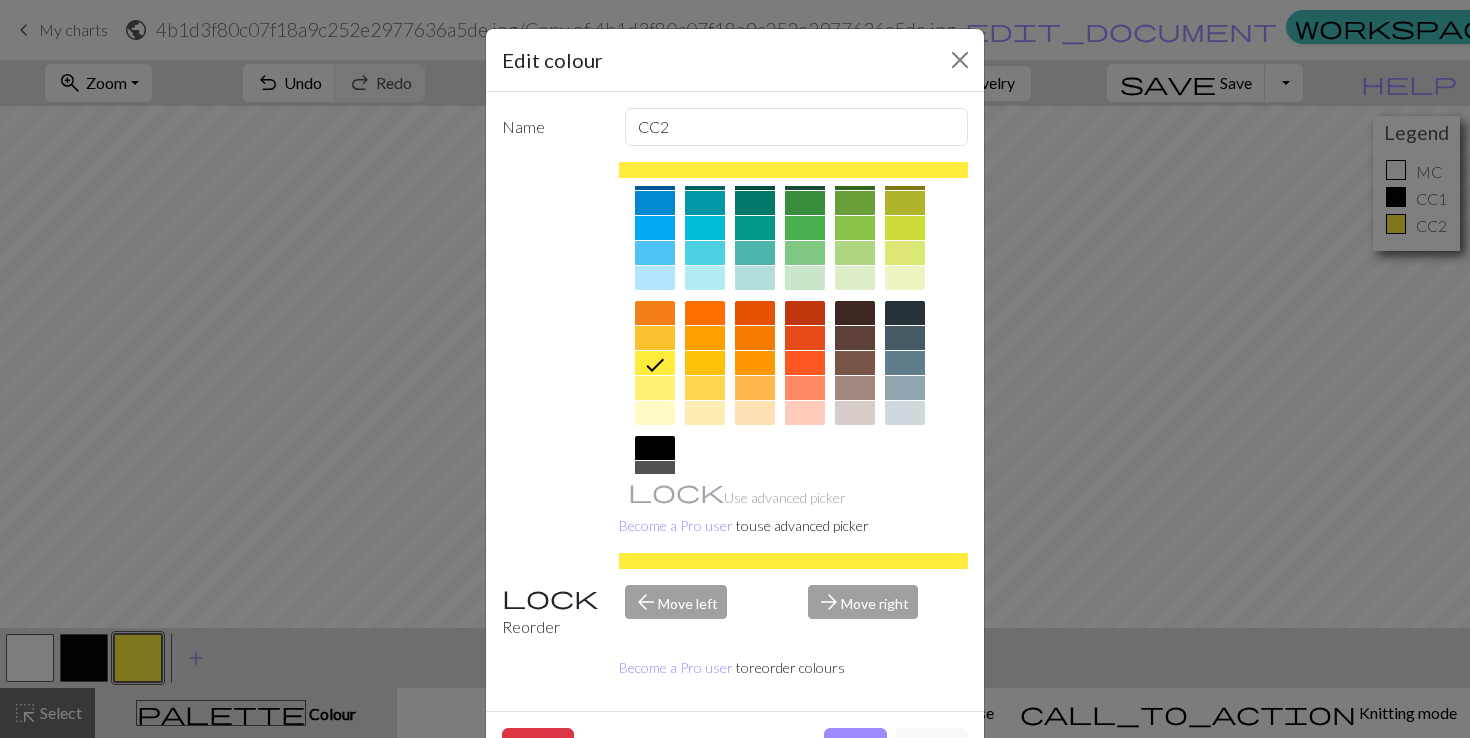 scroll, scrollTop: 280, scrollLeft: 0, axis: vertical 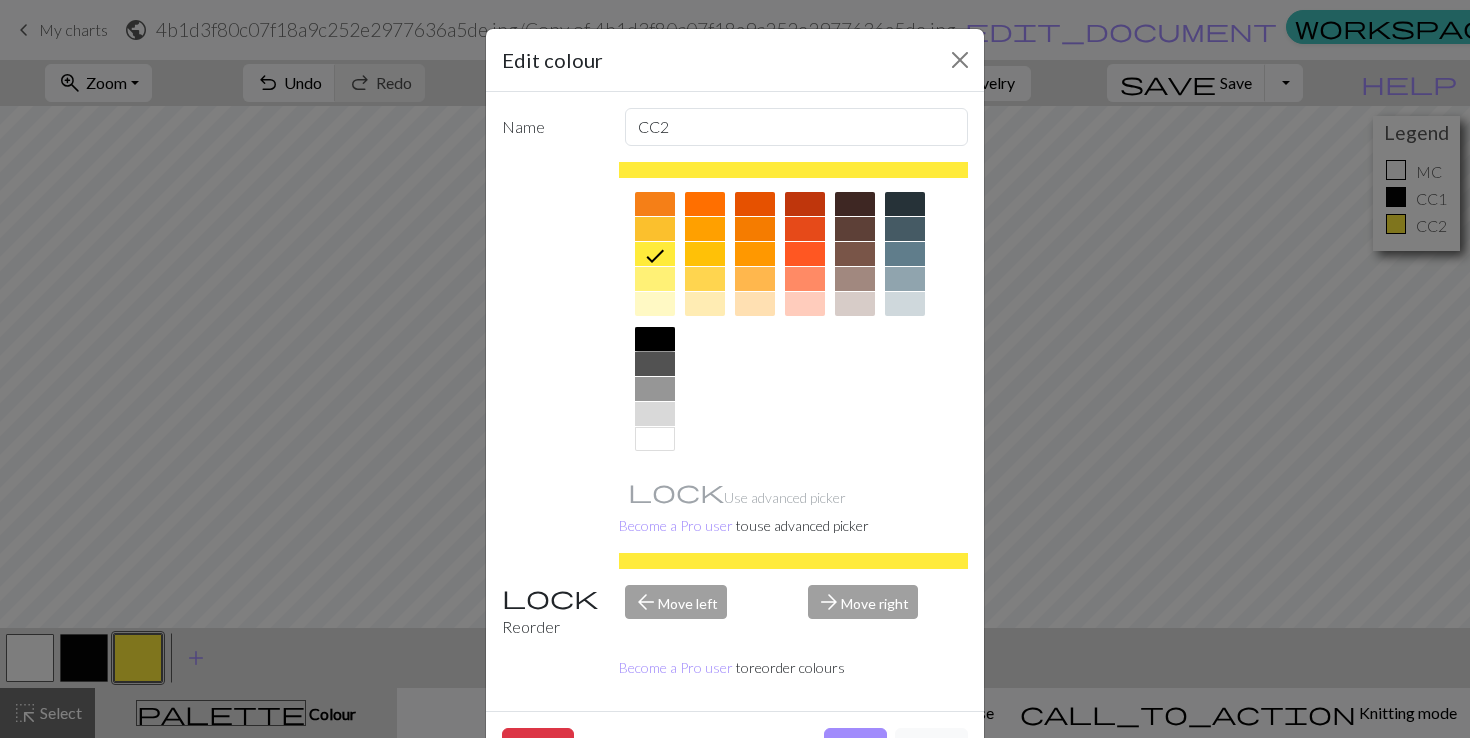click at bounding box center (655, 339) 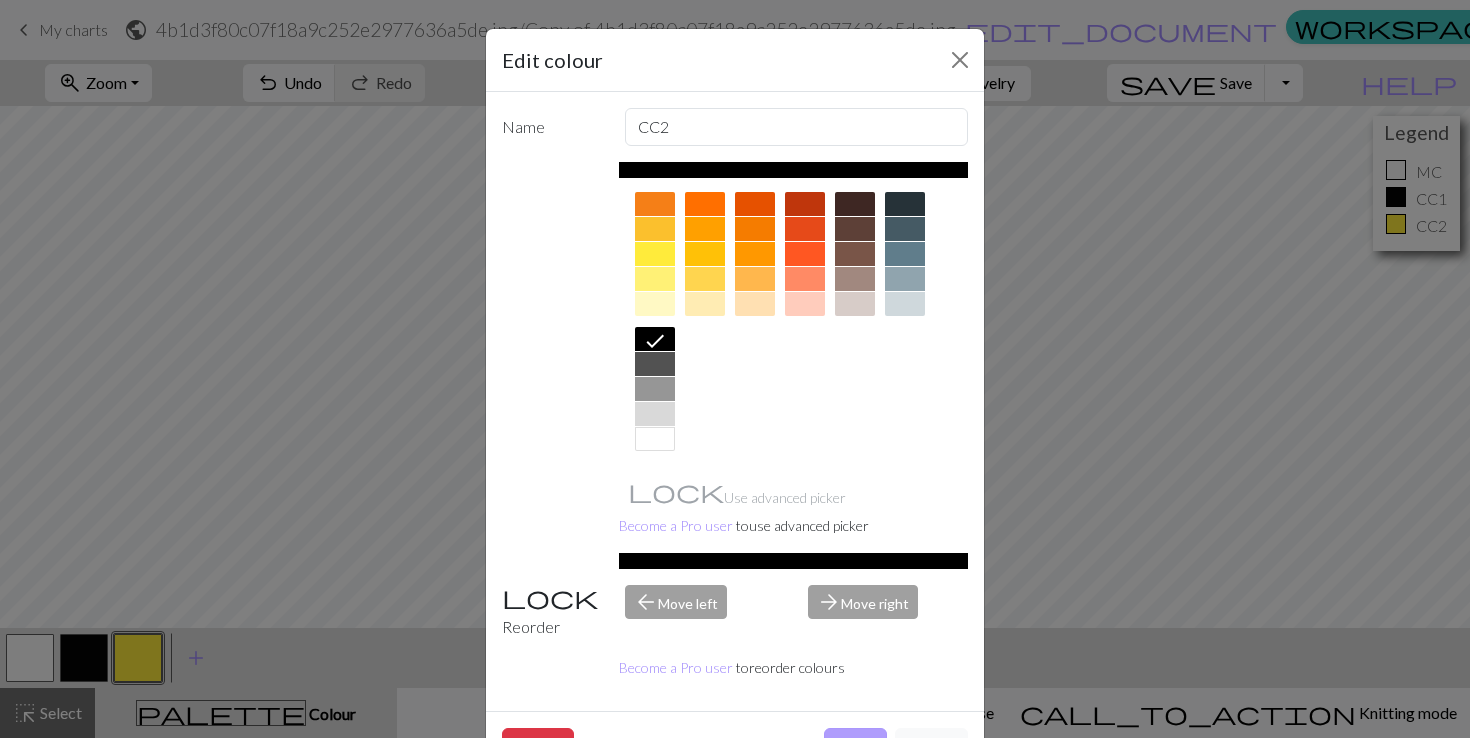 click on "Done" at bounding box center [855, 747] 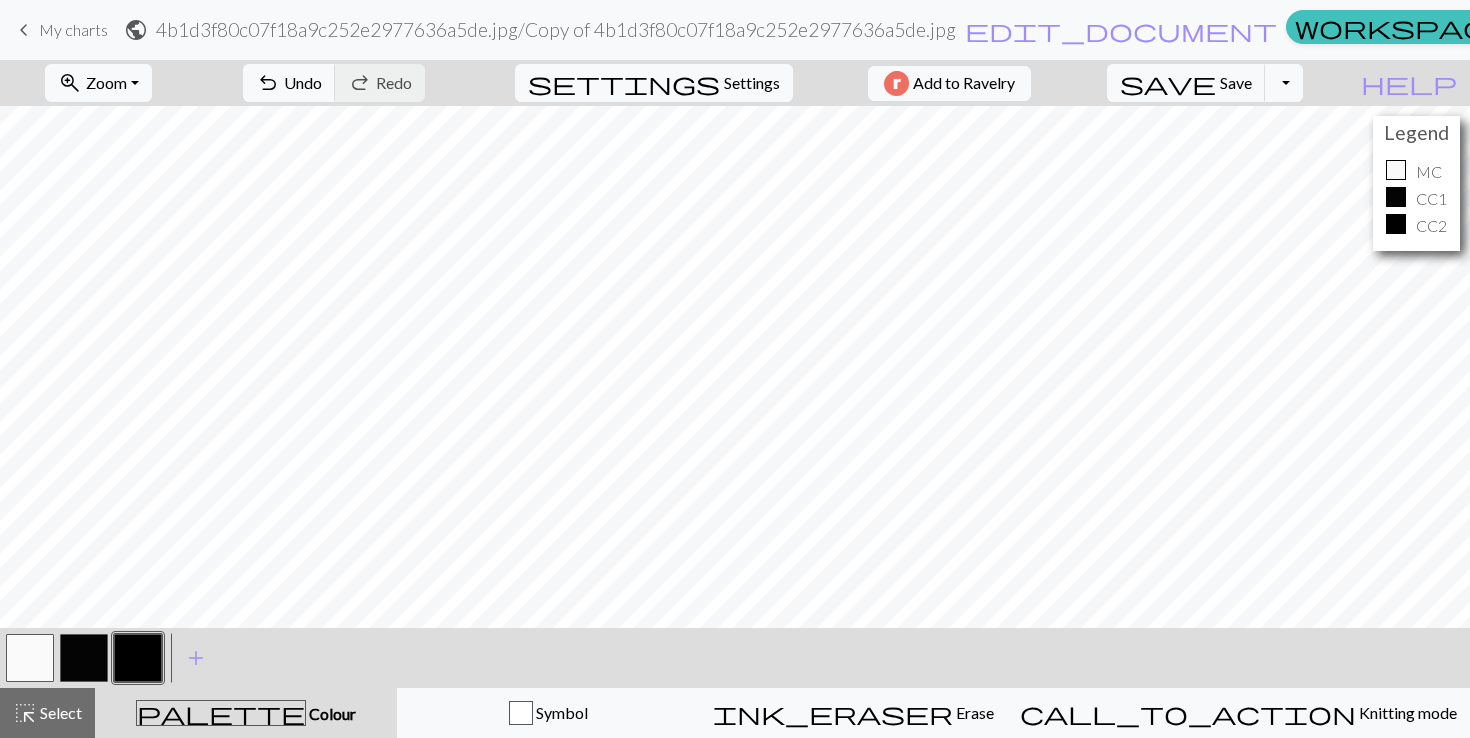 click at bounding box center (30, 658) 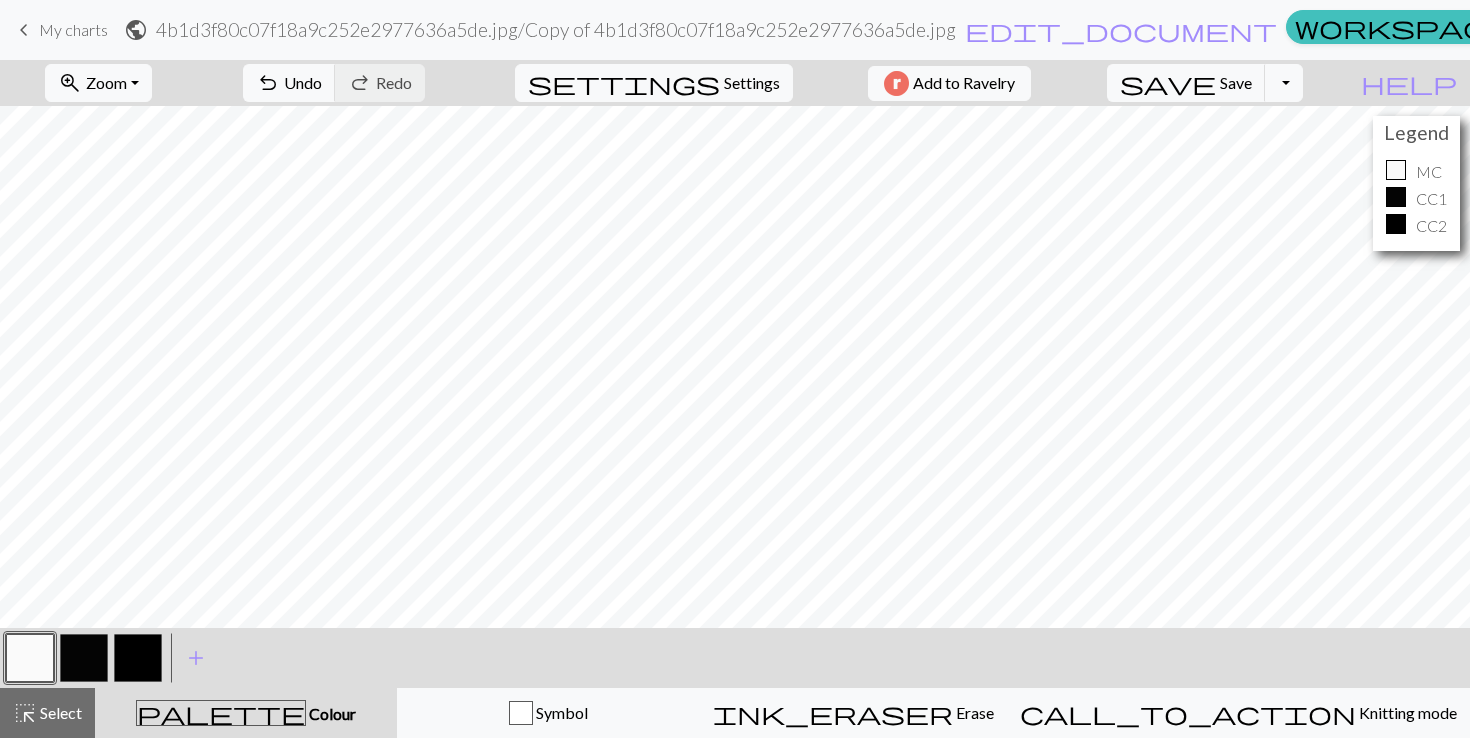 scroll, scrollTop: 0, scrollLeft: 0, axis: both 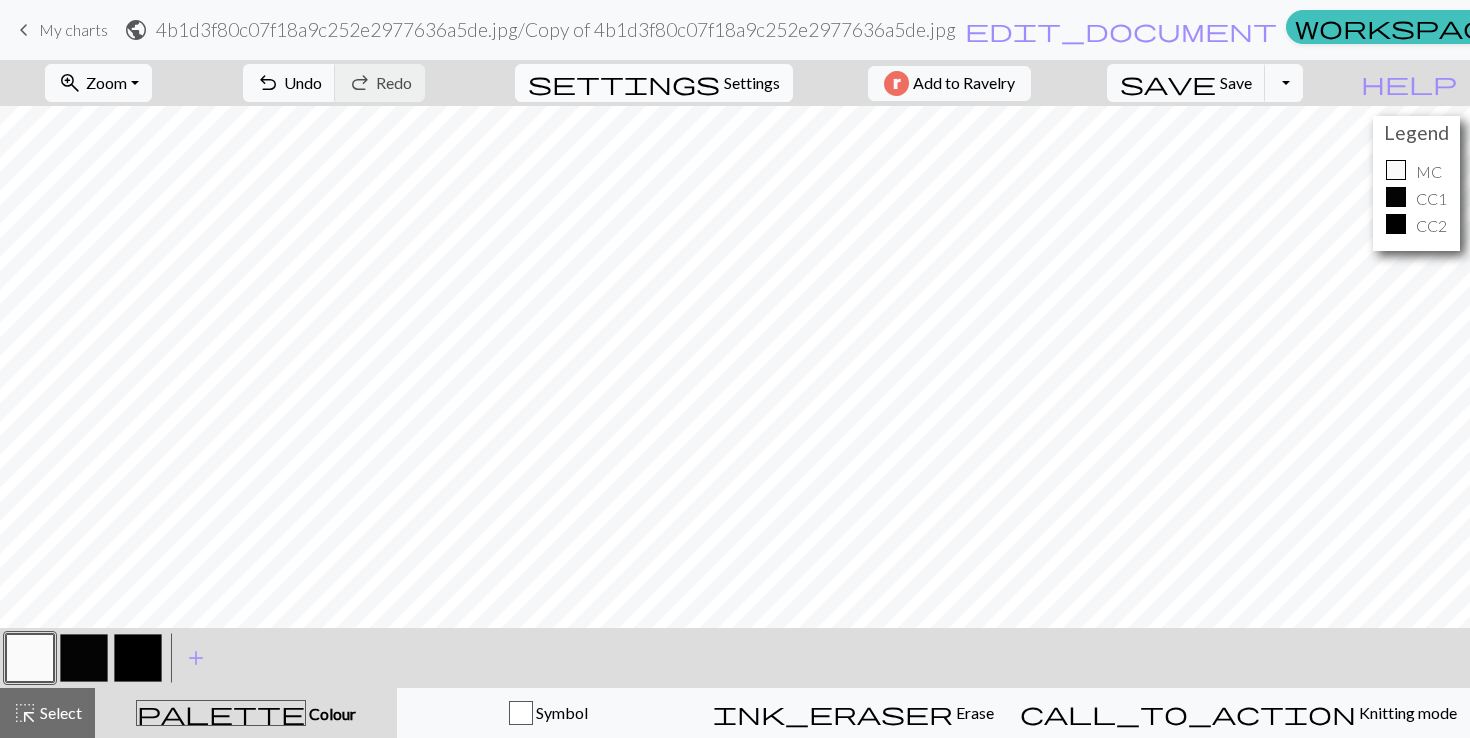 click on "Settings" at bounding box center (752, 83) 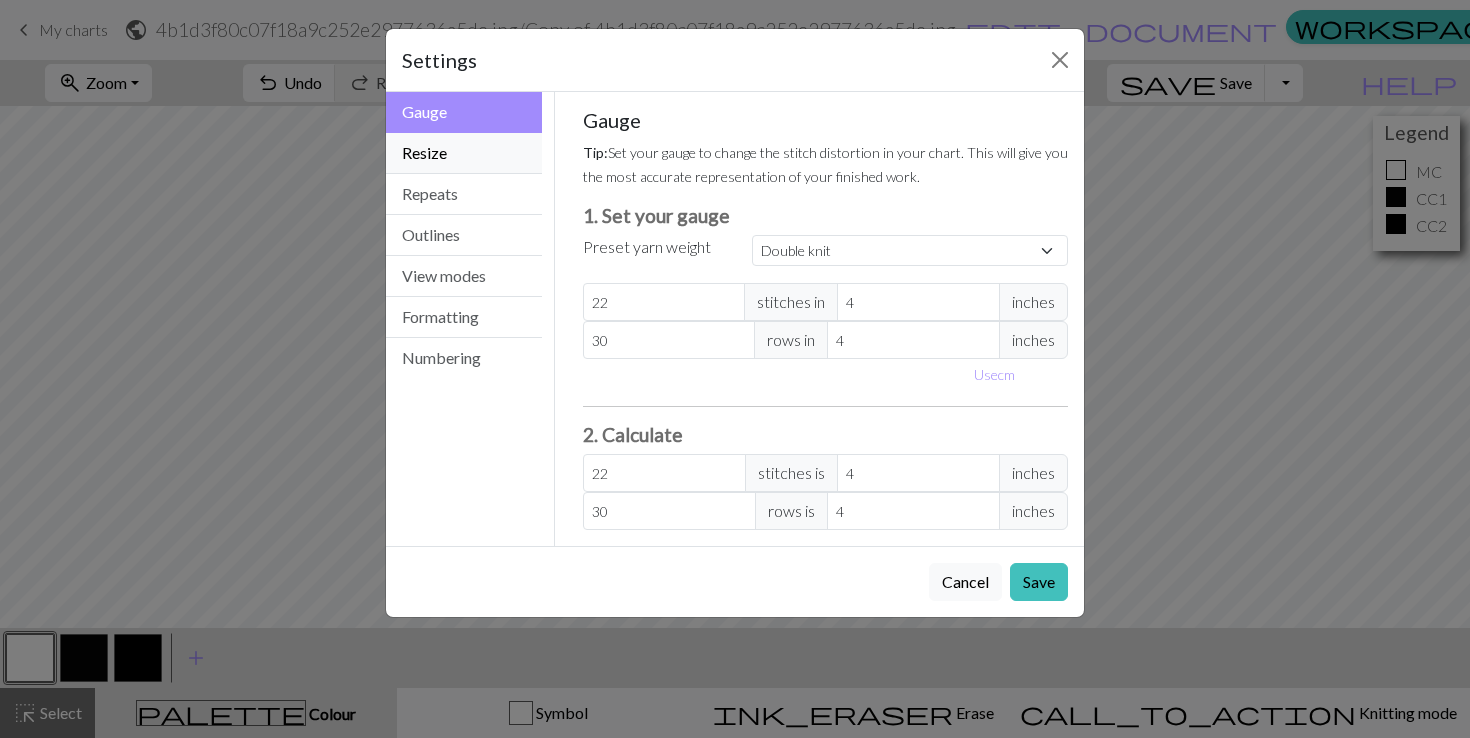 click on "Resize" at bounding box center [464, 153] 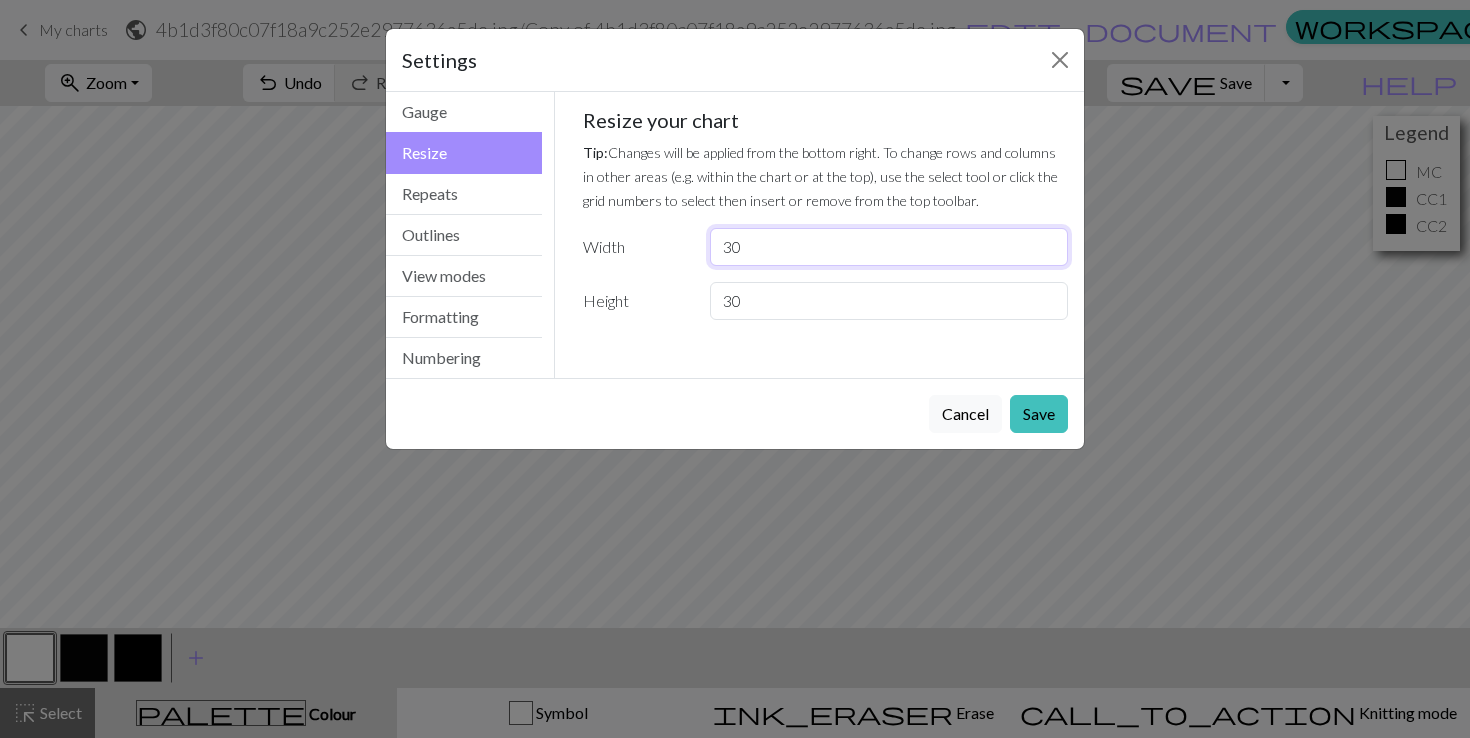 drag, startPoint x: 759, startPoint y: 239, endPoint x: 705, endPoint y: 238, distance: 54.00926 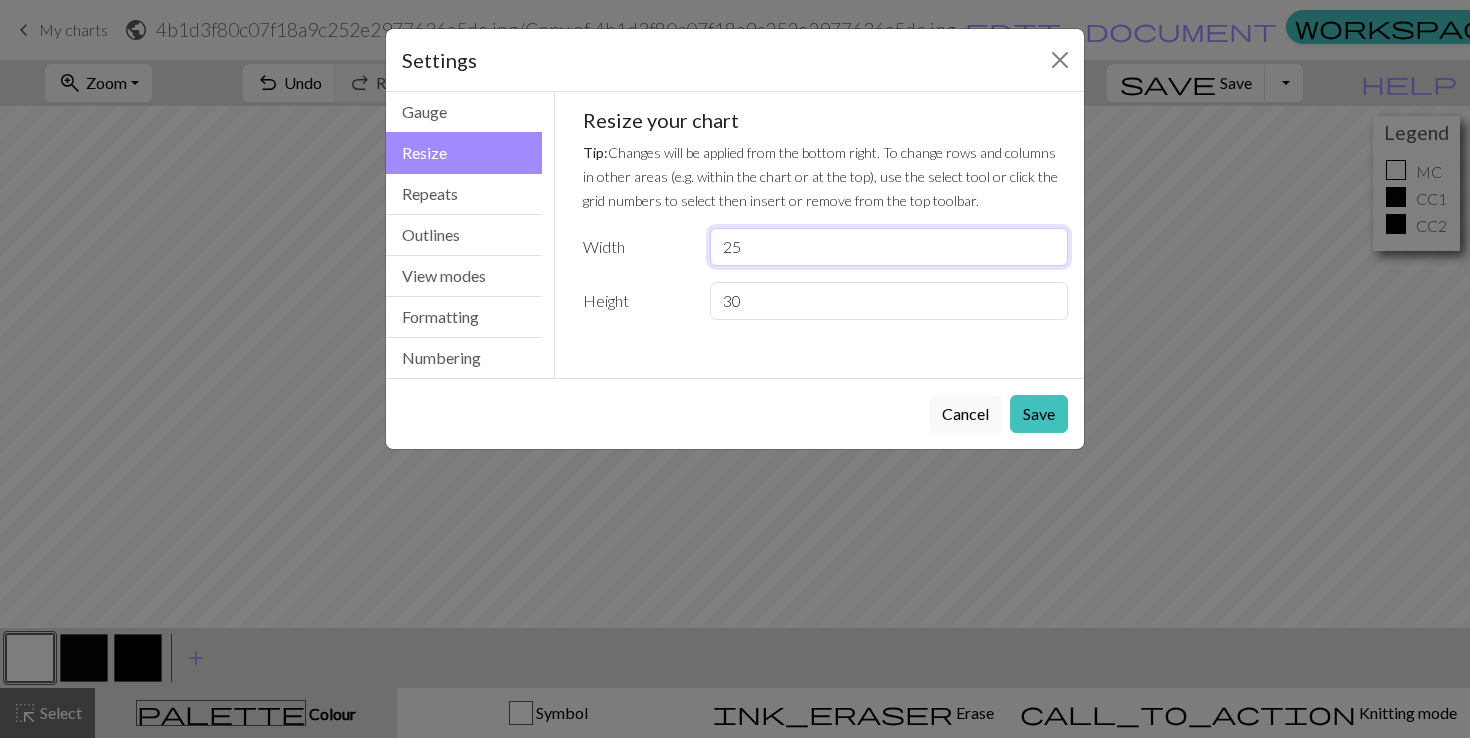 type on "25" 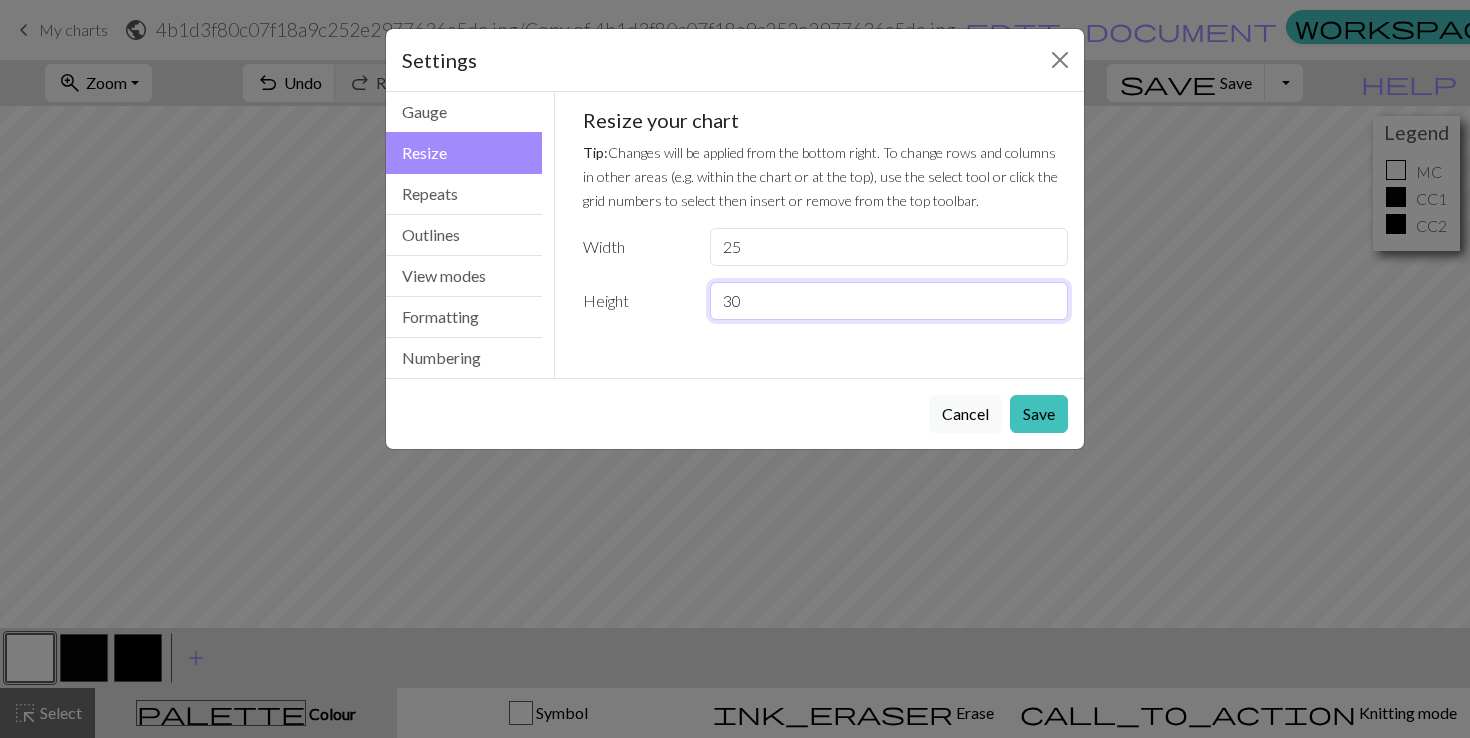 drag, startPoint x: 758, startPoint y: 308, endPoint x: 712, endPoint y: 308, distance: 46 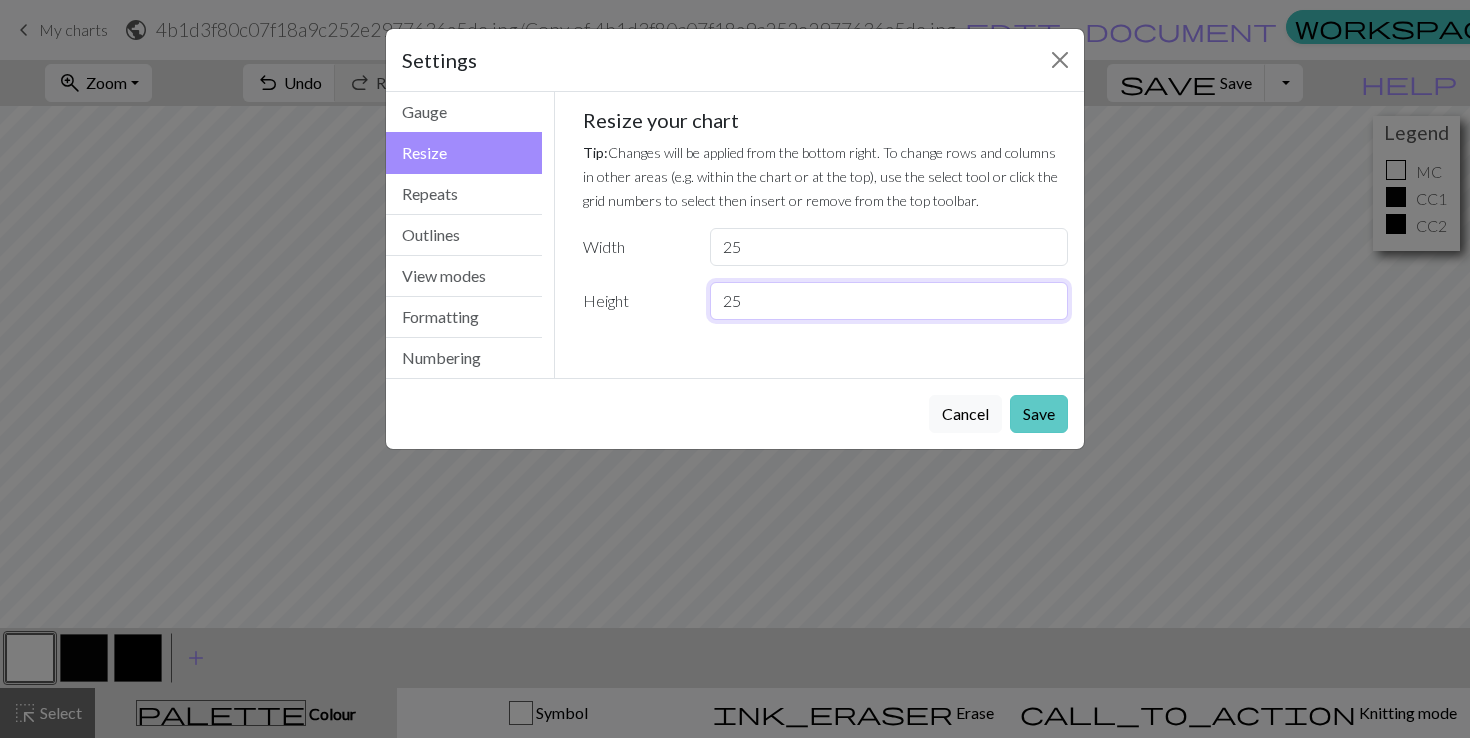 type on "25" 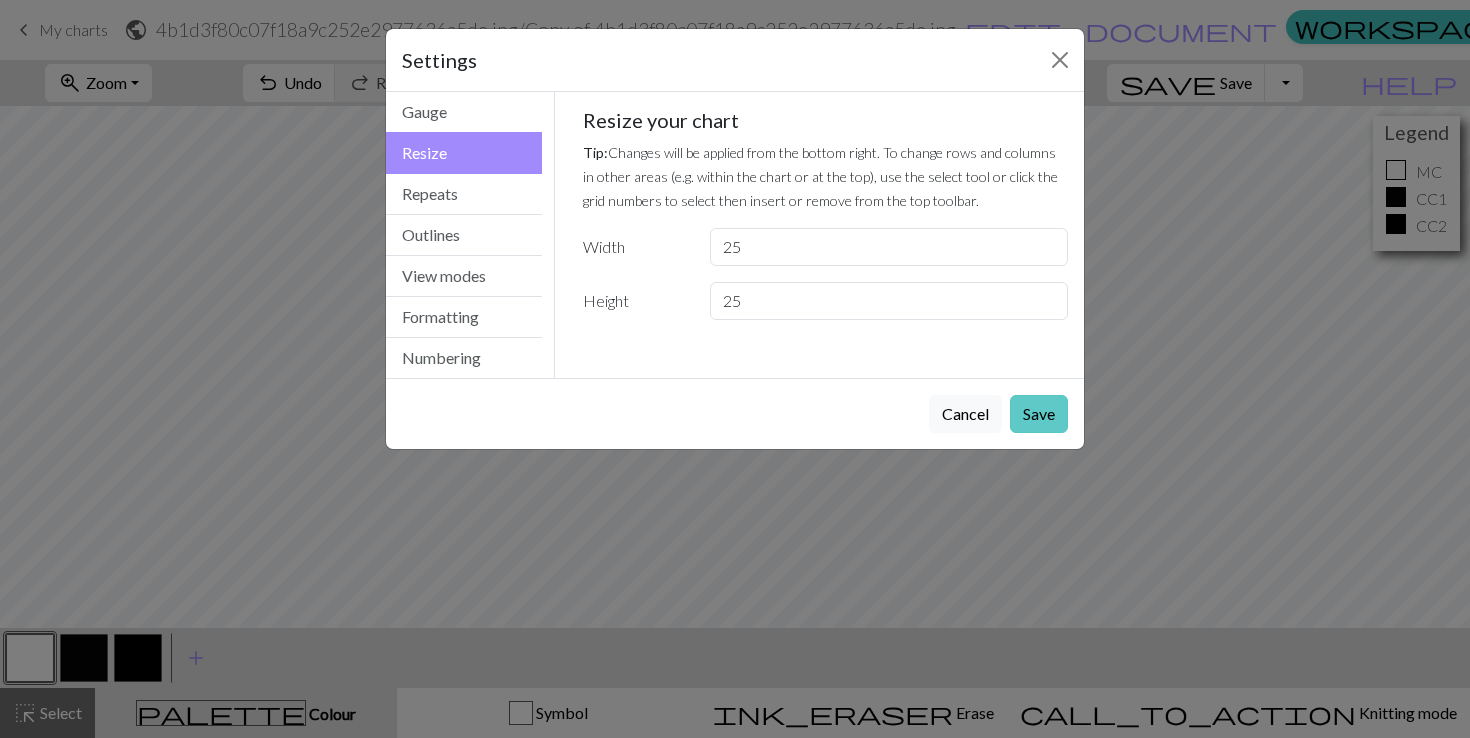 click on "Save" at bounding box center [1039, 414] 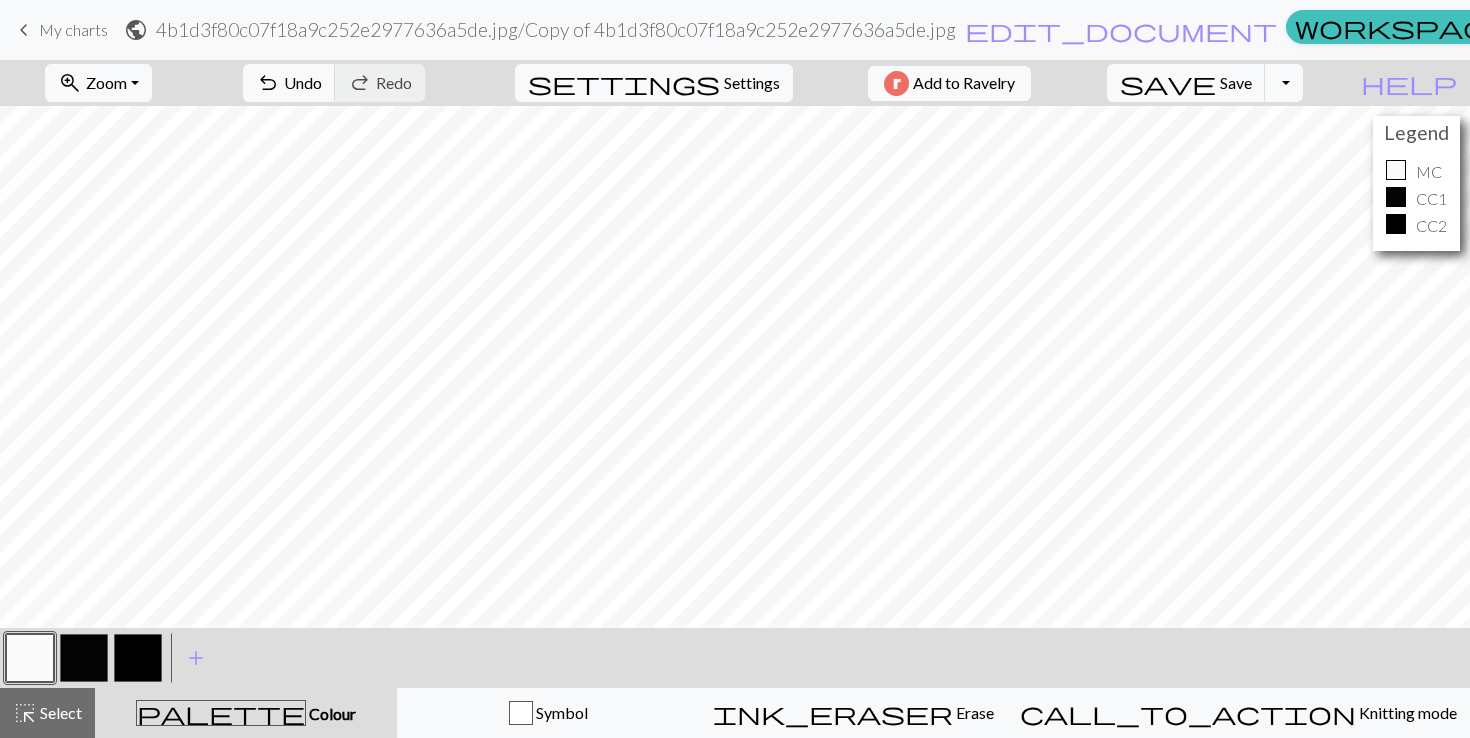 click at bounding box center [84, 658] 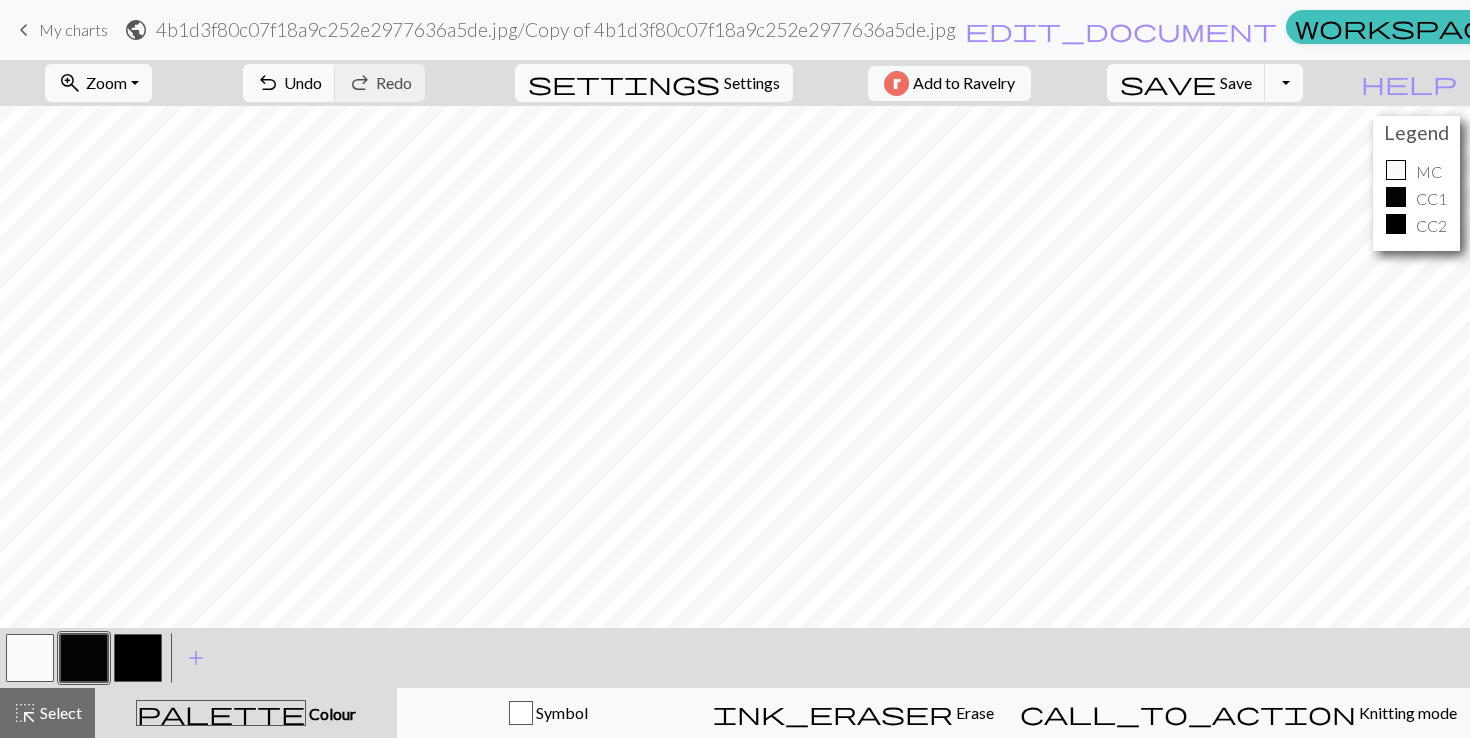 click at bounding box center (138, 658) 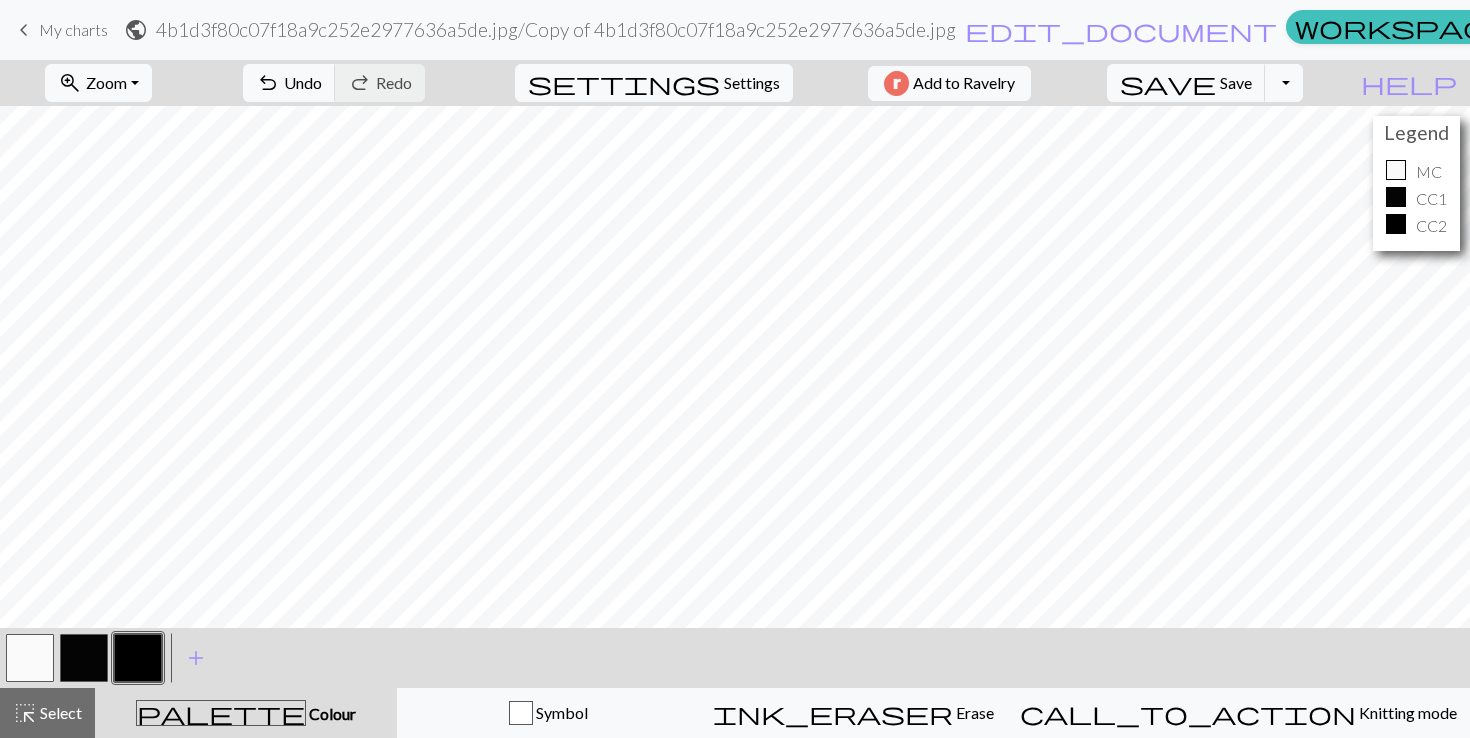 drag, startPoint x: 140, startPoint y: 642, endPoint x: 126, endPoint y: 649, distance: 15.652476 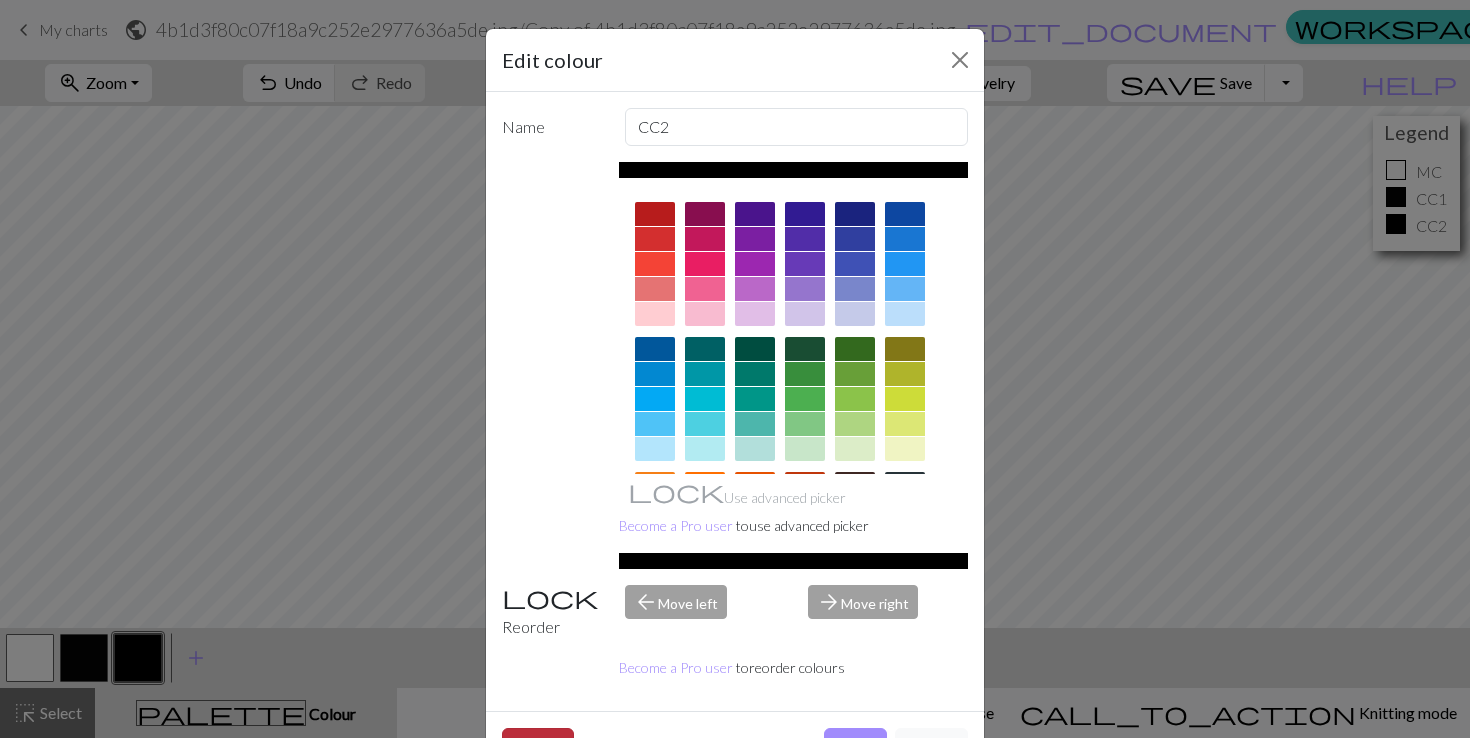click on "Delete" at bounding box center [538, 747] 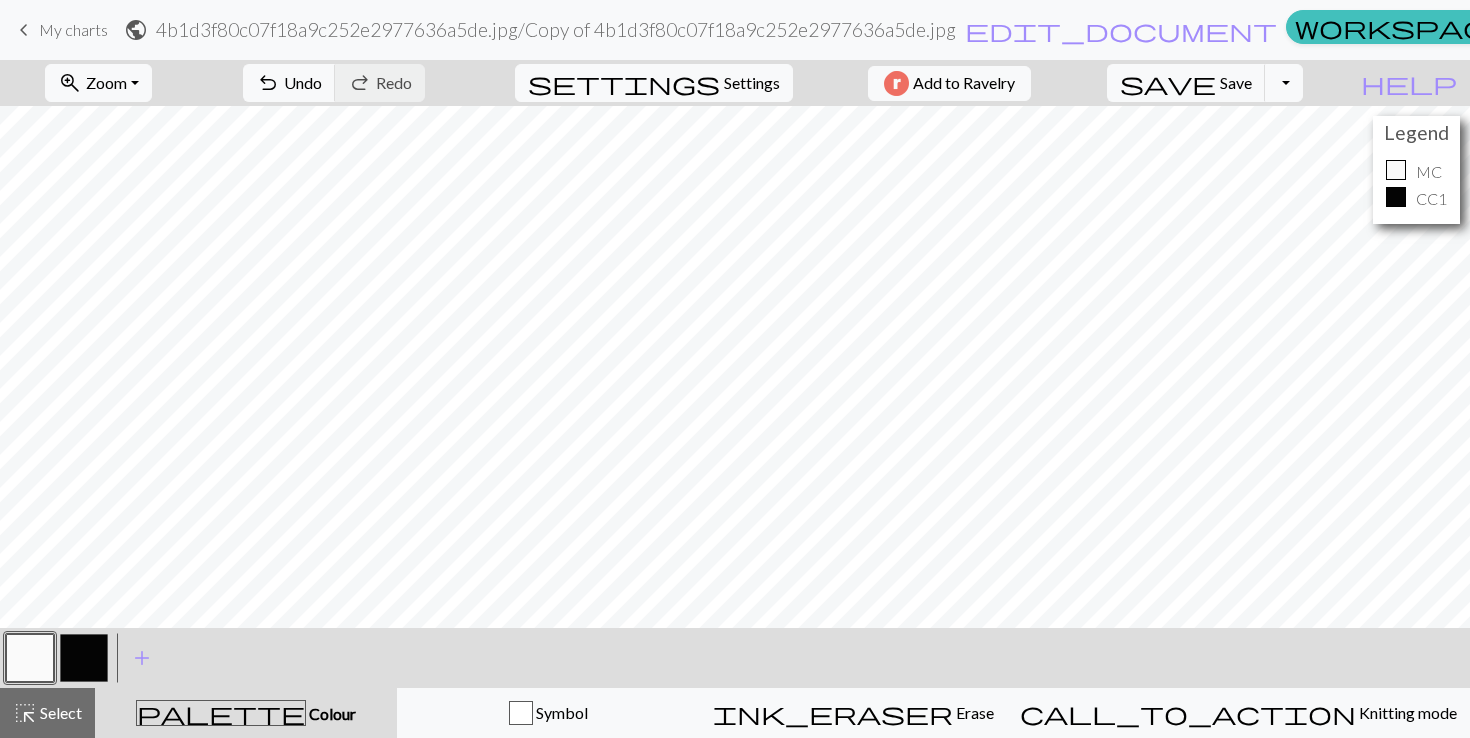 click at bounding box center (84, 658) 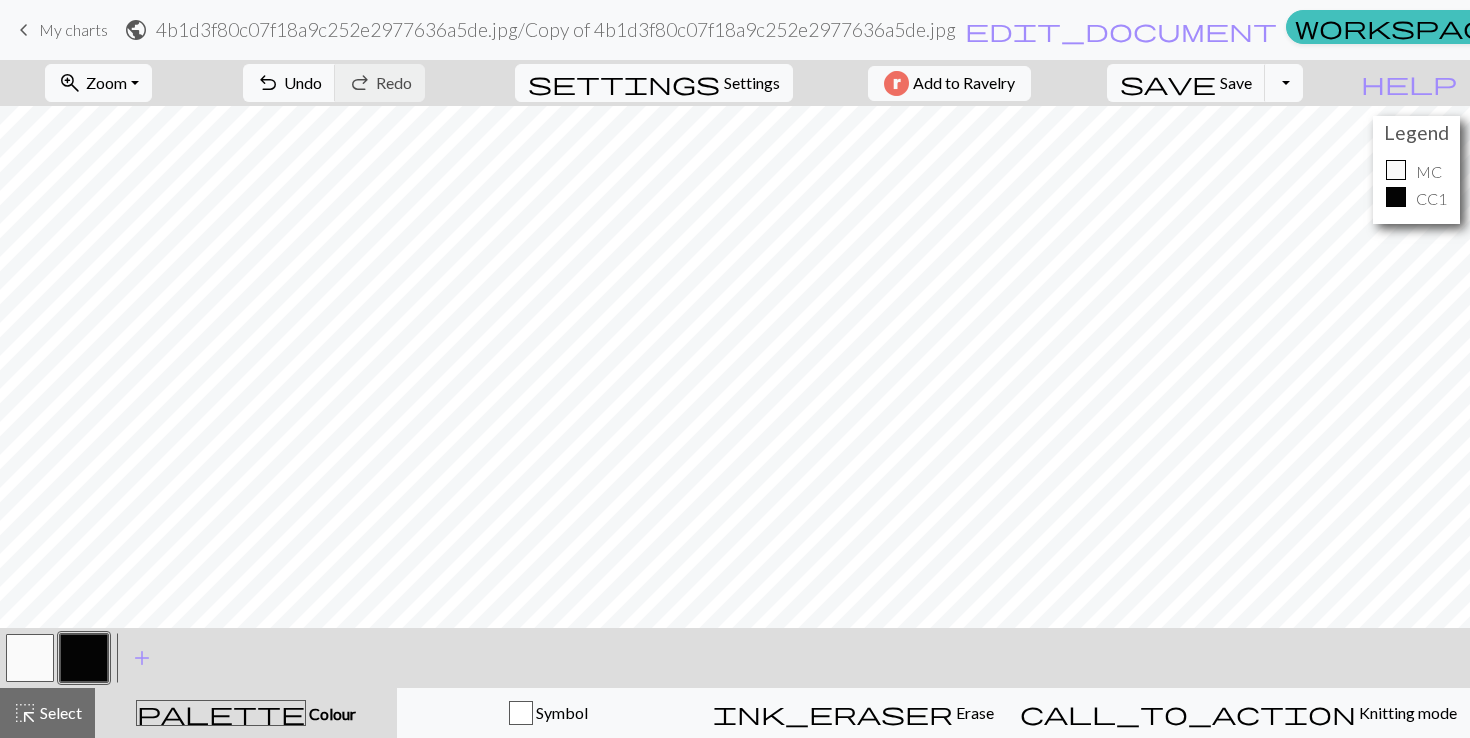 click at bounding box center [30, 658] 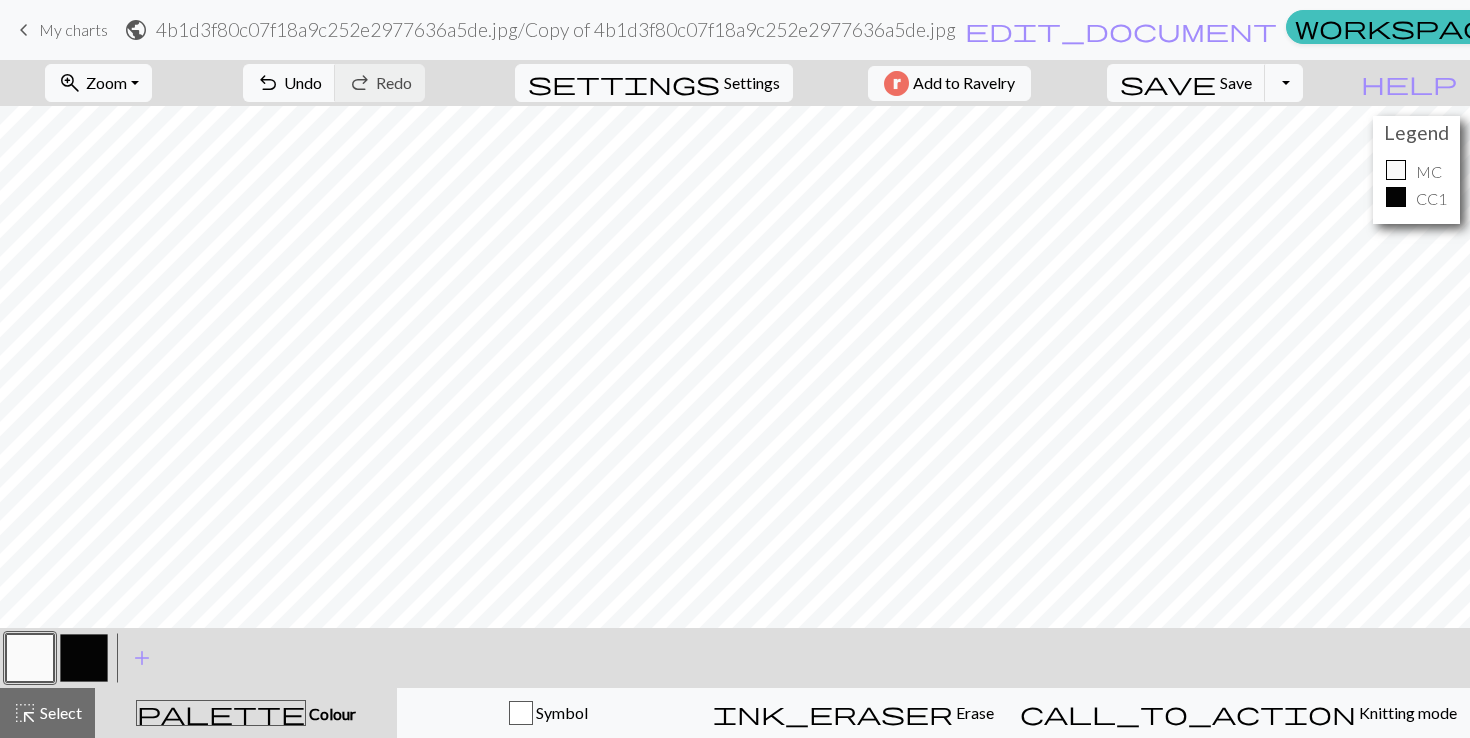click at bounding box center [84, 658] 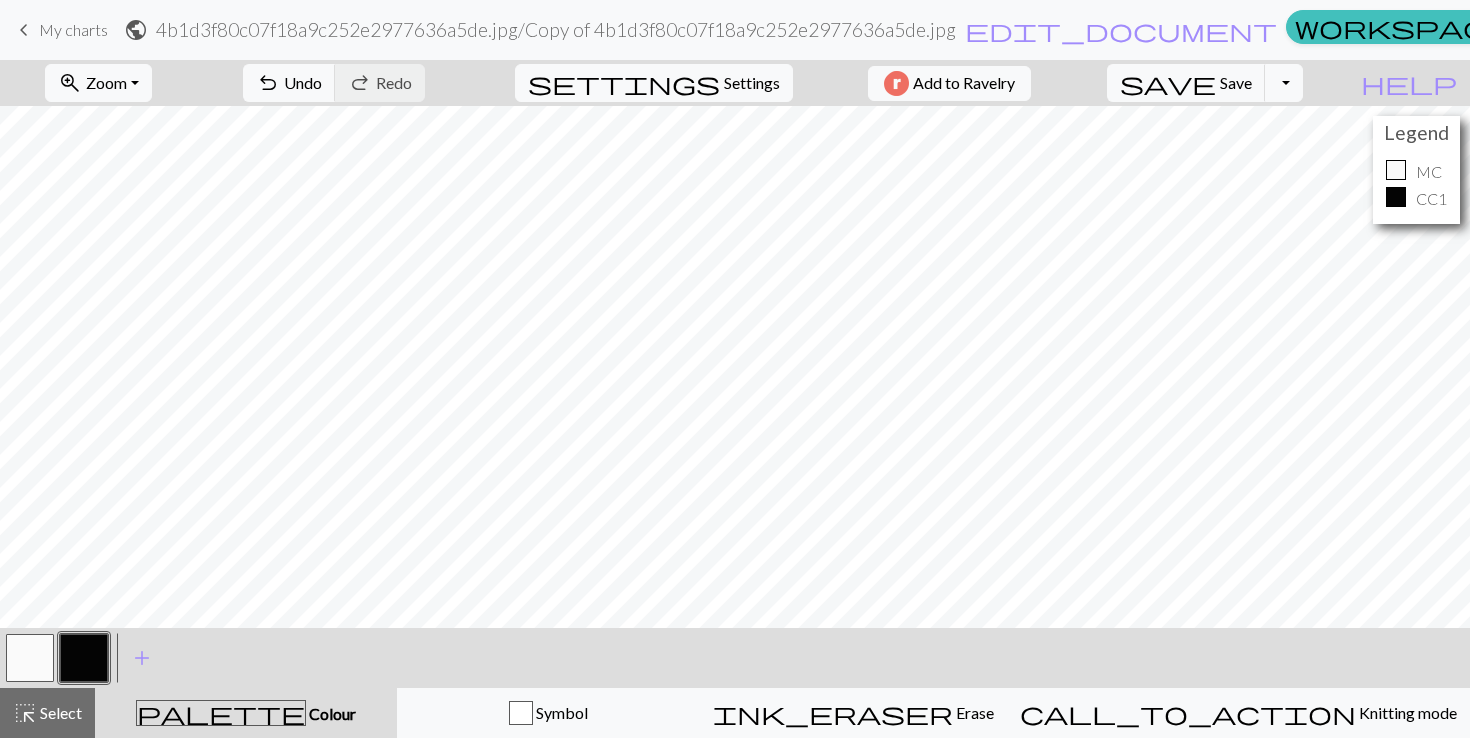 click at bounding box center [30, 658] 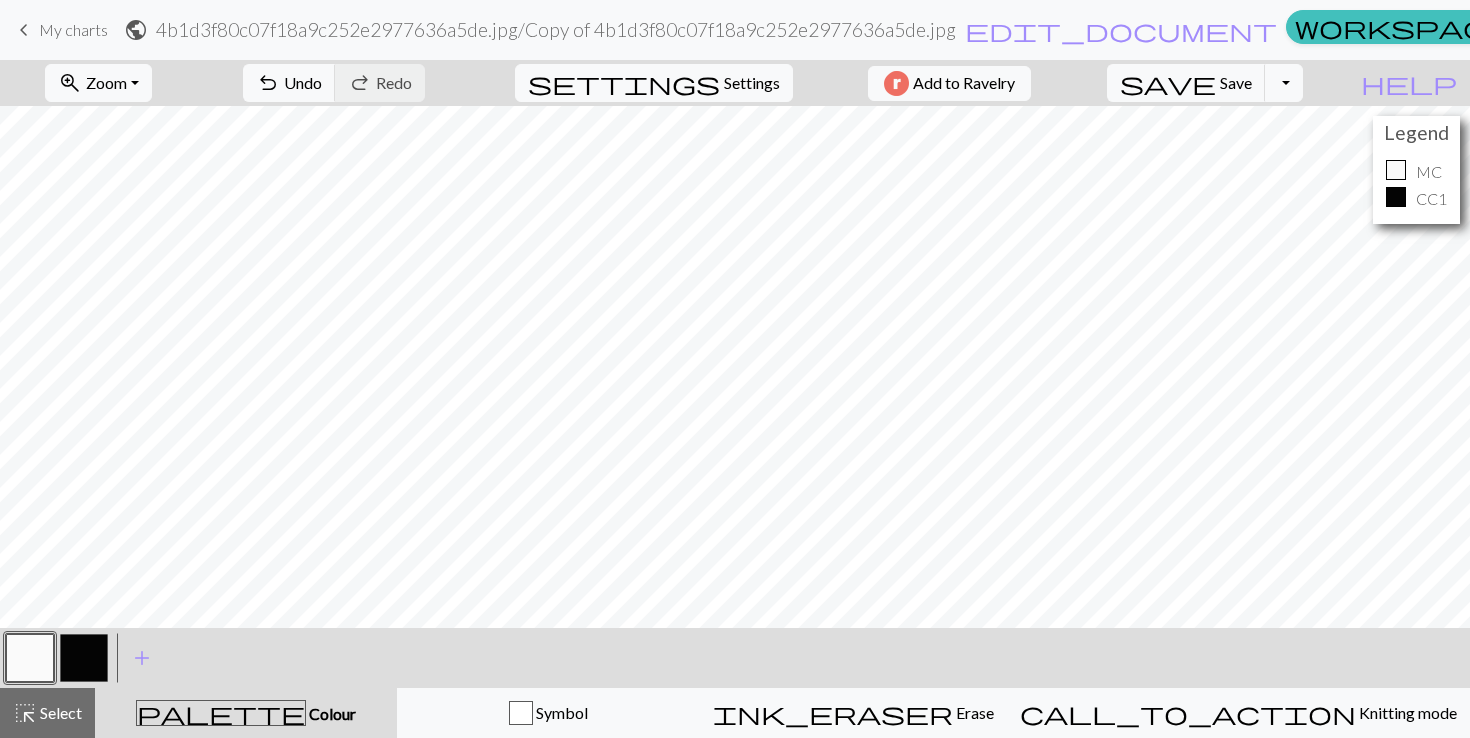 click at bounding box center [84, 658] 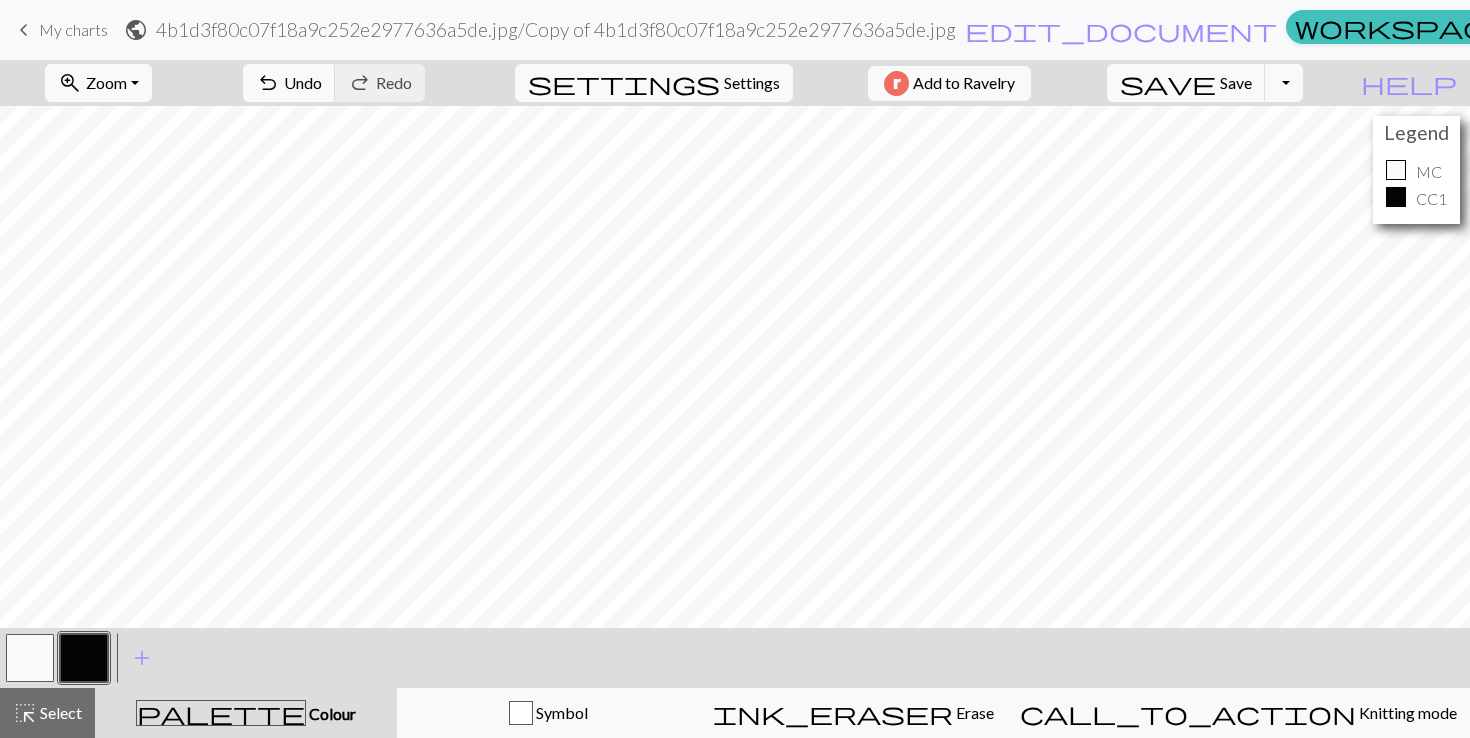 click at bounding box center [30, 658] 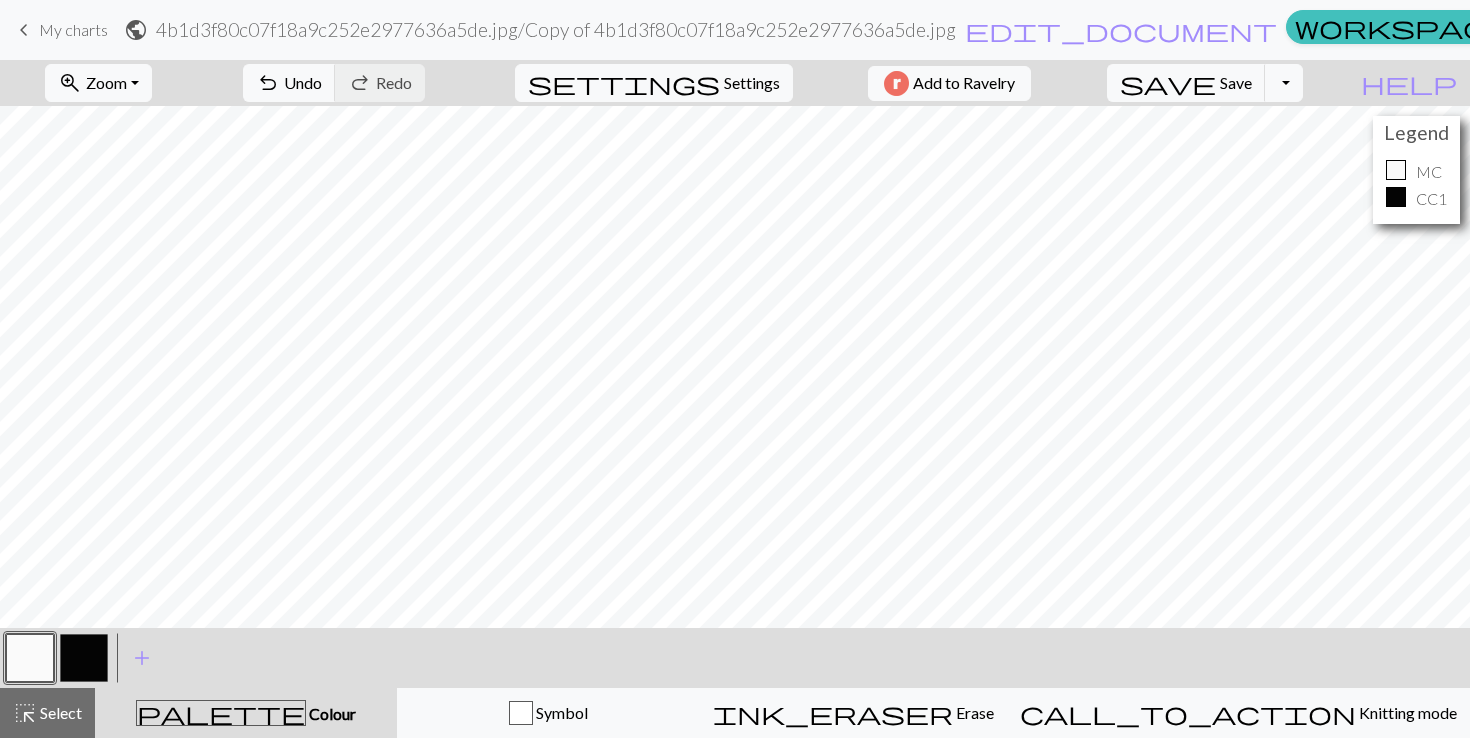 click at bounding box center (84, 658) 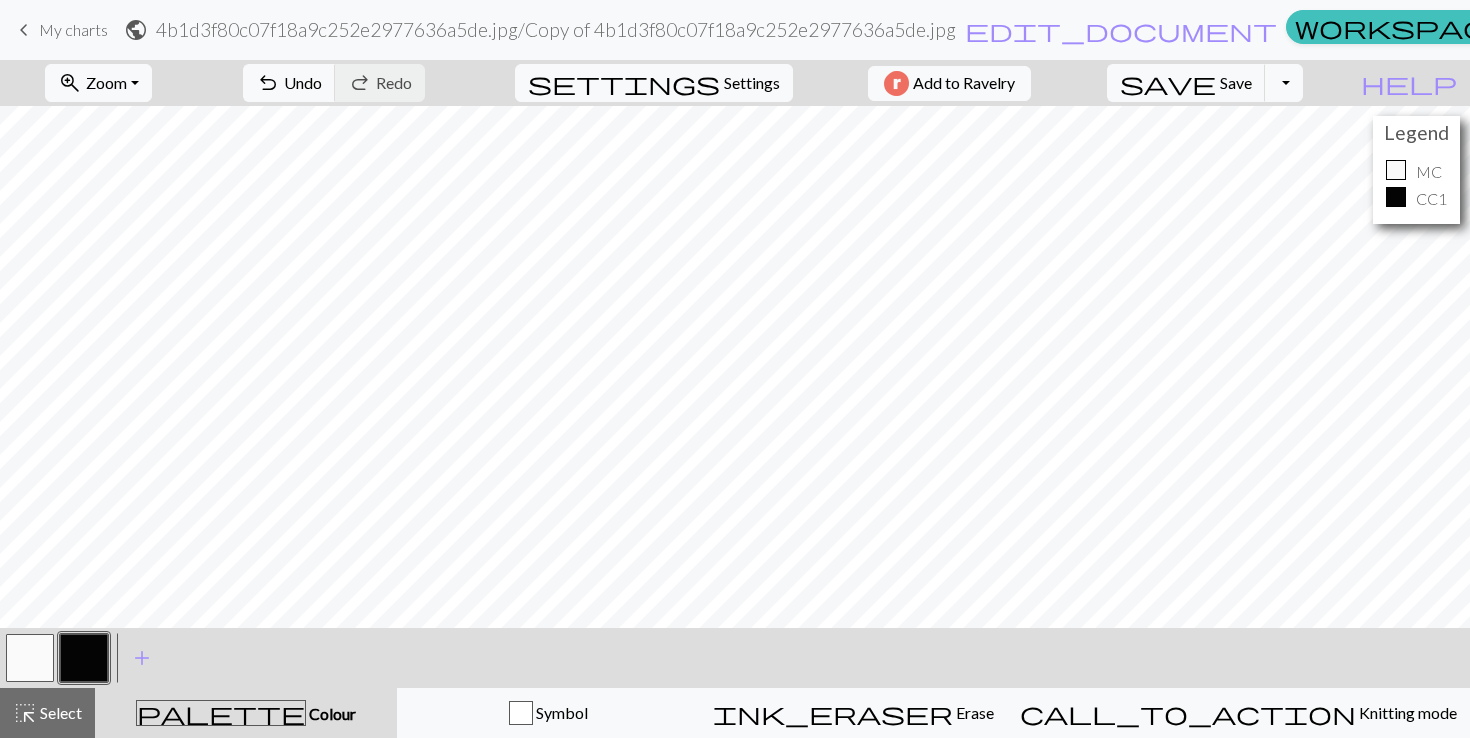click at bounding box center (84, 658) 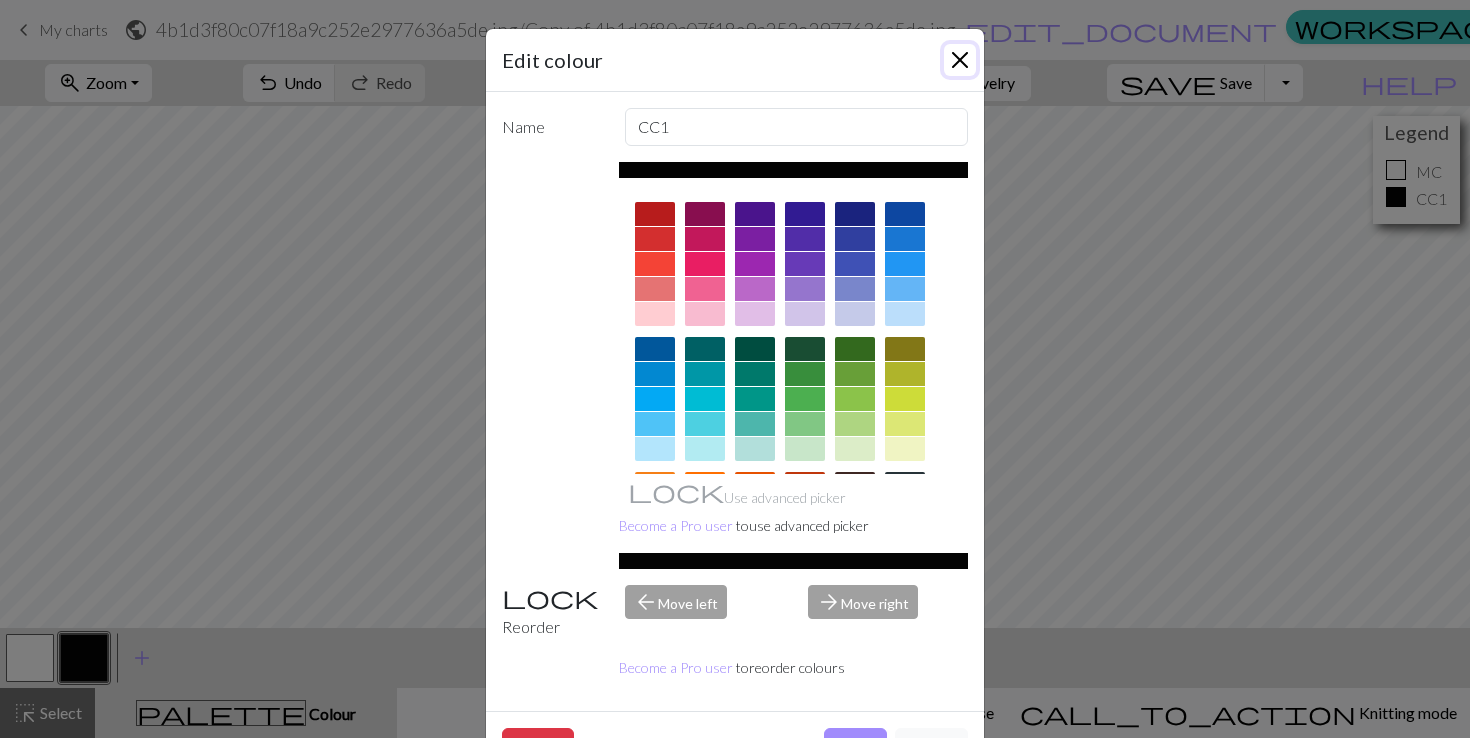 click at bounding box center (960, 60) 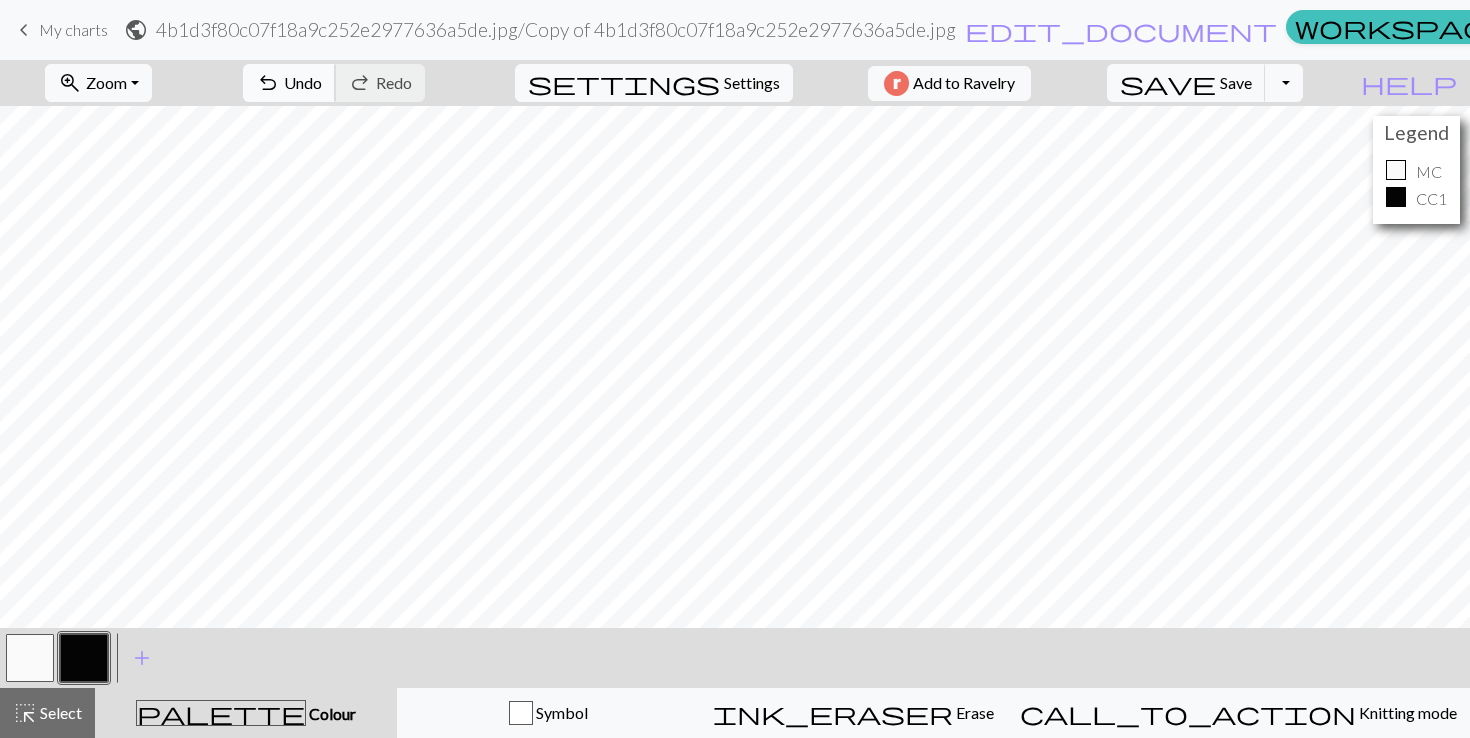 click on "undo" at bounding box center [268, 83] 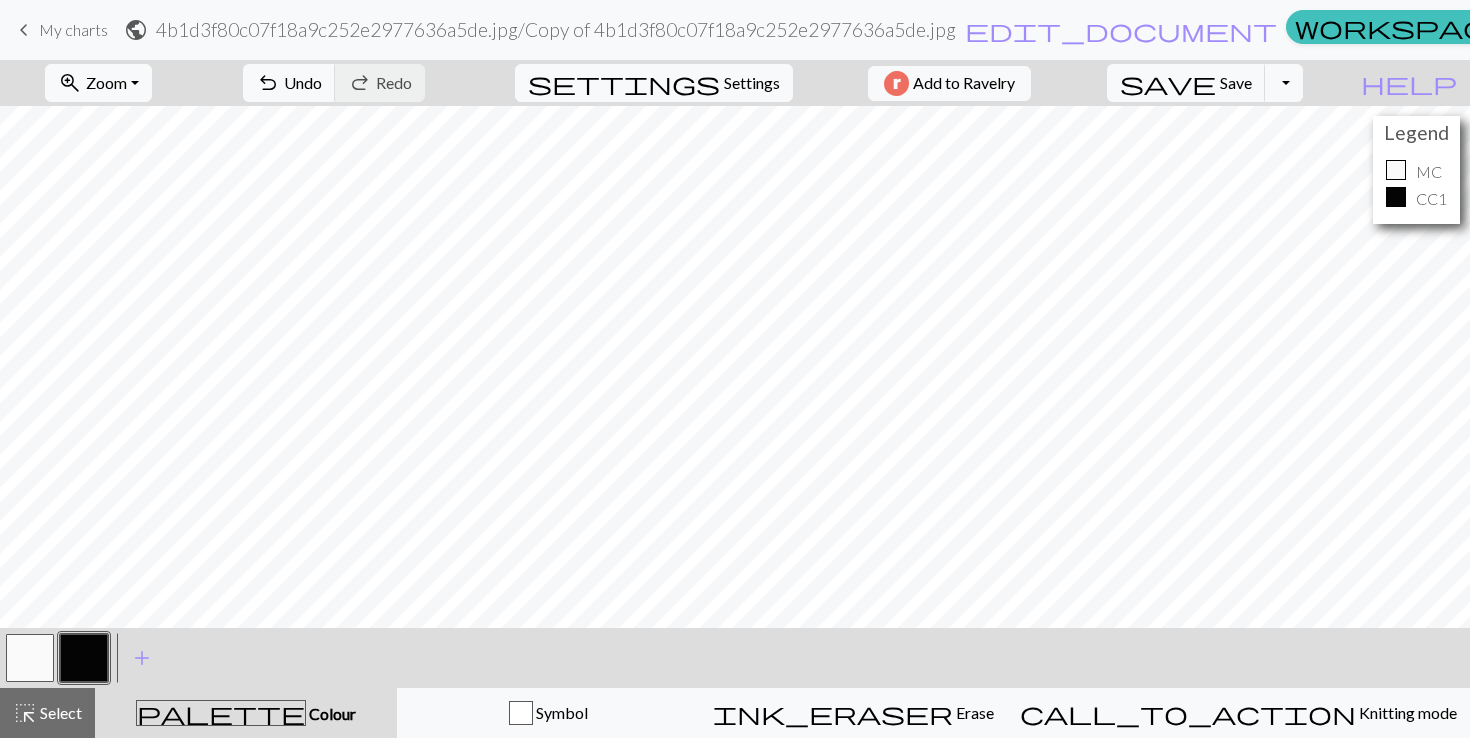 click at bounding box center [30, 658] 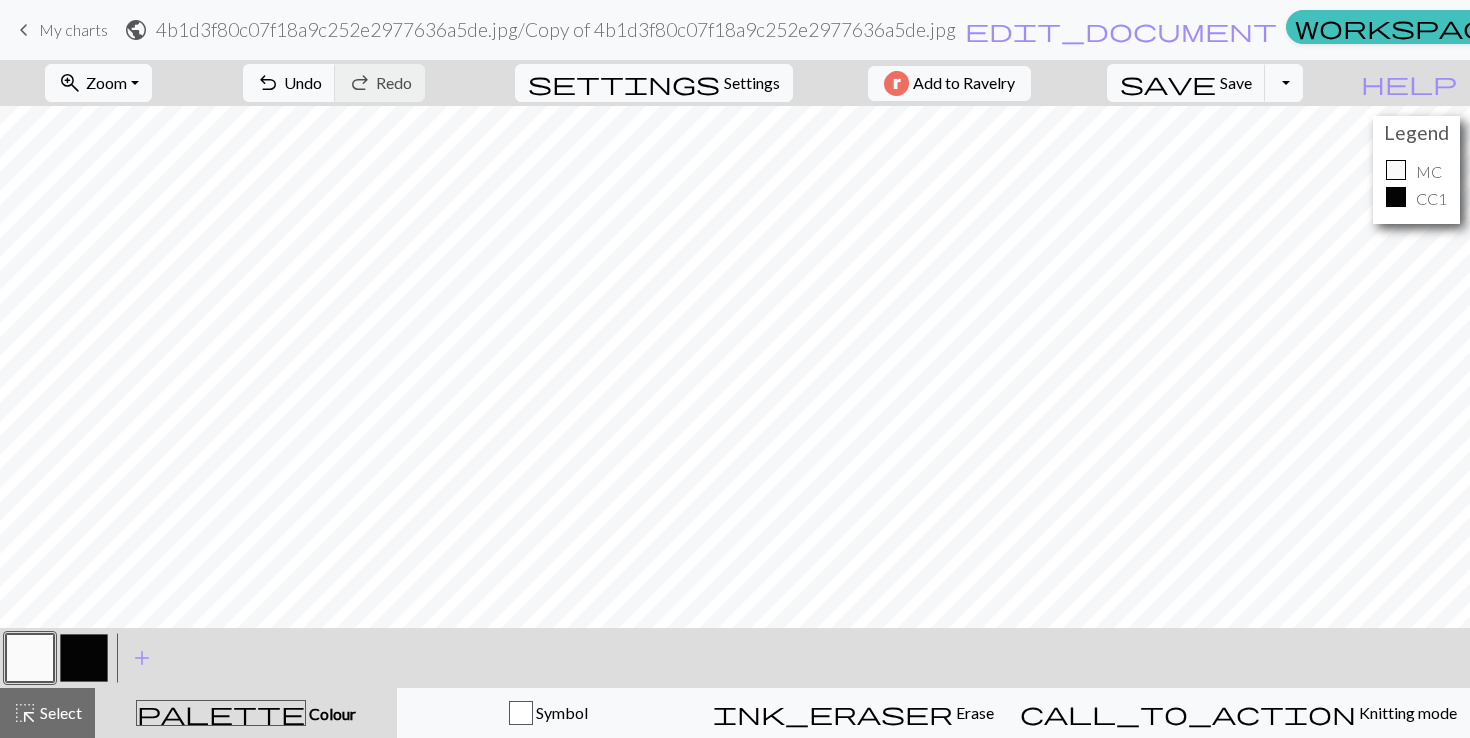 click at bounding box center [84, 658] 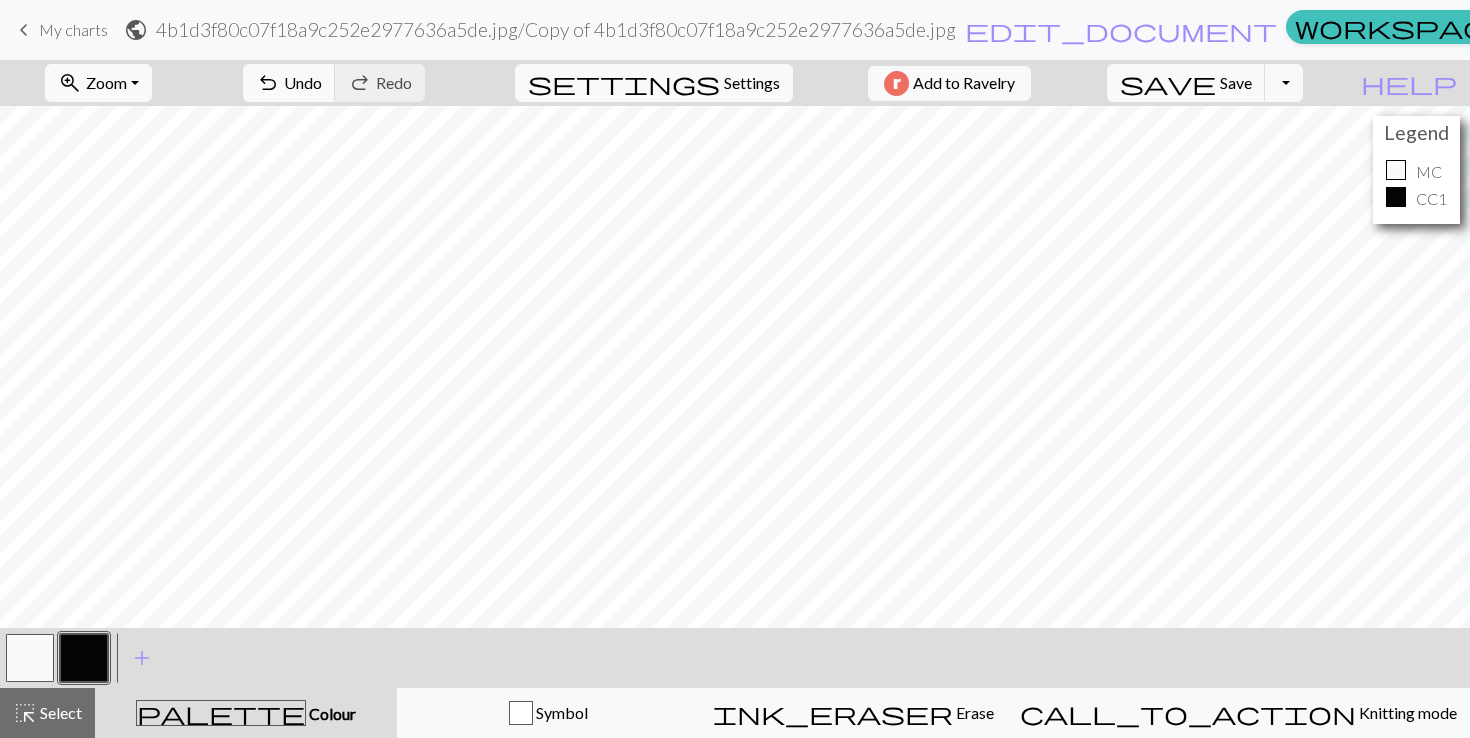 click at bounding box center [30, 658] 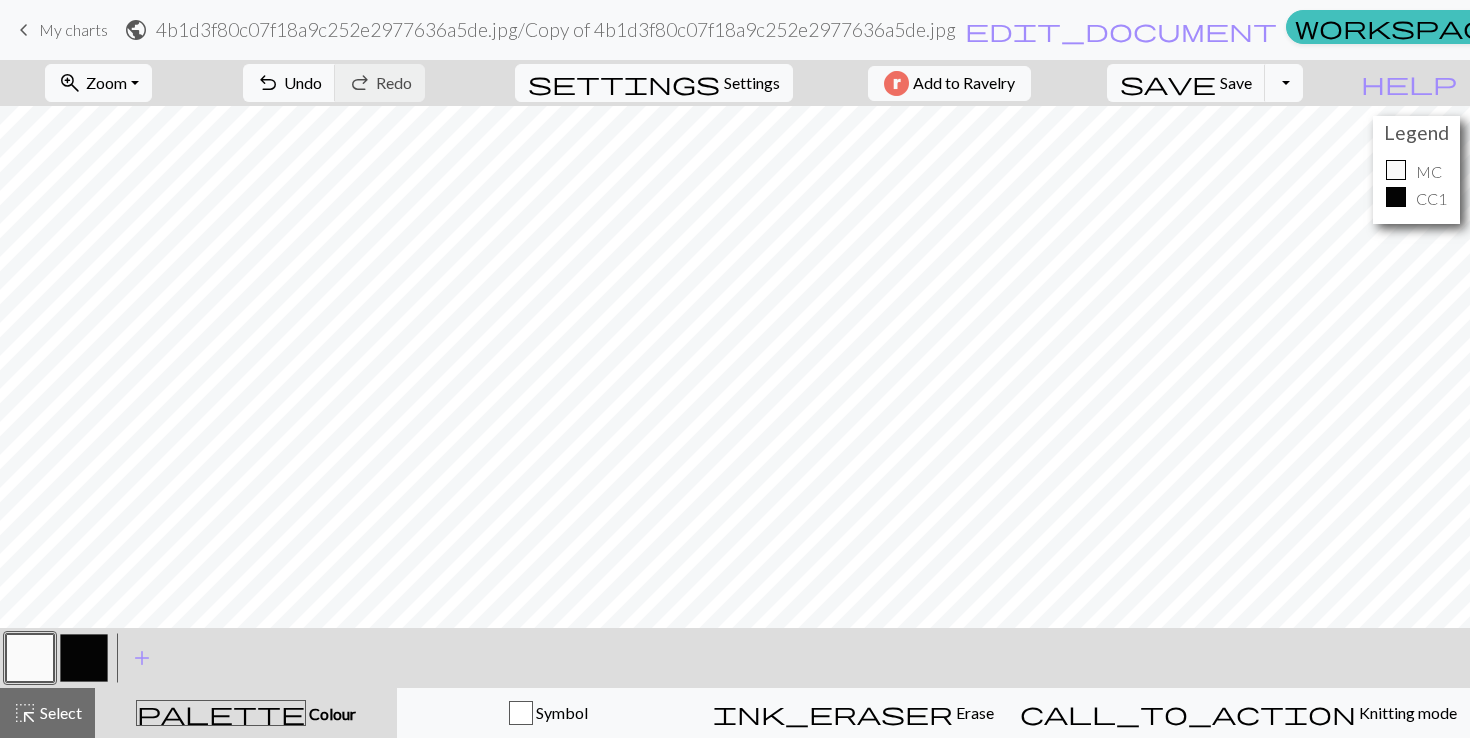 click at bounding box center [84, 658] 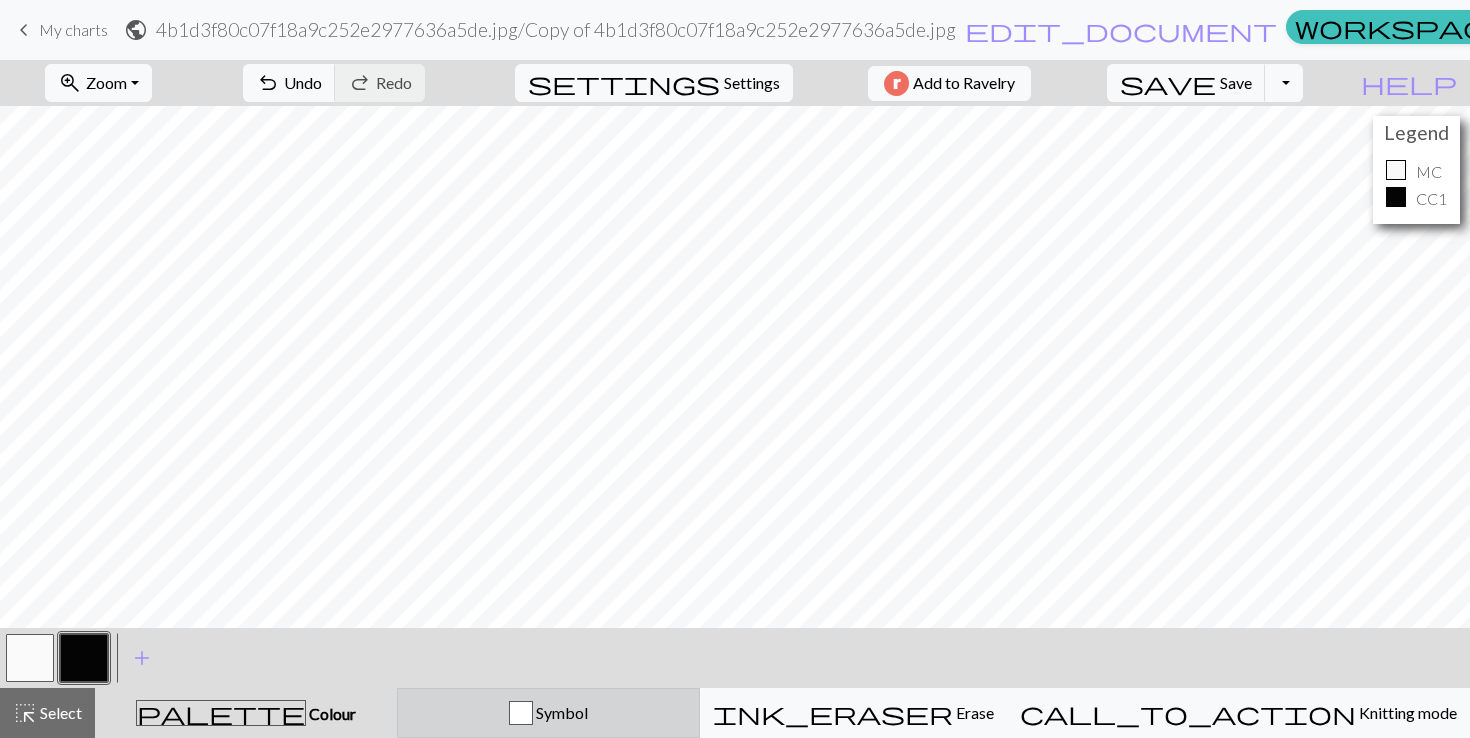click on "Symbol" at bounding box center (560, 712) 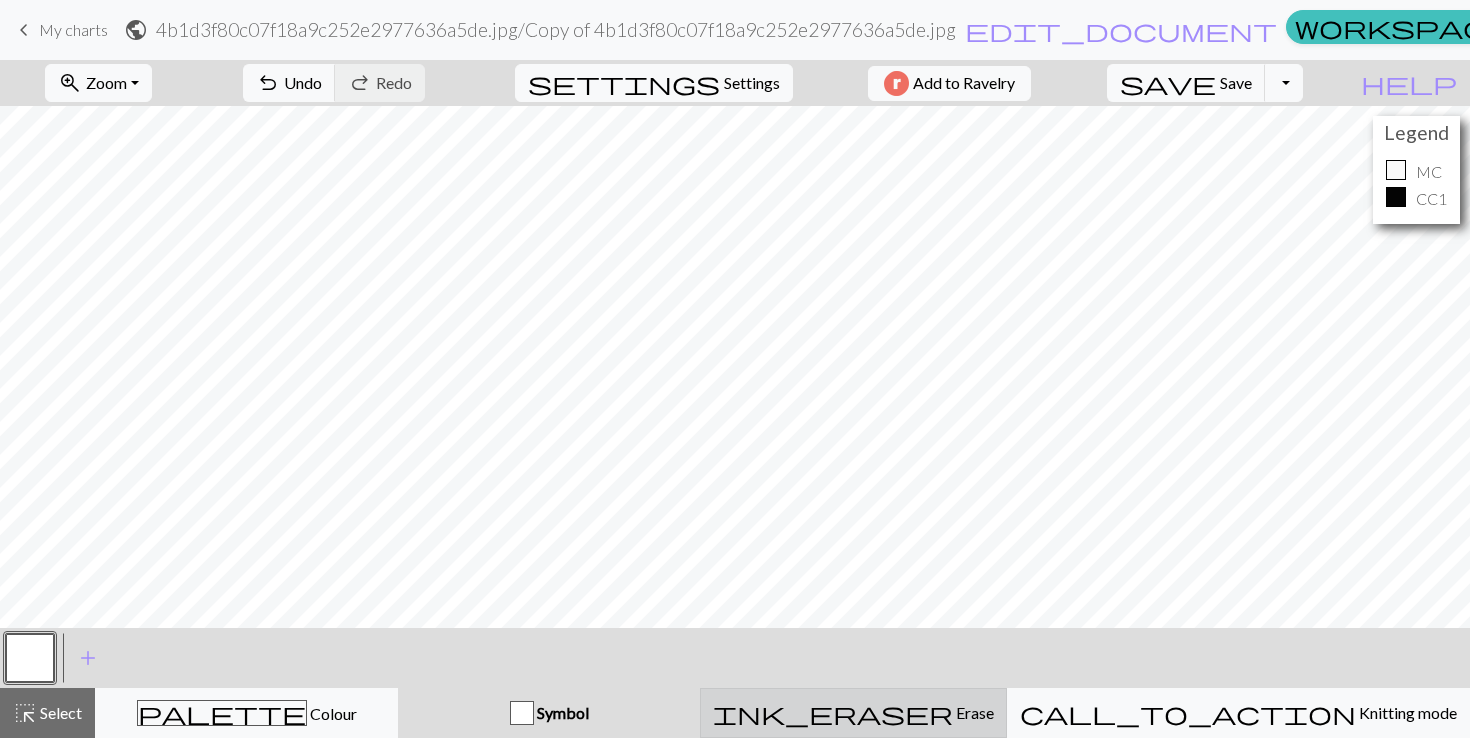 click on "ink_eraser" at bounding box center (833, 713) 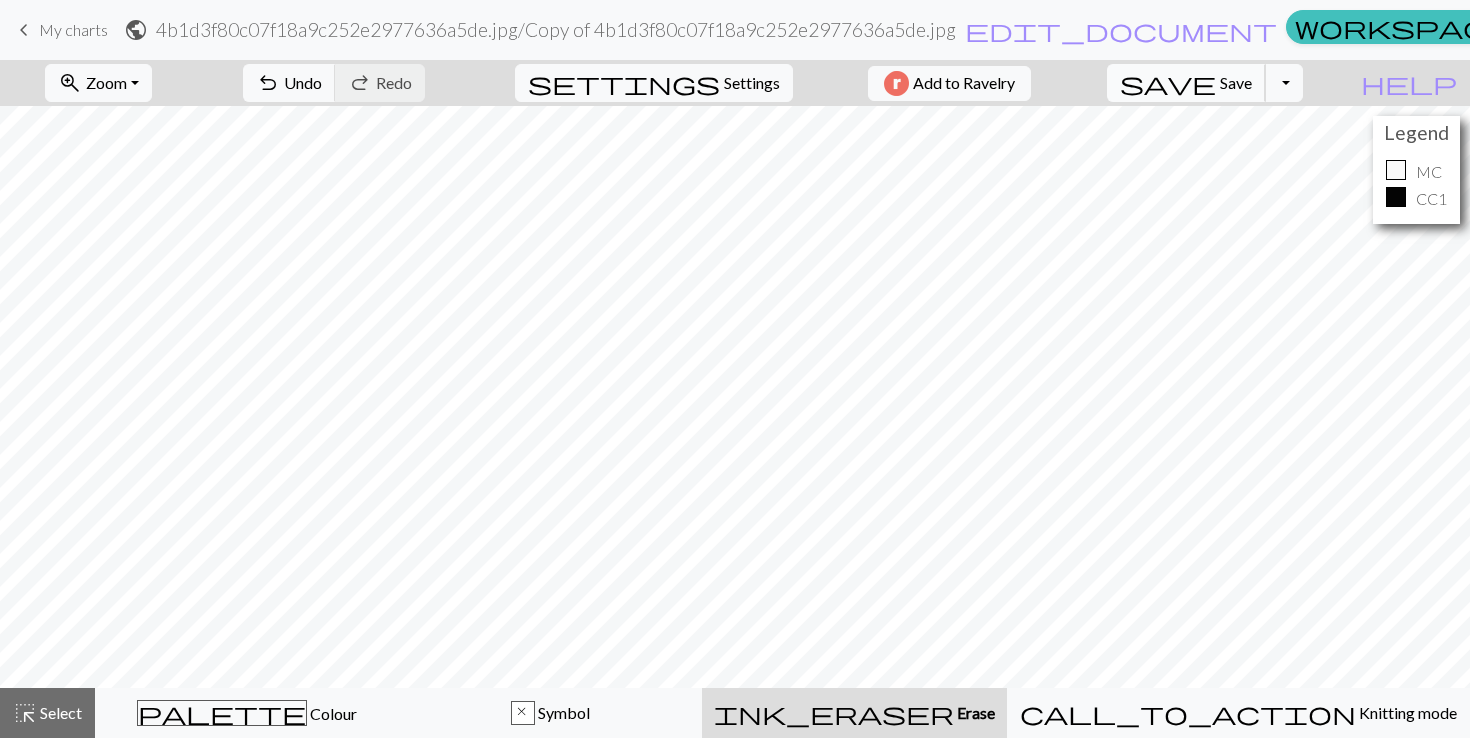 click on "save Save Save" at bounding box center (1186, 83) 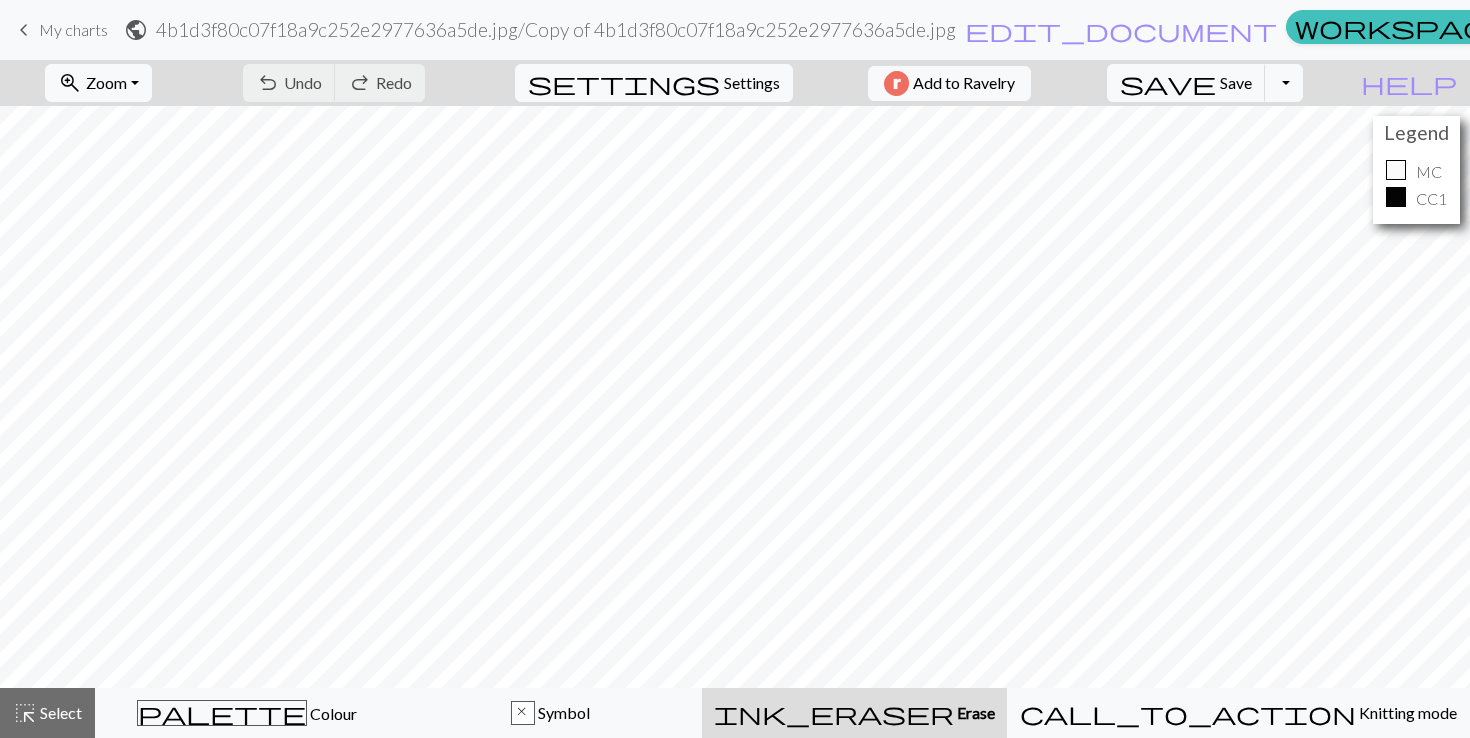 click on "My charts" at bounding box center (1788, 30) 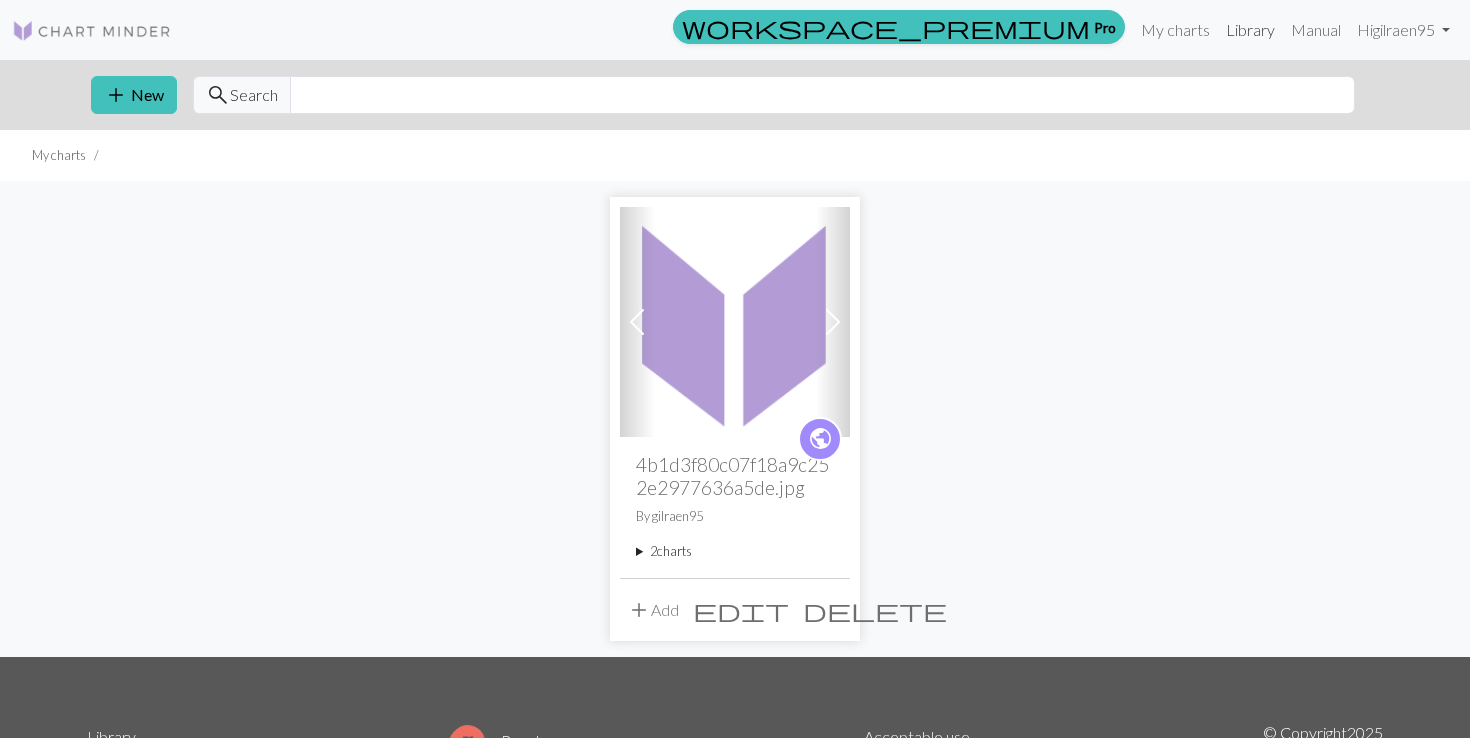 click on "Library" at bounding box center [1250, 30] 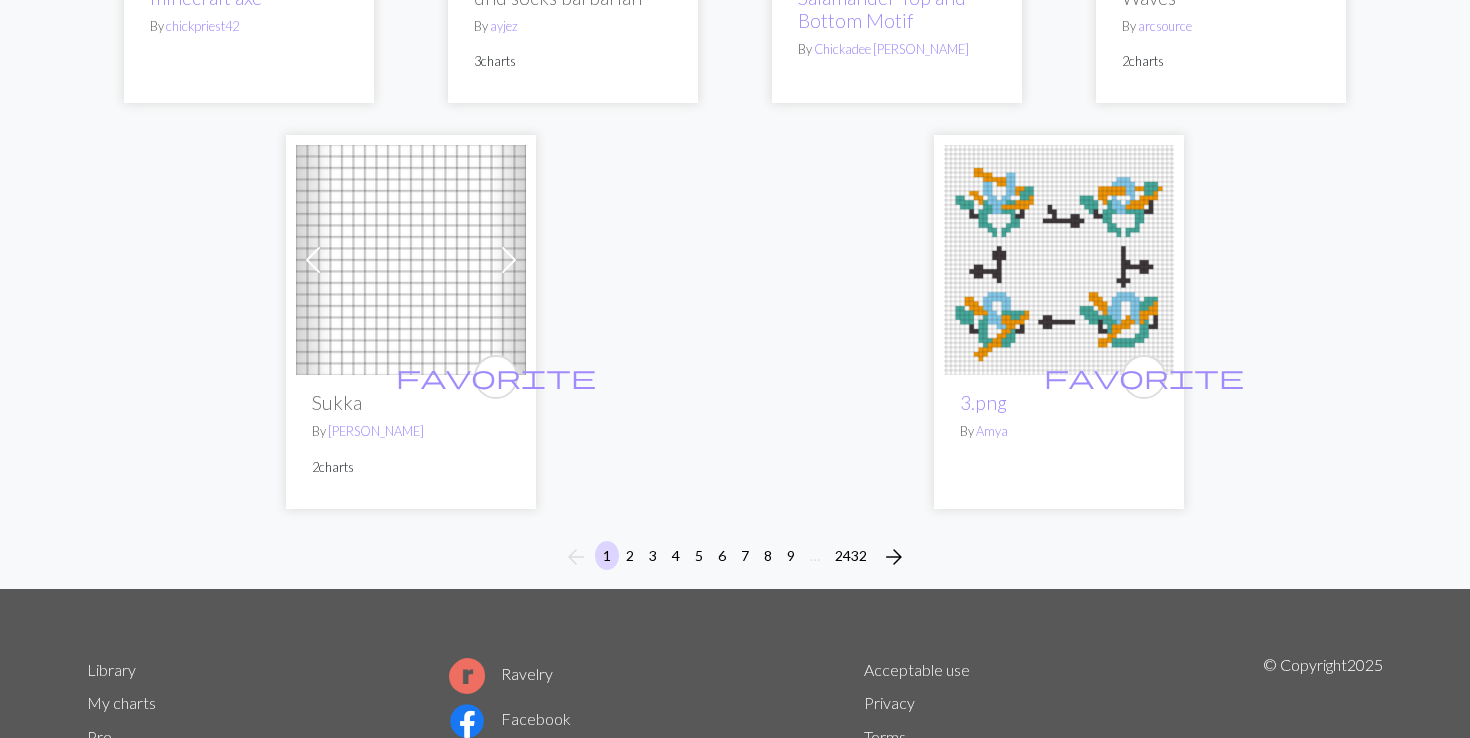 scroll, scrollTop: 5033, scrollLeft: 0, axis: vertical 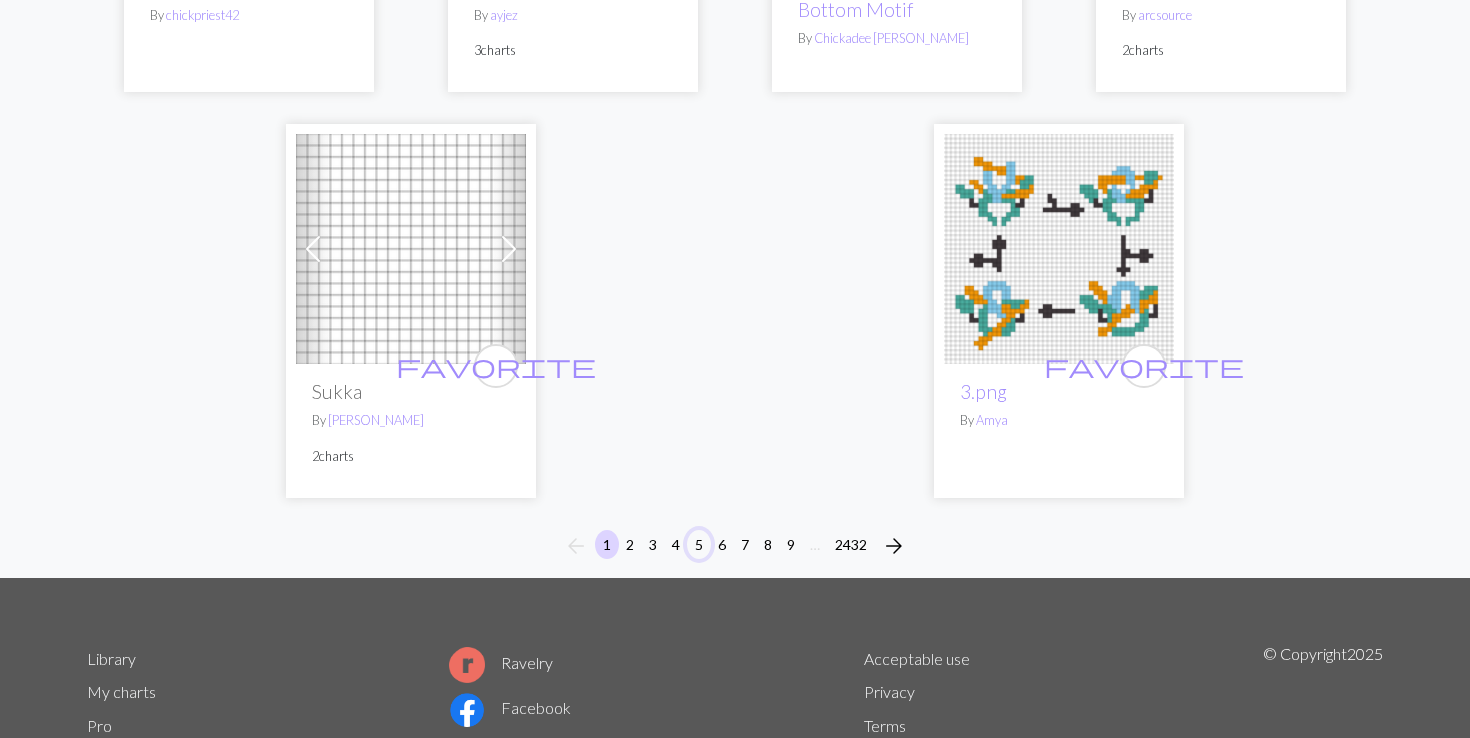 click on "5" at bounding box center [699, 544] 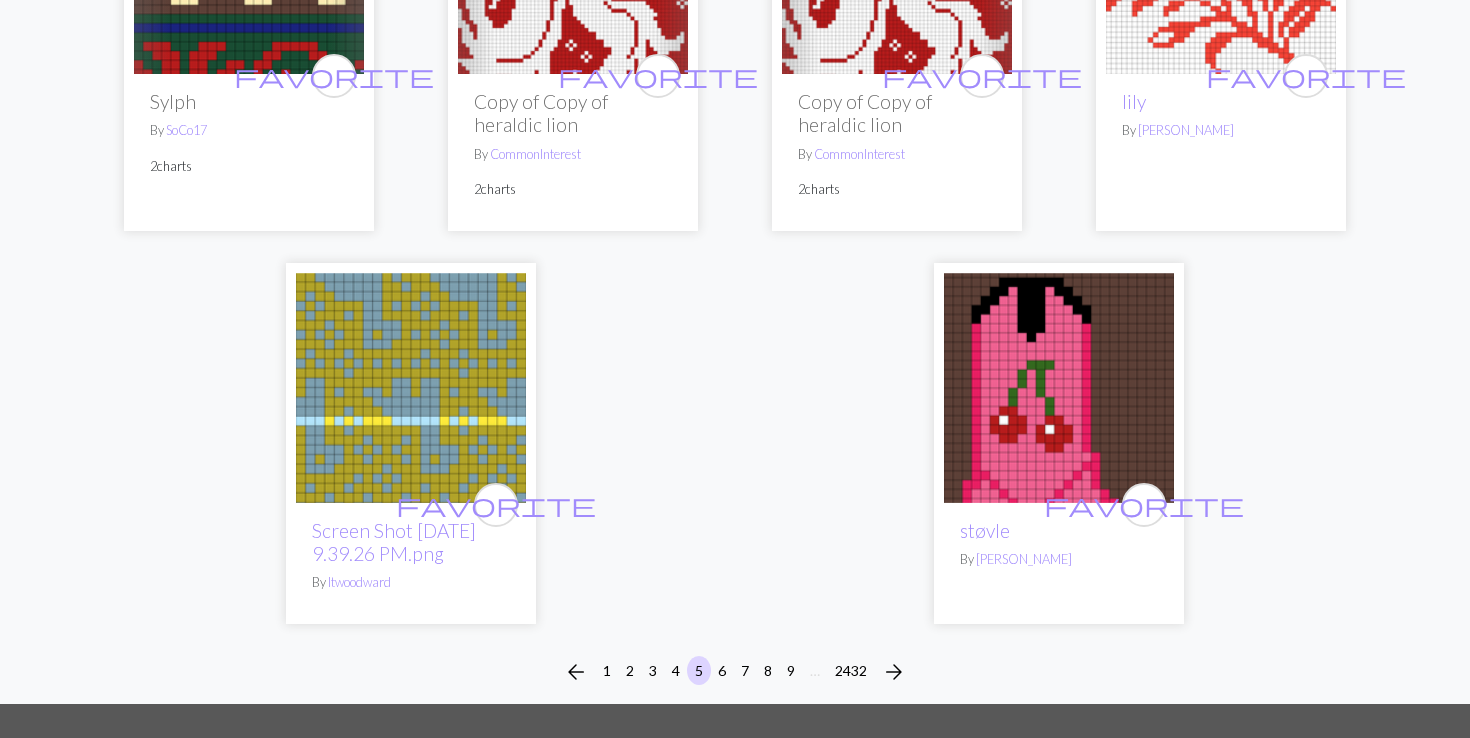 scroll, scrollTop: 4932, scrollLeft: 0, axis: vertical 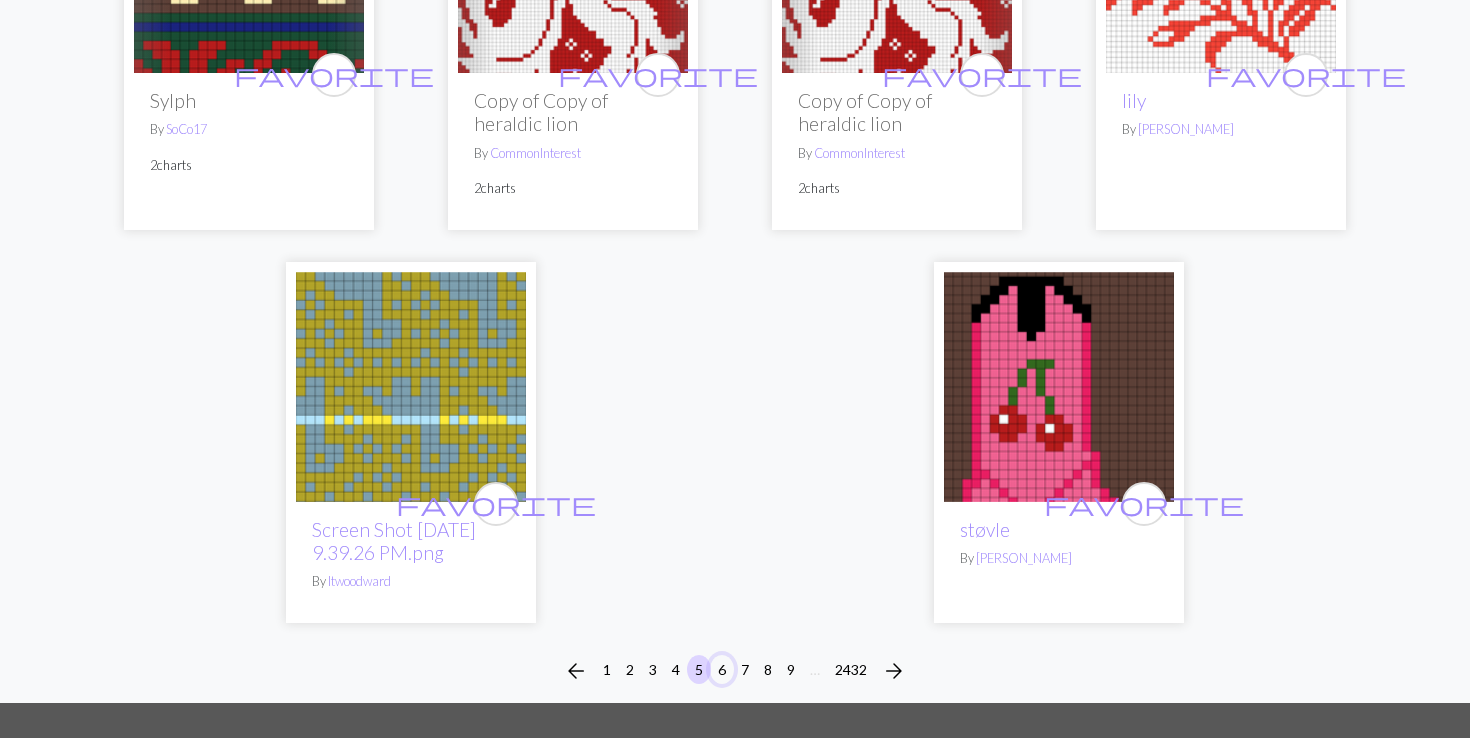 click on "6" at bounding box center [722, 669] 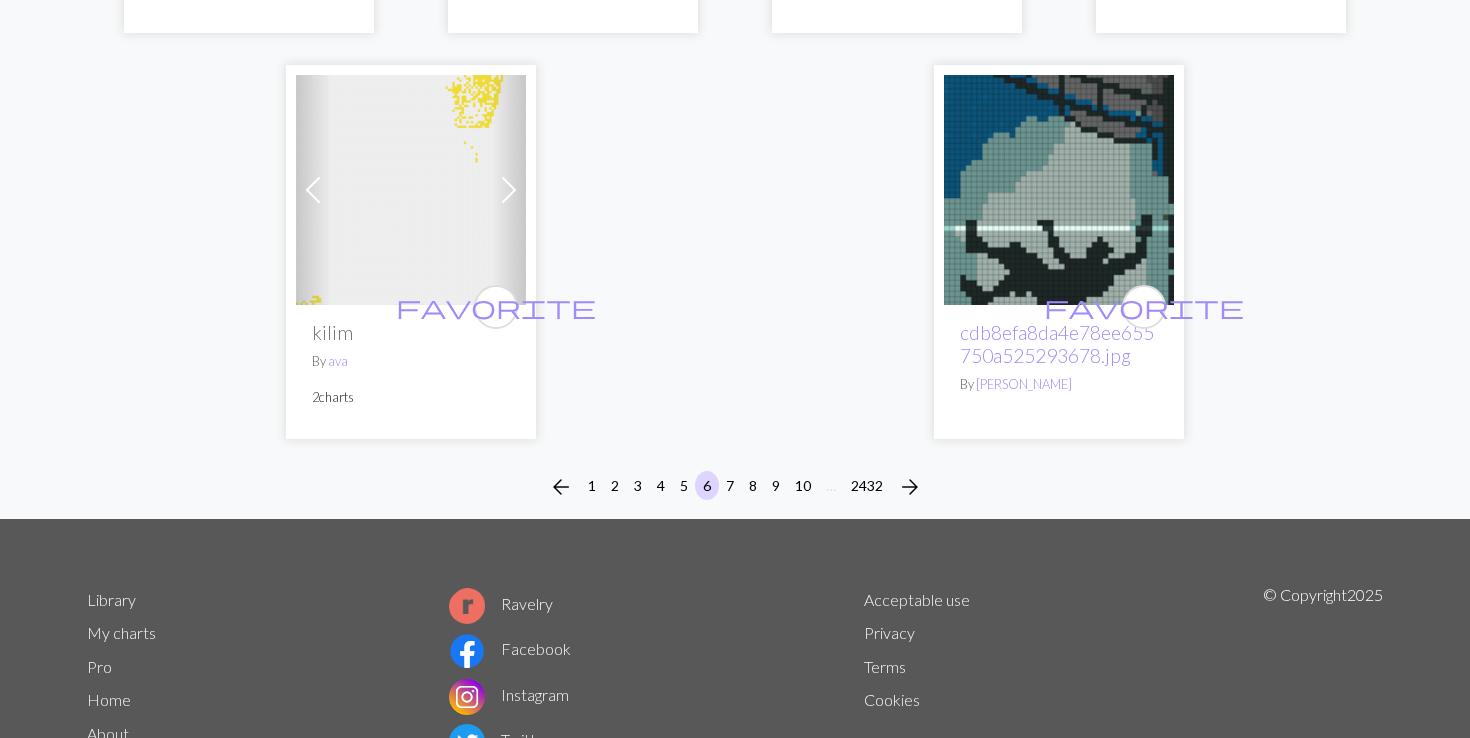 scroll, scrollTop: 5240, scrollLeft: 0, axis: vertical 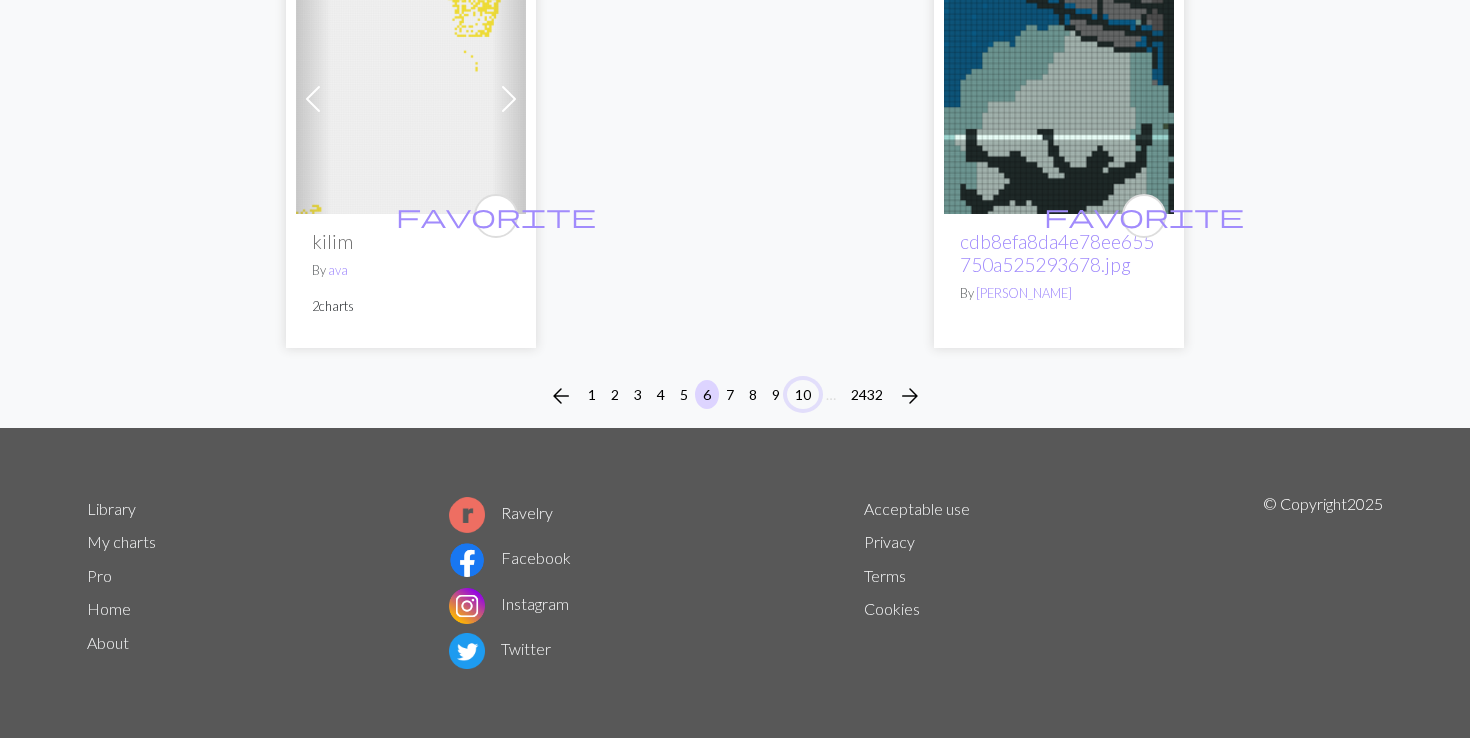 click on "10" at bounding box center (803, 394) 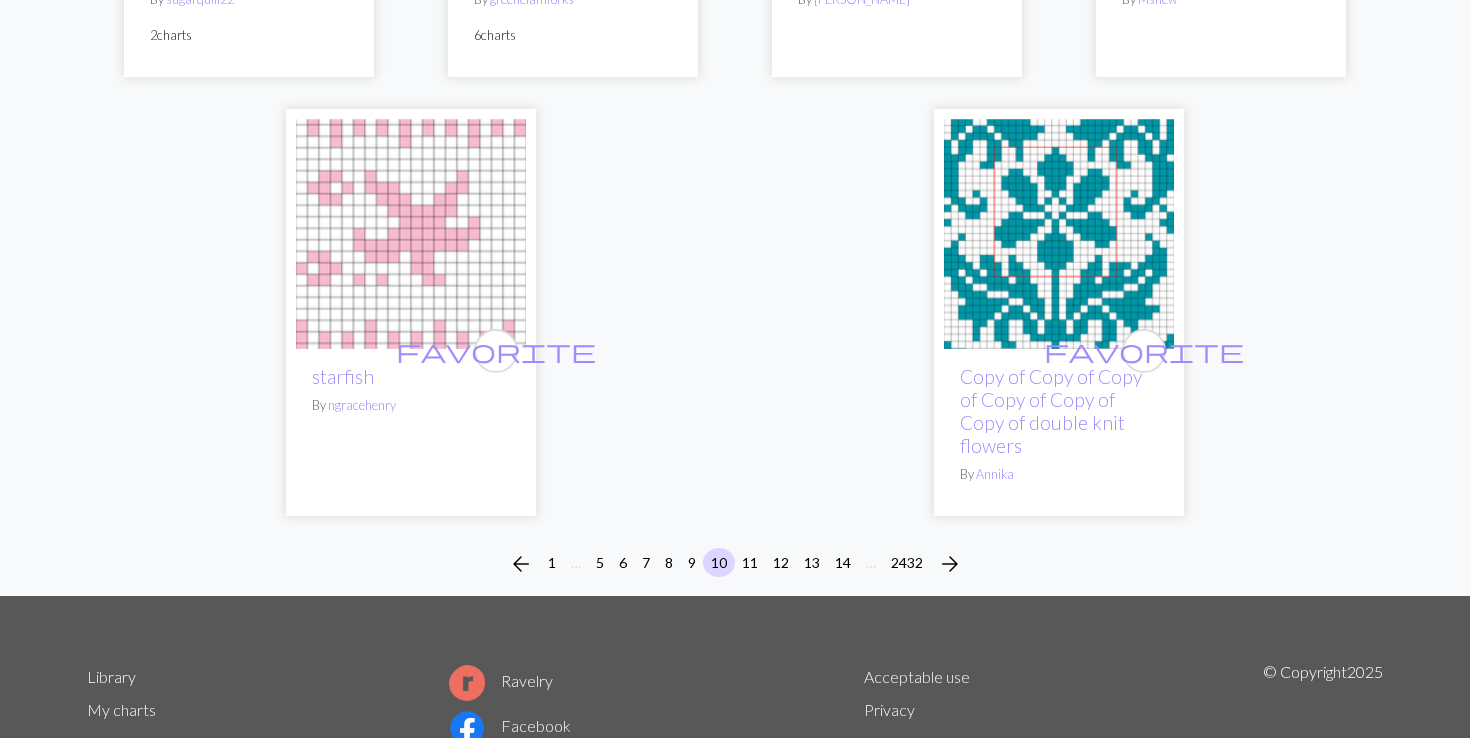 scroll, scrollTop: 5185, scrollLeft: 0, axis: vertical 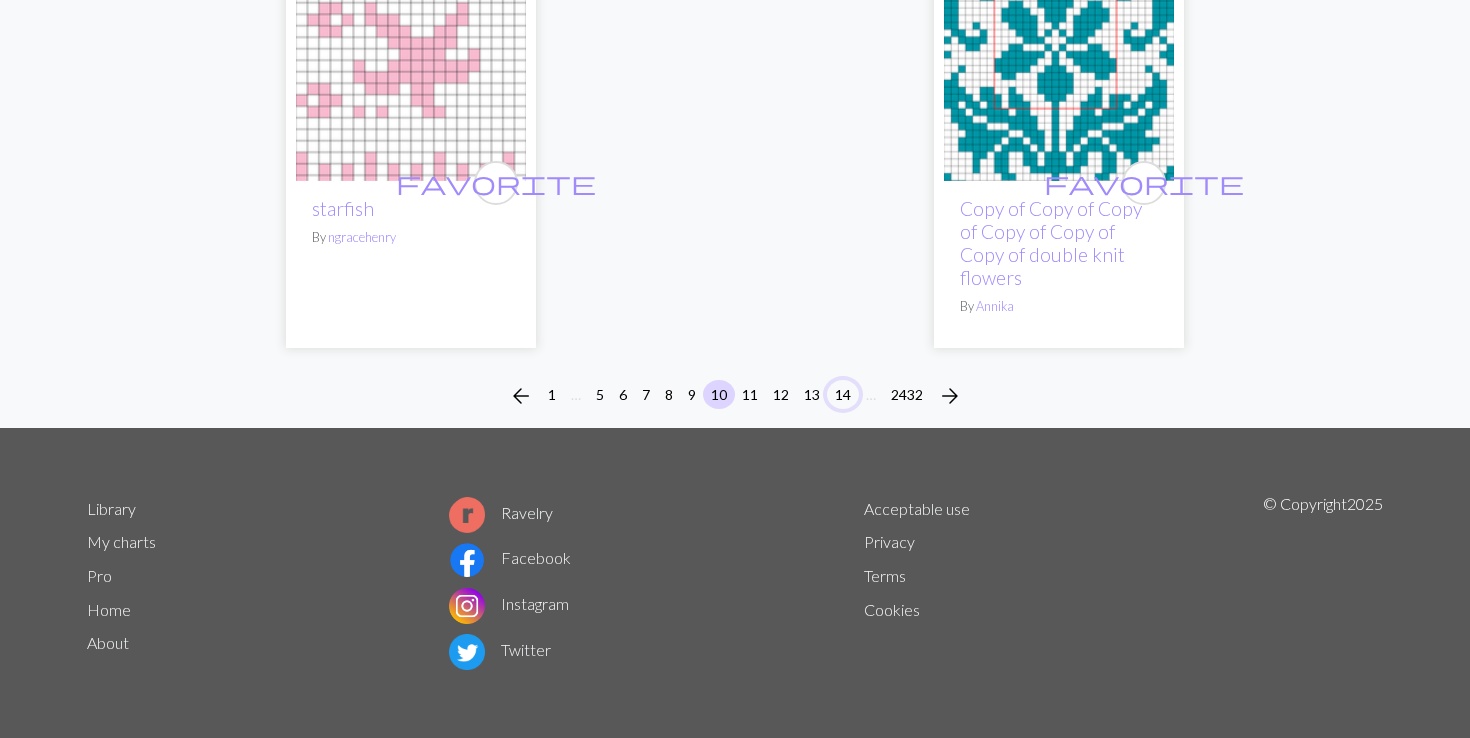 click on "14" at bounding box center (843, 394) 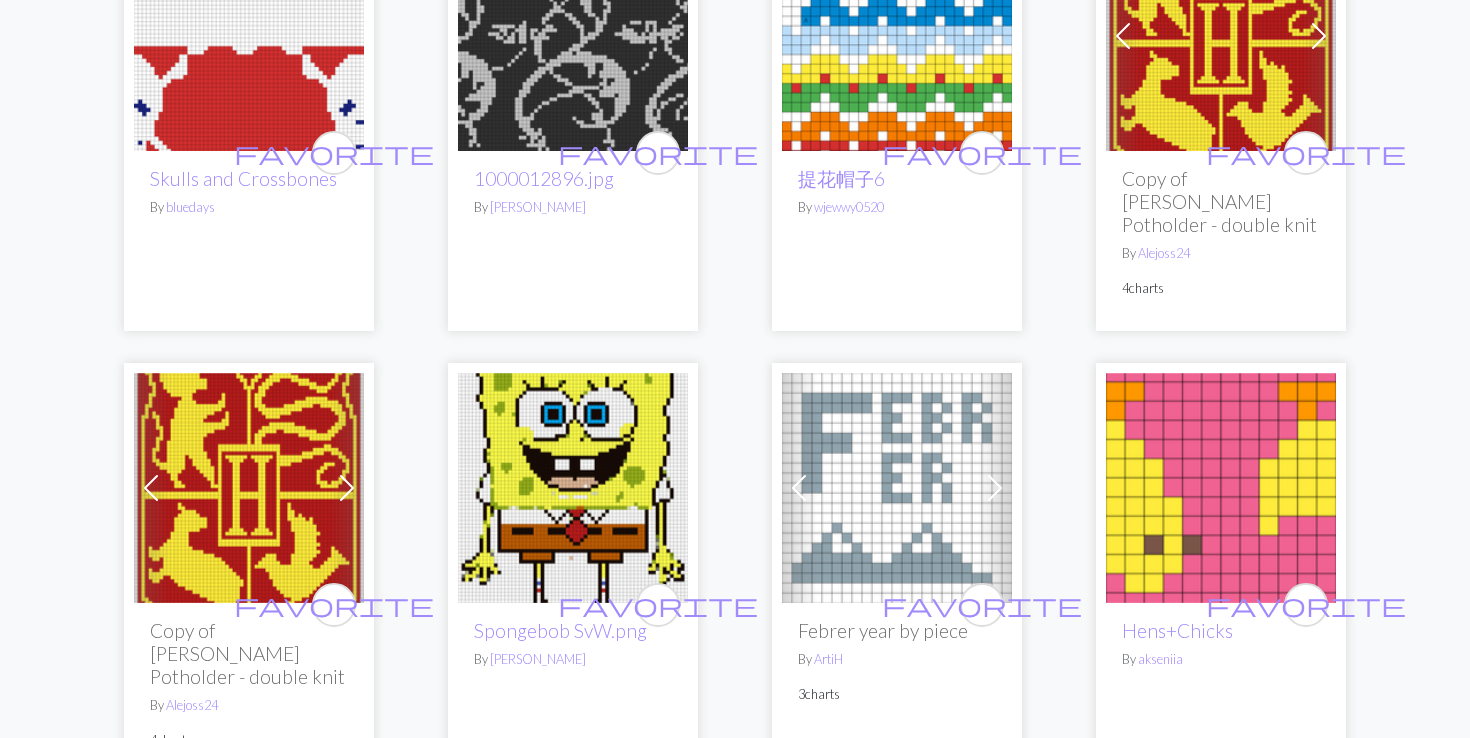 scroll, scrollTop: 1209, scrollLeft: 0, axis: vertical 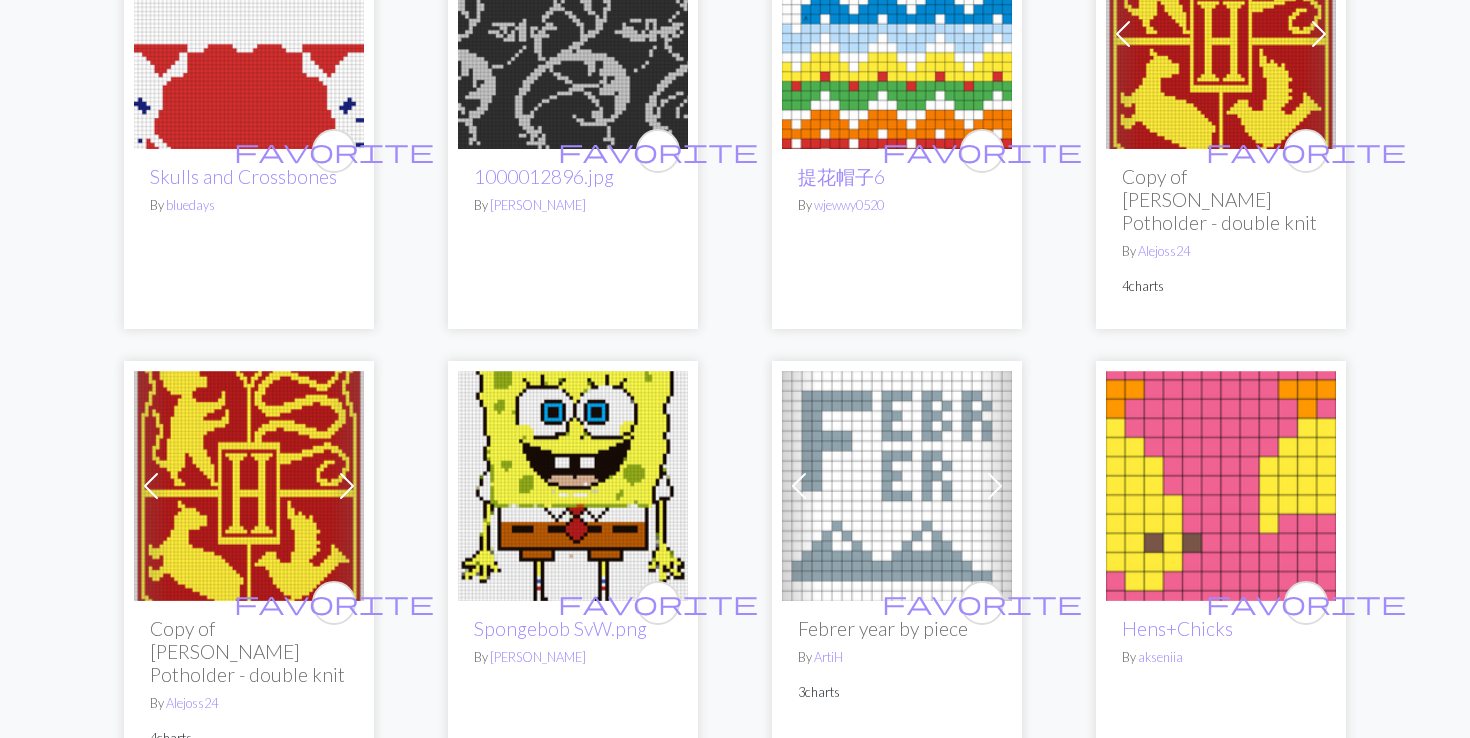 click at bounding box center [347, 486] 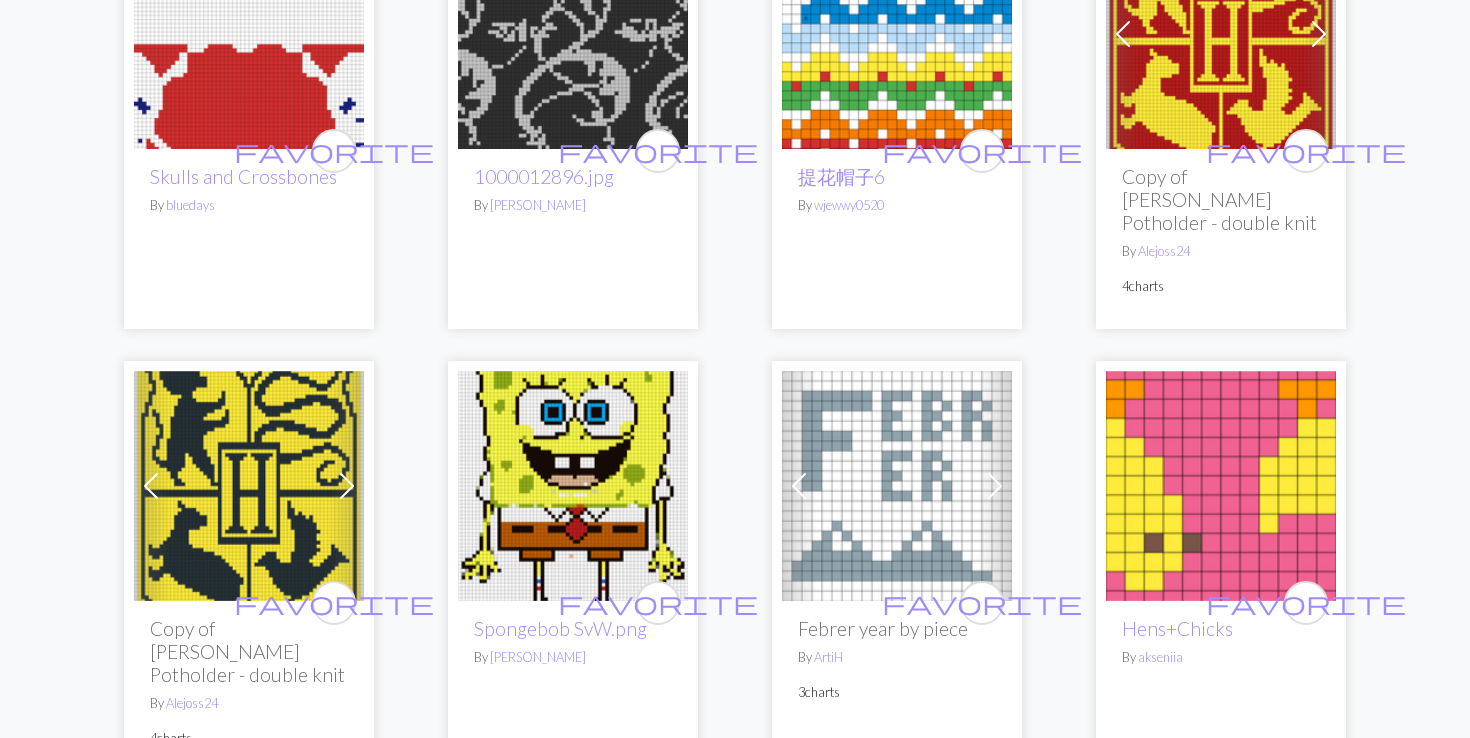 click at bounding box center [347, 486] 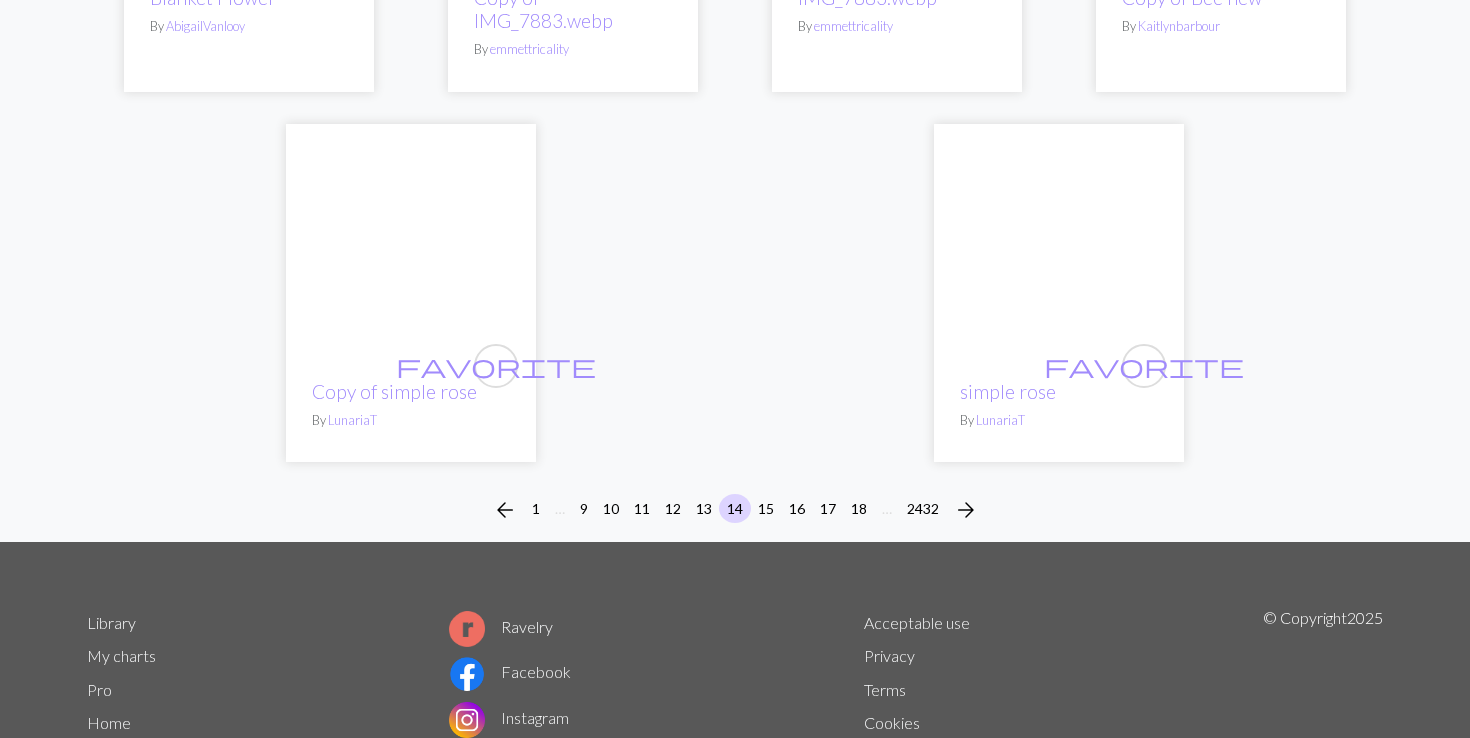 scroll, scrollTop: 5114, scrollLeft: 0, axis: vertical 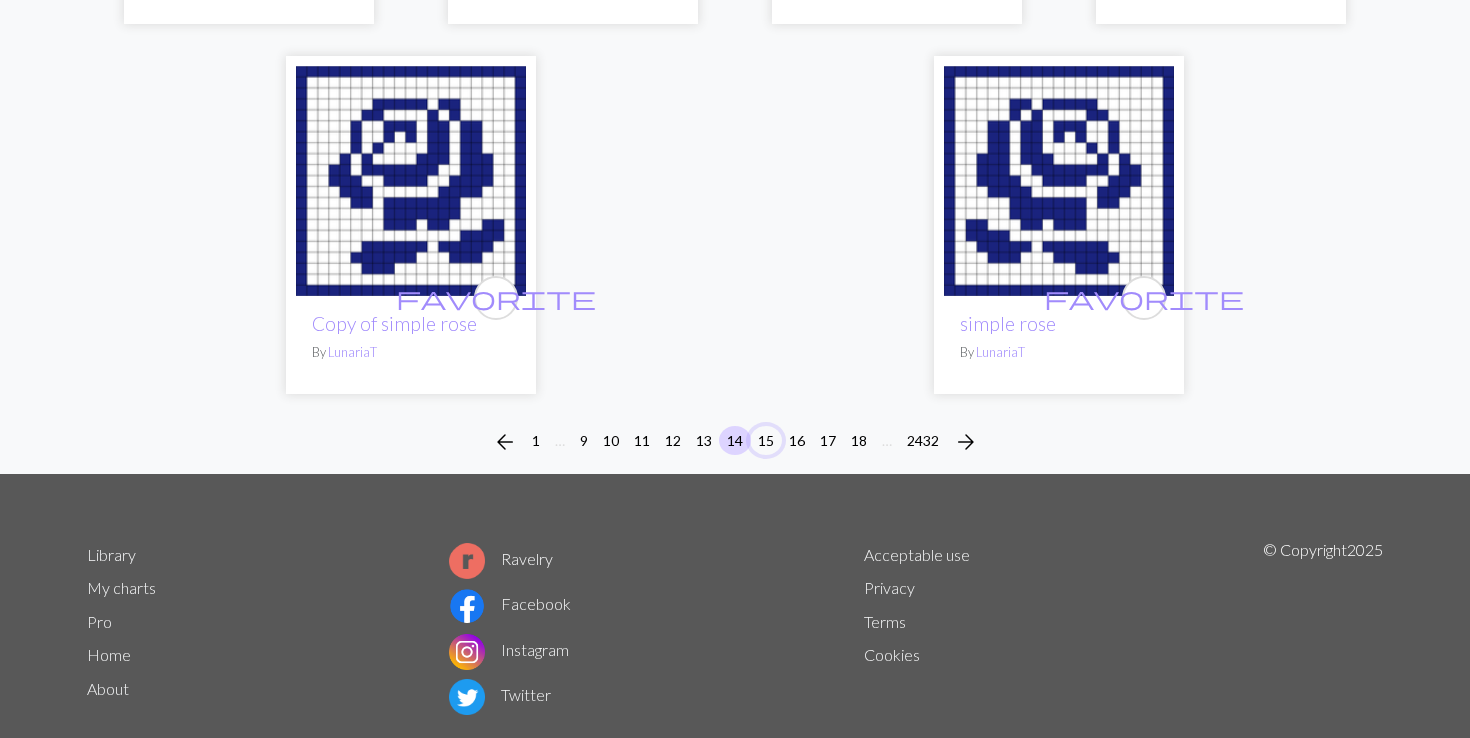 click on "15" at bounding box center (766, 440) 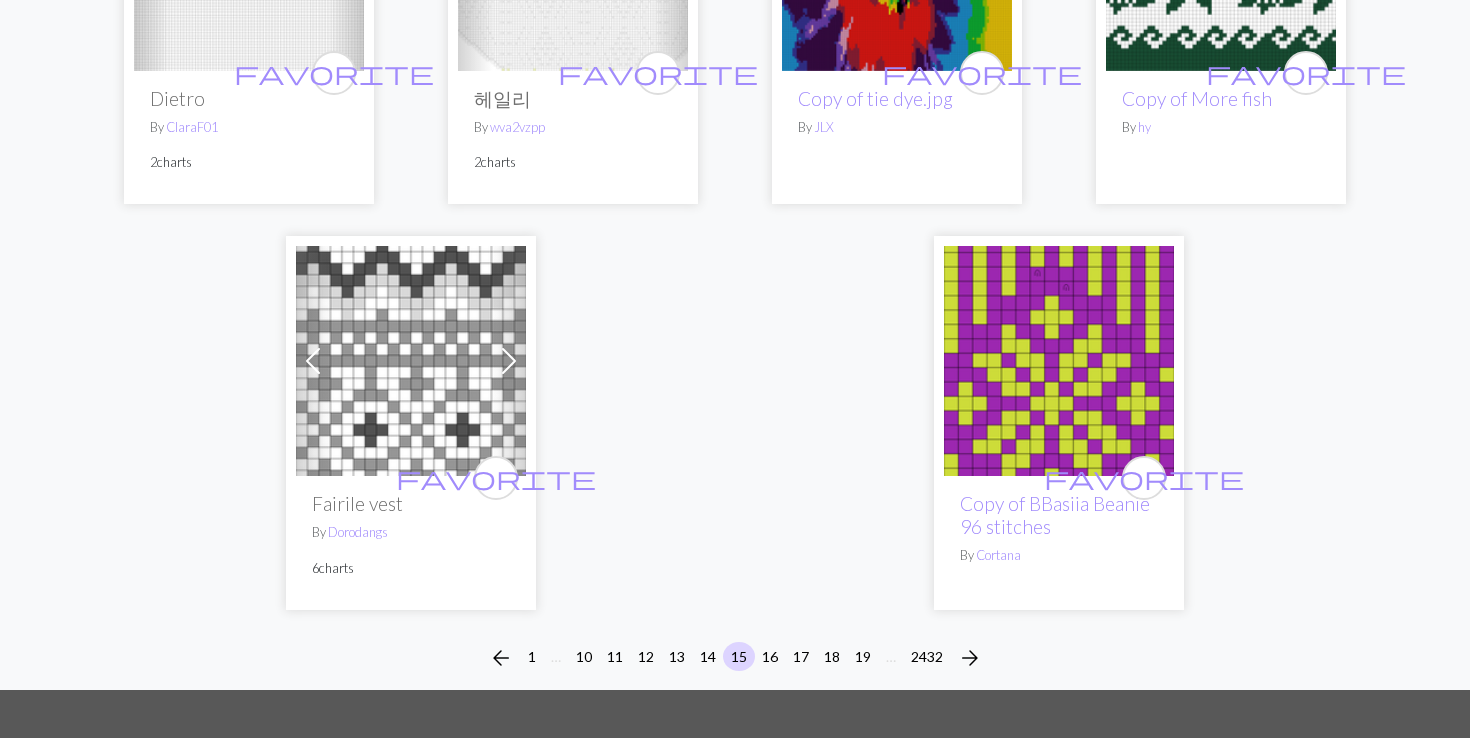 scroll, scrollTop: 5252, scrollLeft: 0, axis: vertical 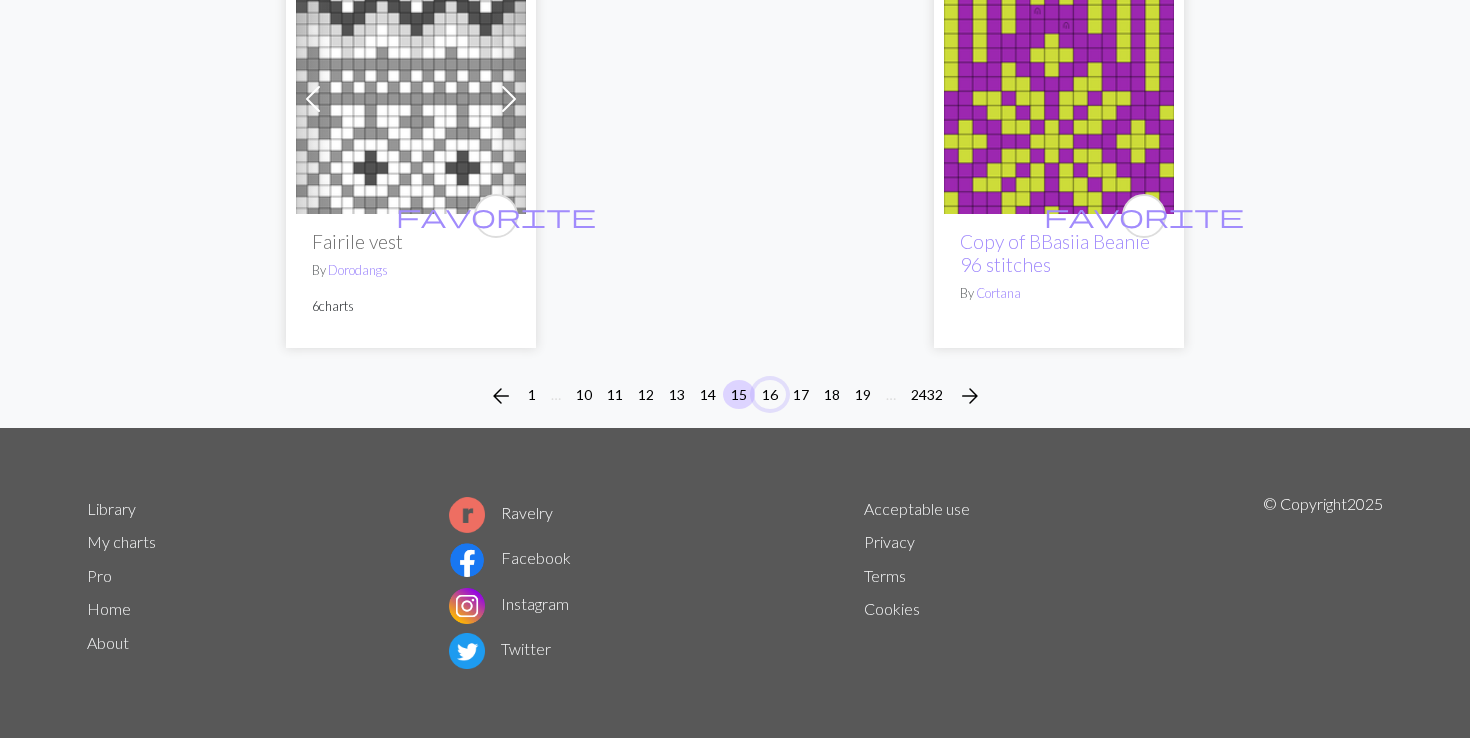 click on "16" at bounding box center (770, 394) 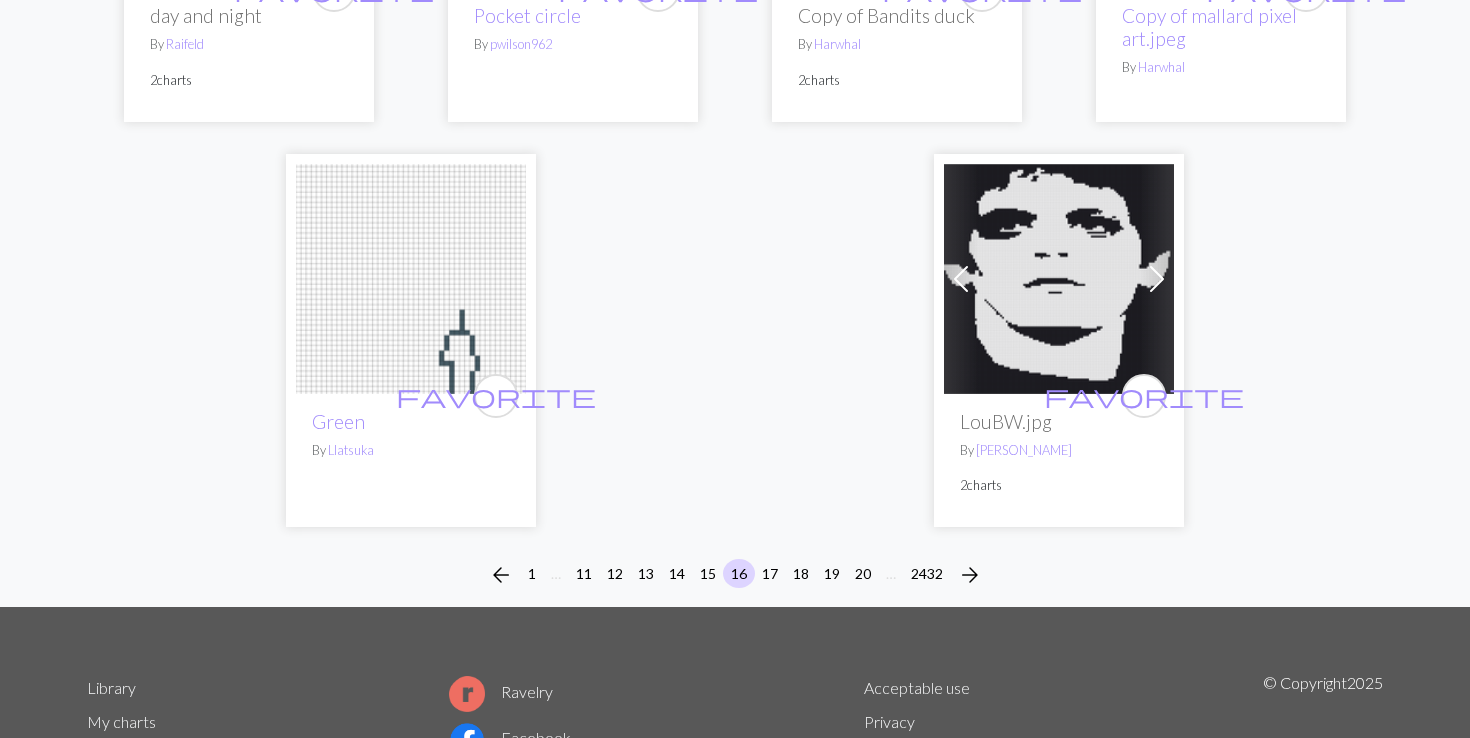 scroll, scrollTop: 5045, scrollLeft: 0, axis: vertical 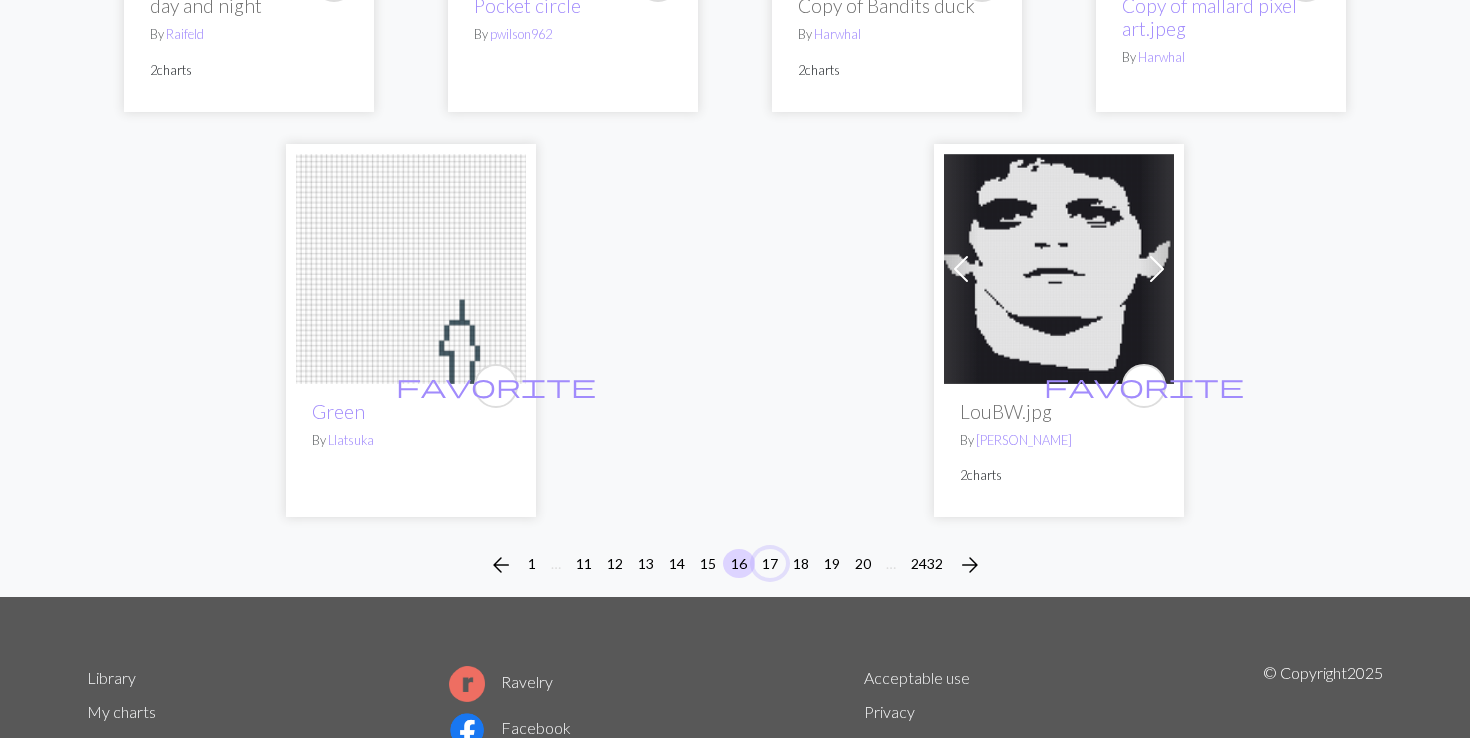 click on "17" at bounding box center (770, 563) 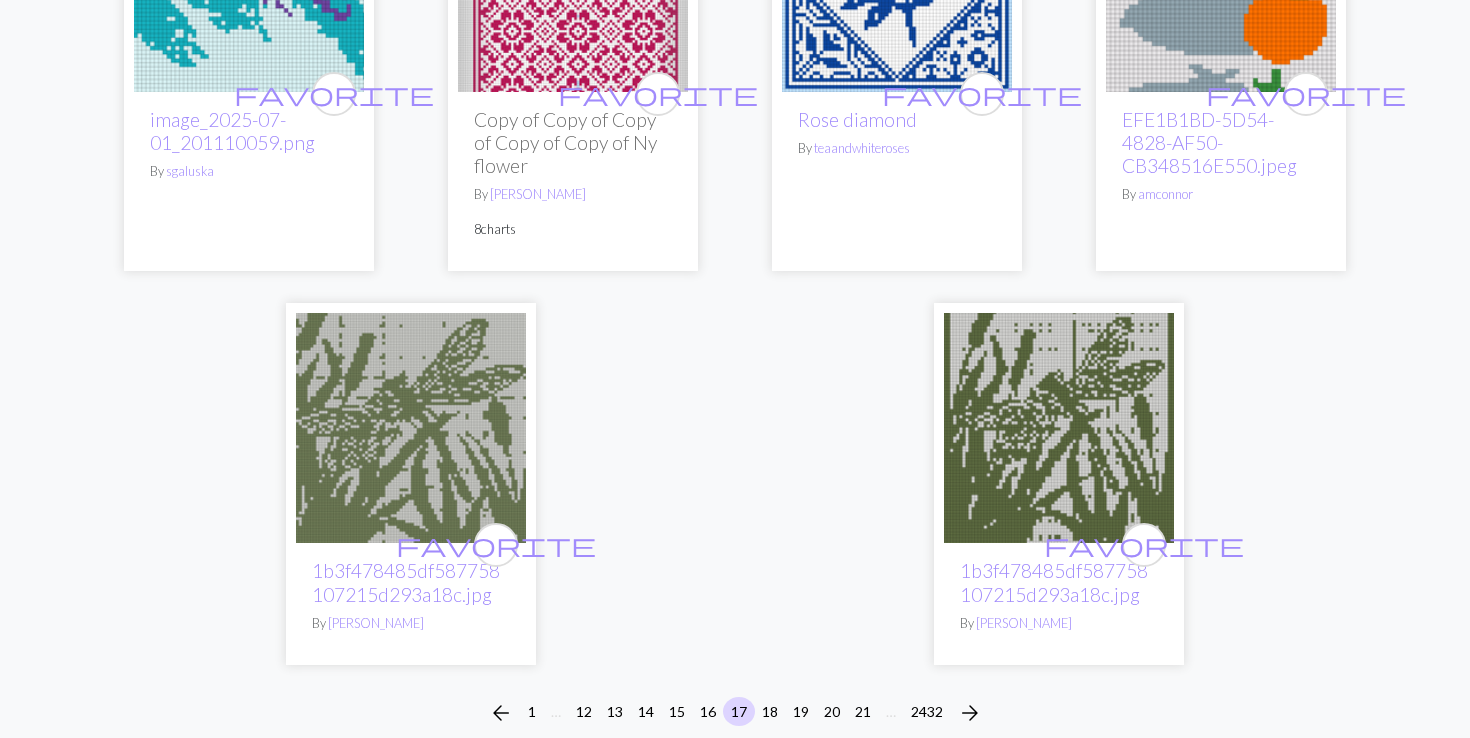 scroll, scrollTop: 5302, scrollLeft: 0, axis: vertical 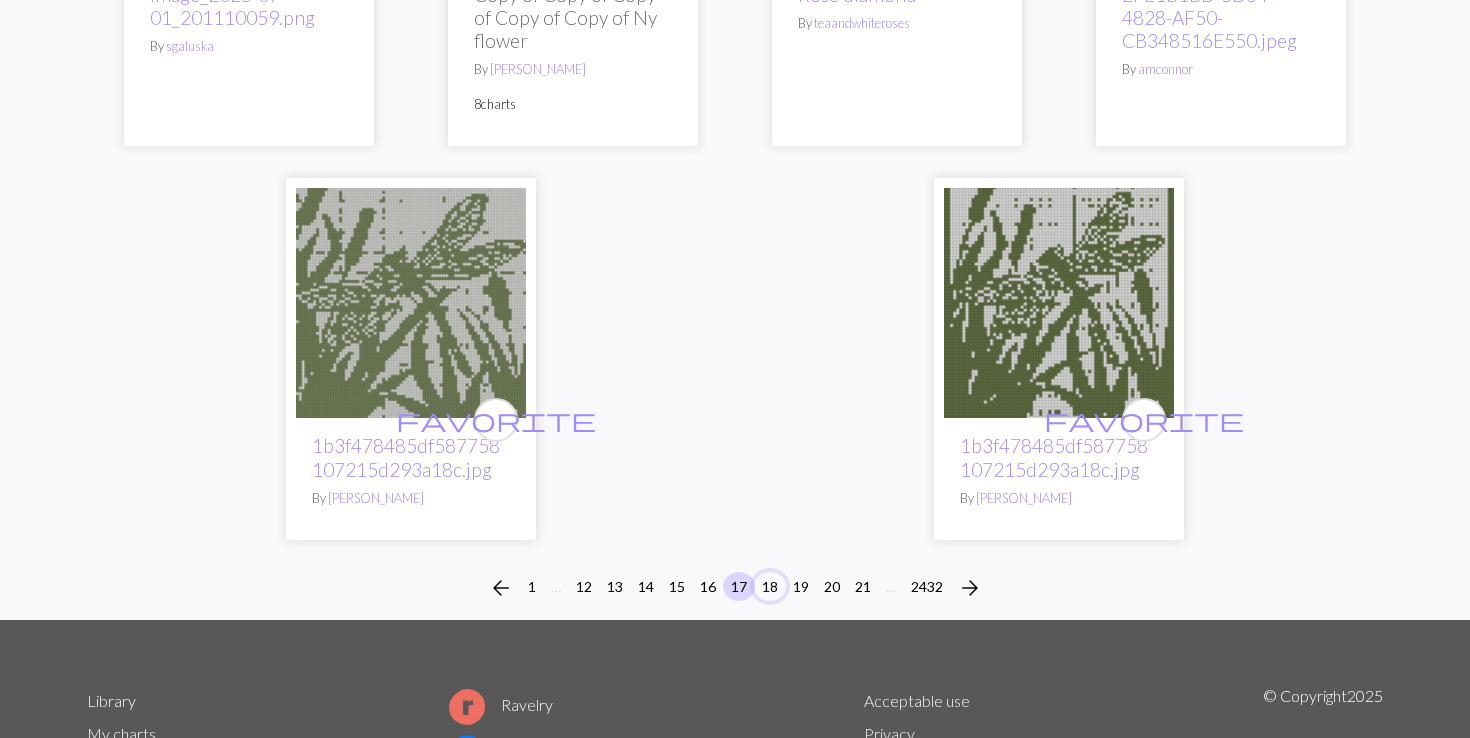 click on "18" at bounding box center (770, 586) 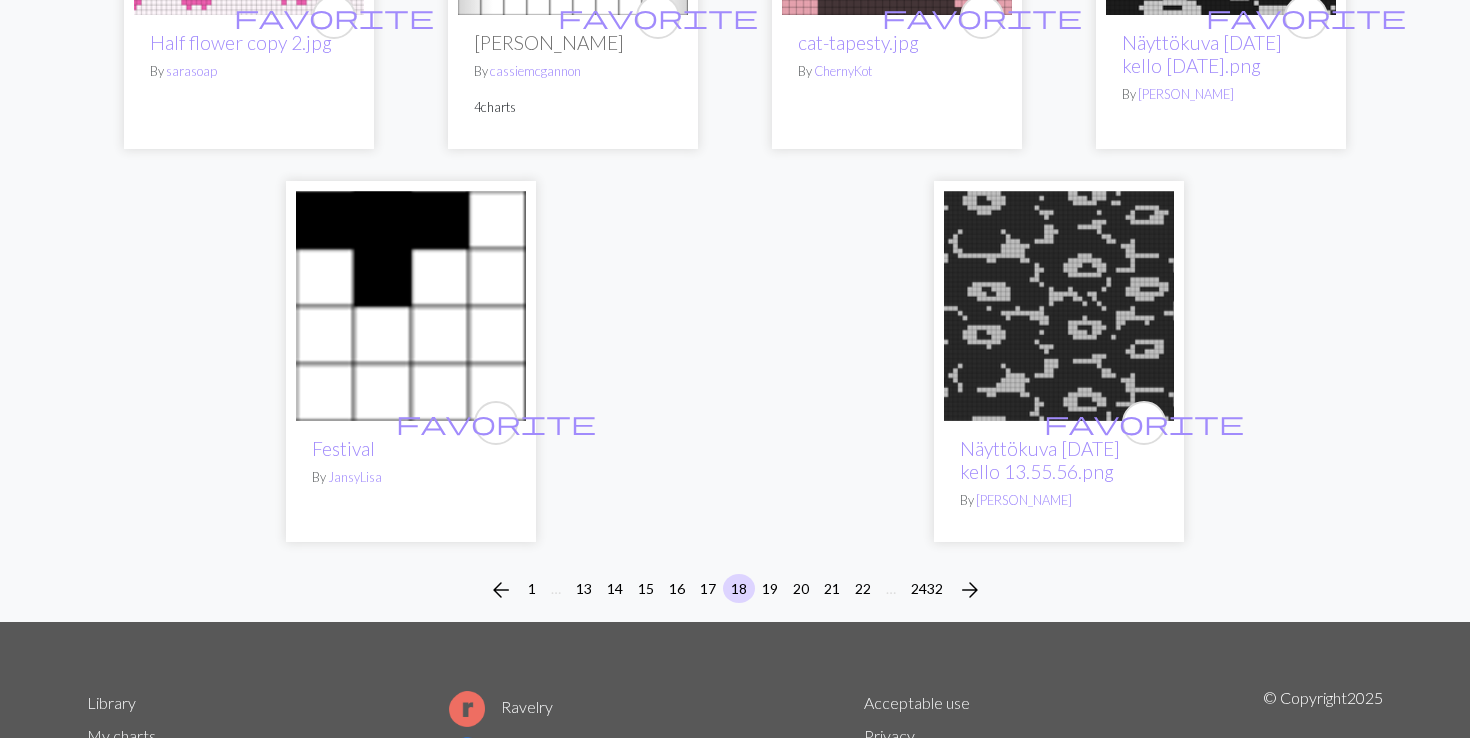 scroll, scrollTop: 5208, scrollLeft: 0, axis: vertical 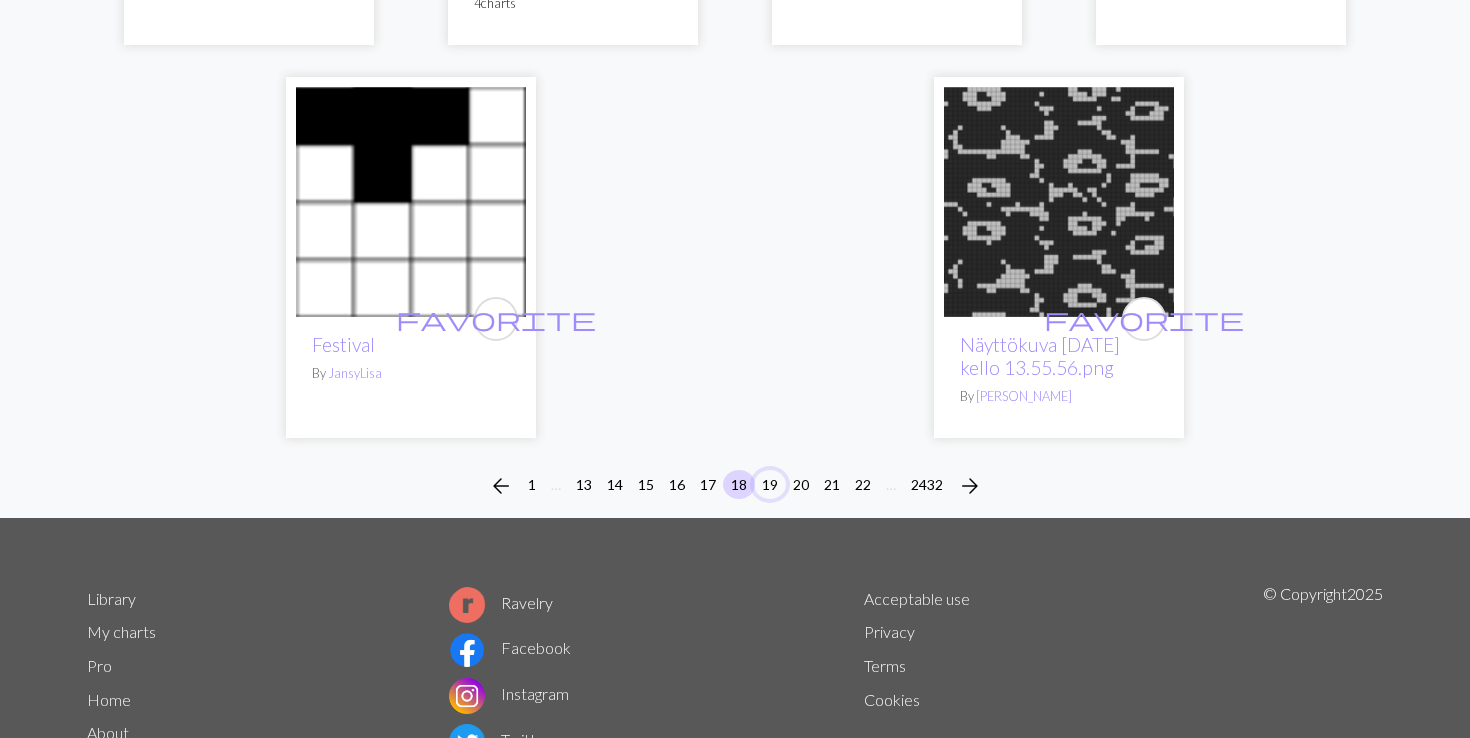 click on "19" at bounding box center [770, 484] 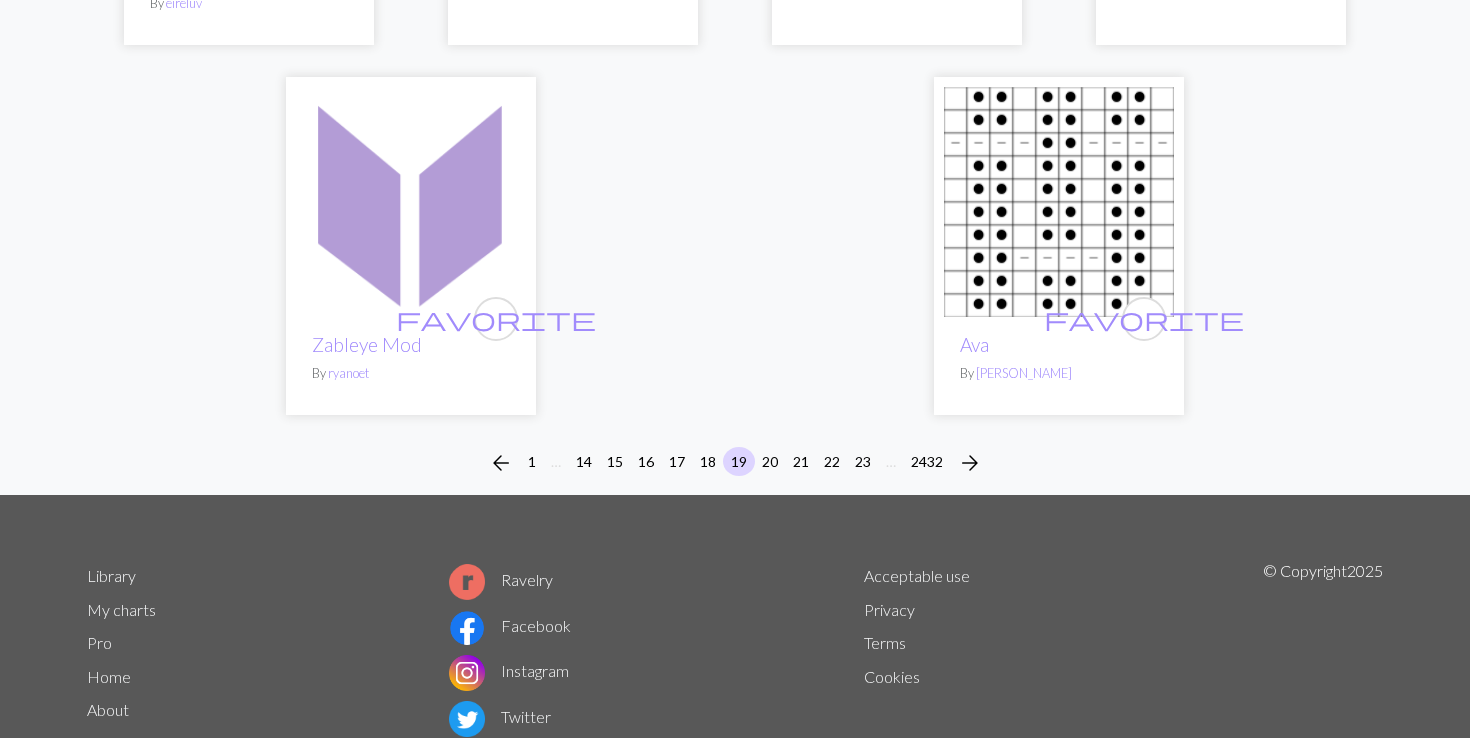 scroll, scrollTop: 5135, scrollLeft: 0, axis: vertical 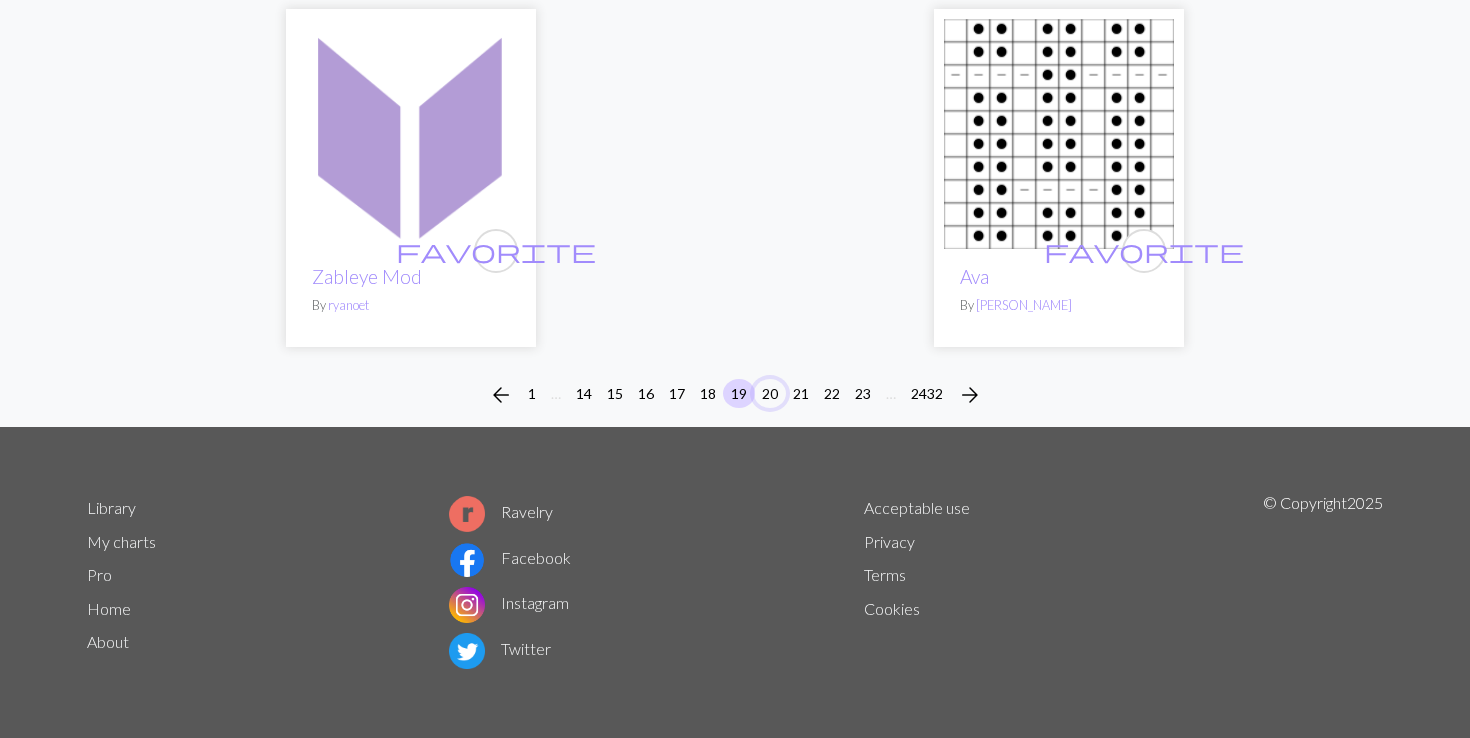 click on "20" at bounding box center (770, 393) 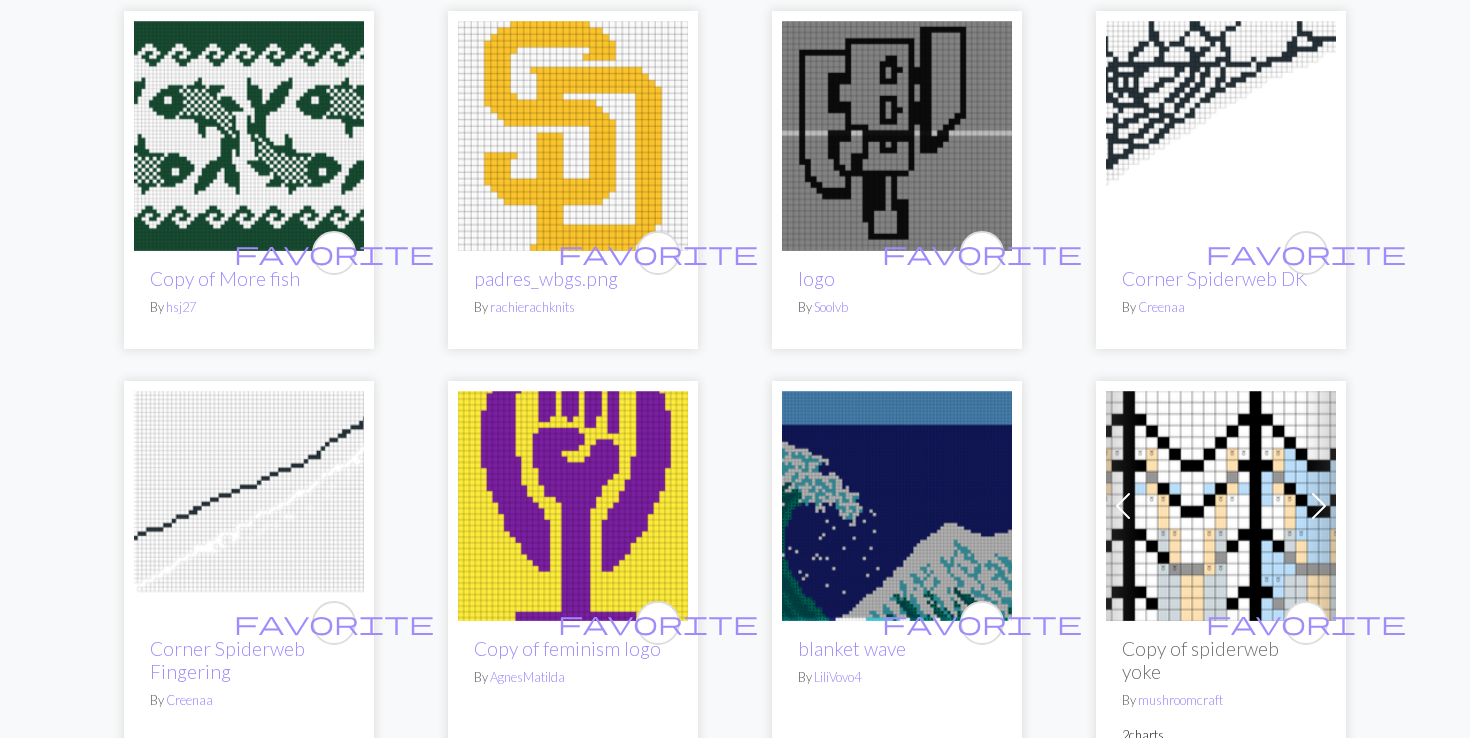 scroll, scrollTop: 1861, scrollLeft: 0, axis: vertical 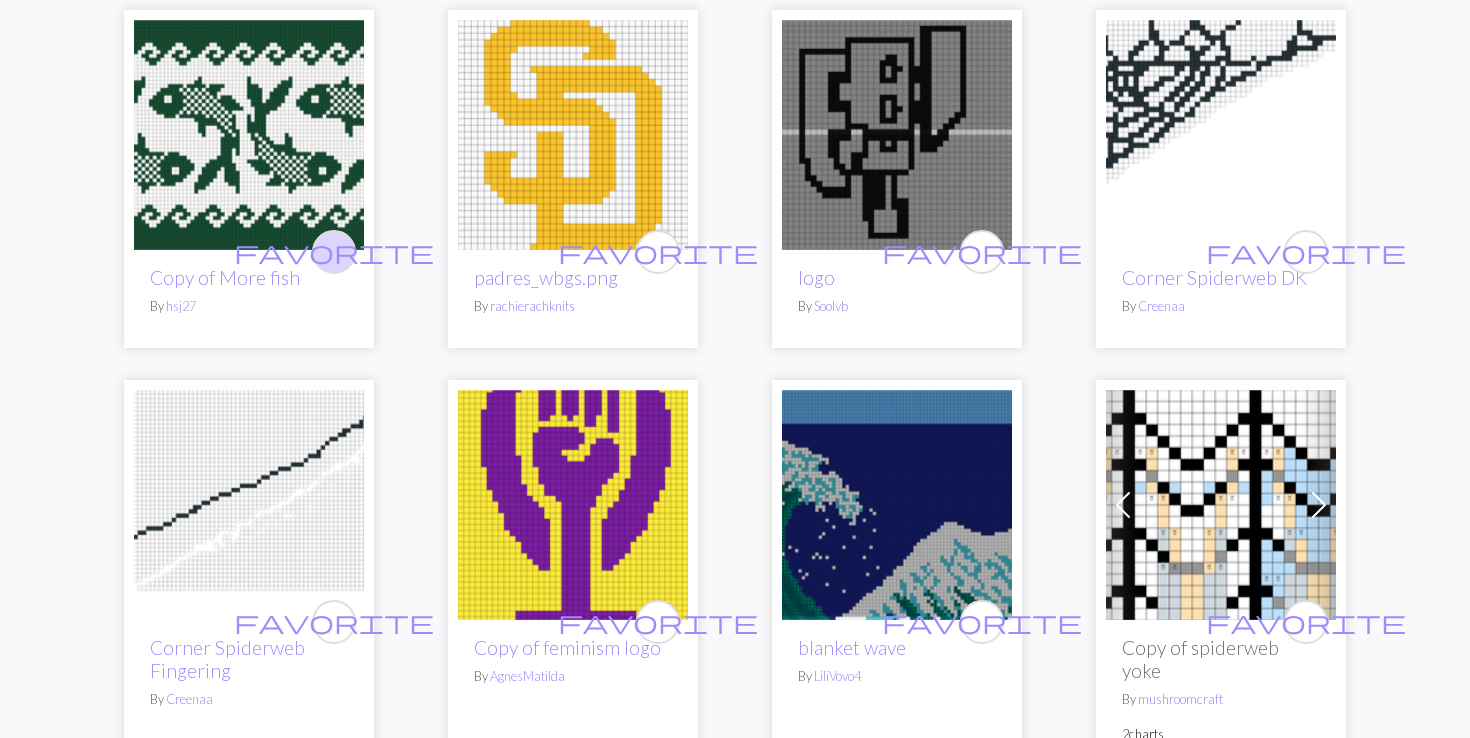 click on "favorite" at bounding box center [334, 251] 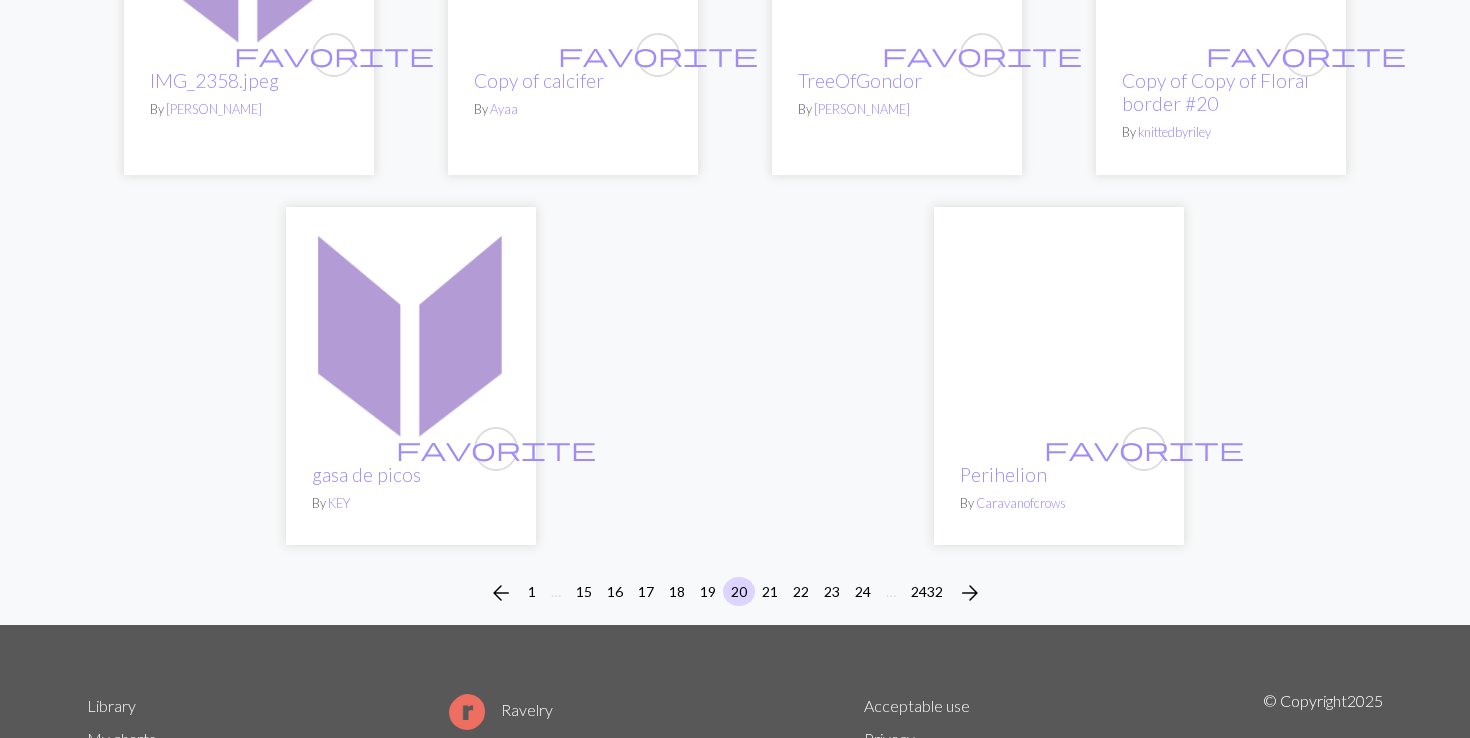 scroll, scrollTop: 4930, scrollLeft: 0, axis: vertical 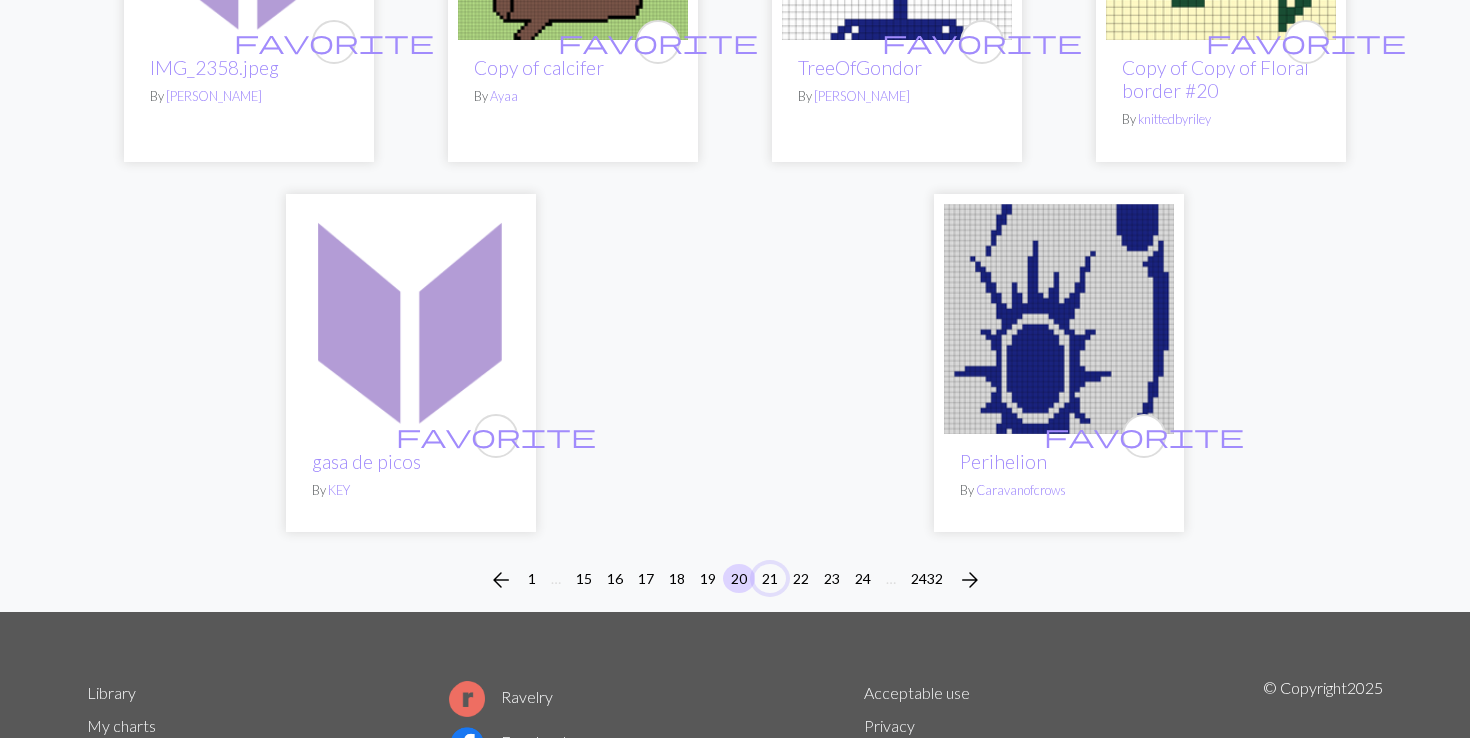 click on "21" at bounding box center [770, 578] 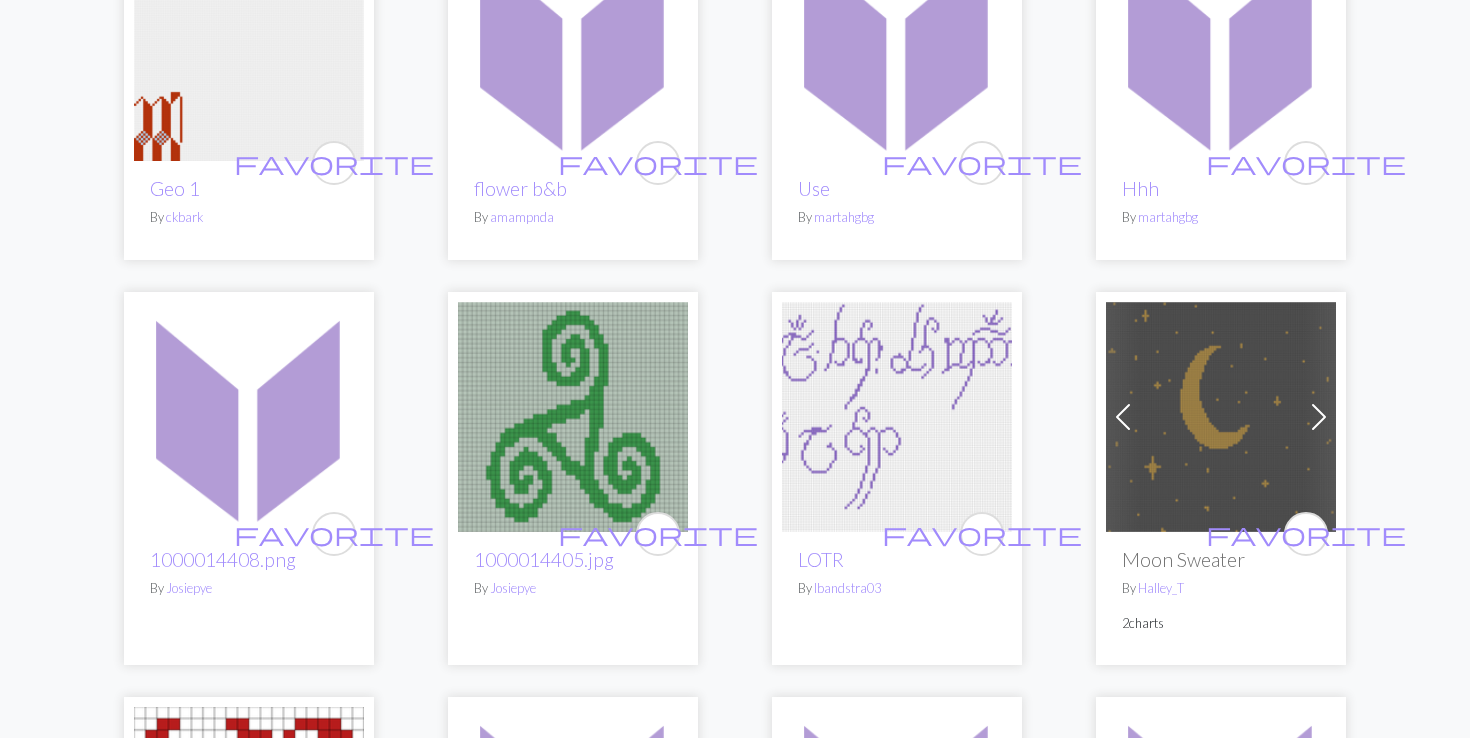 scroll, scrollTop: 724, scrollLeft: 0, axis: vertical 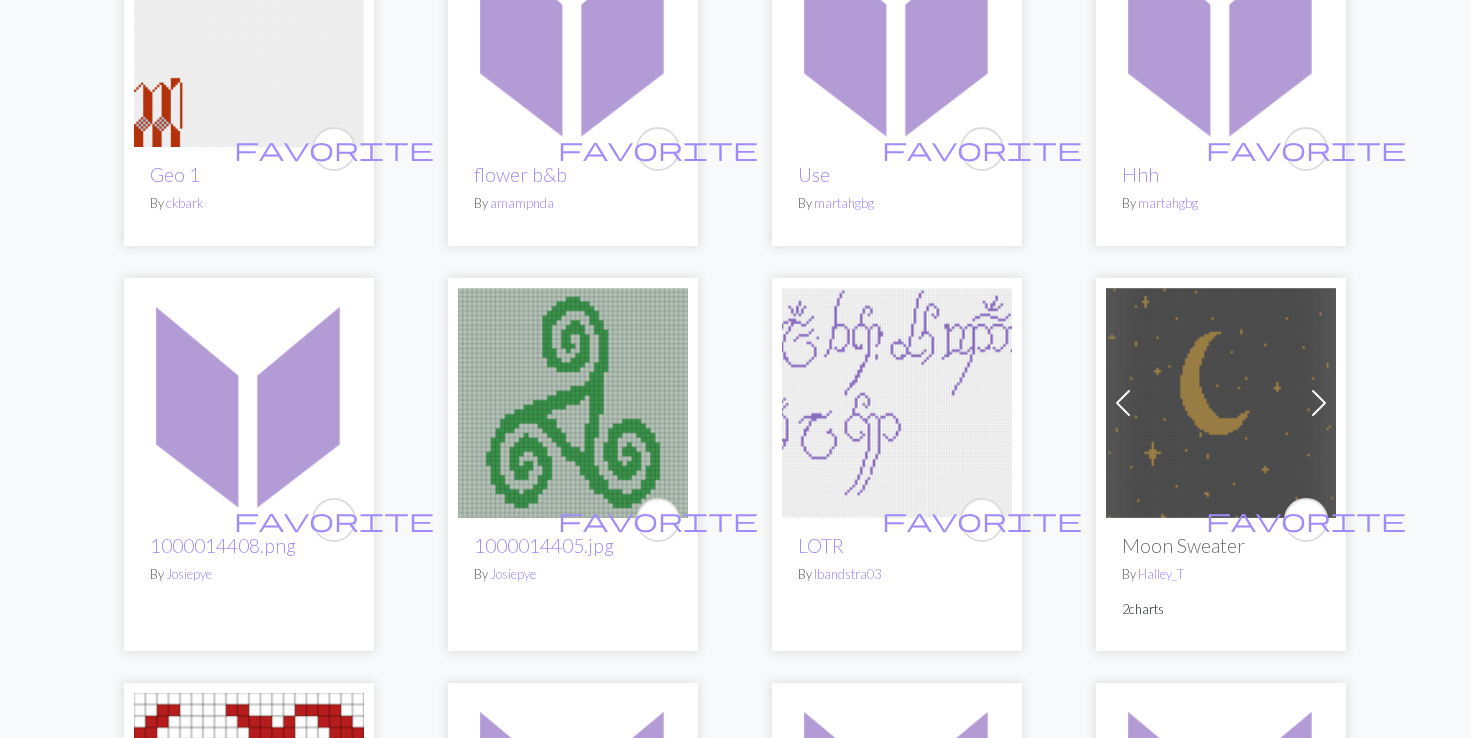 click at bounding box center (1319, 403) 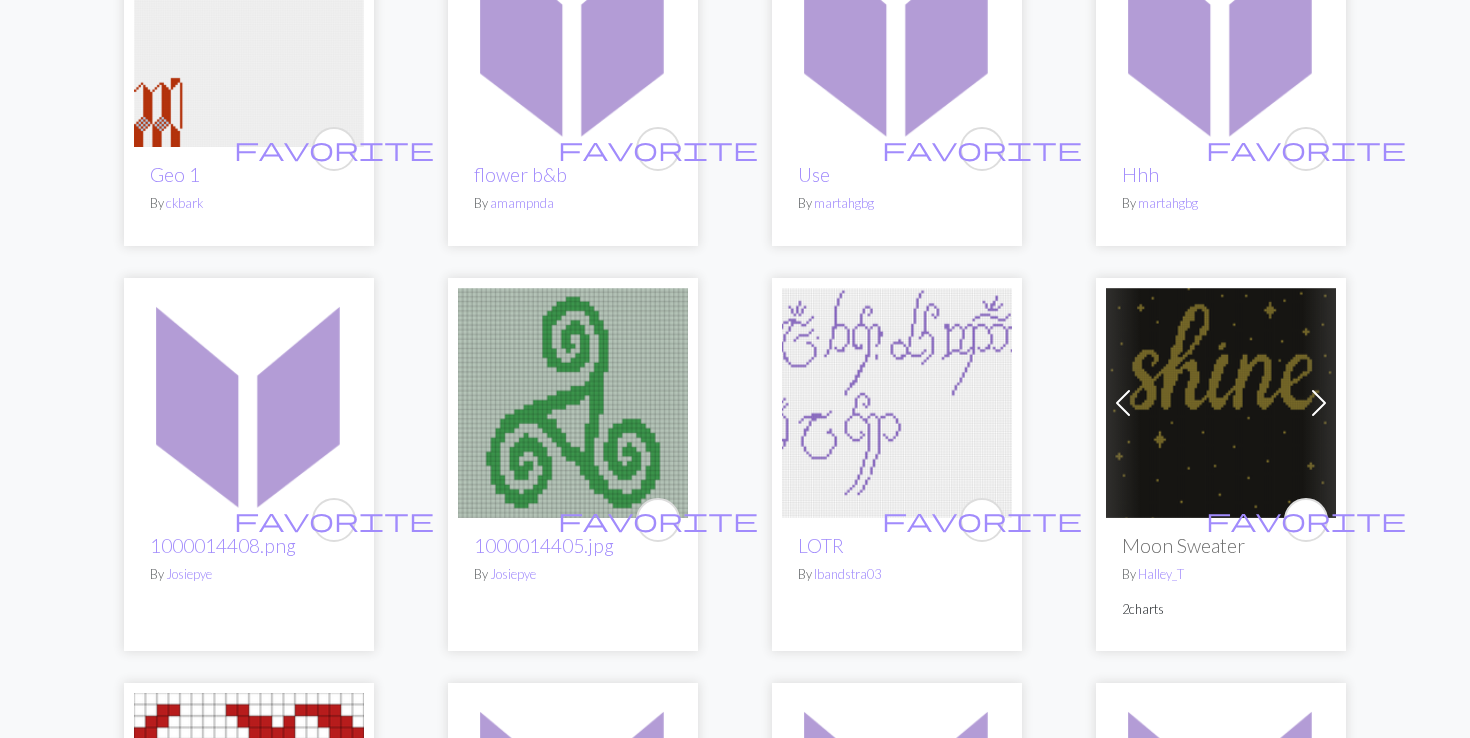 click at bounding box center [1319, 403] 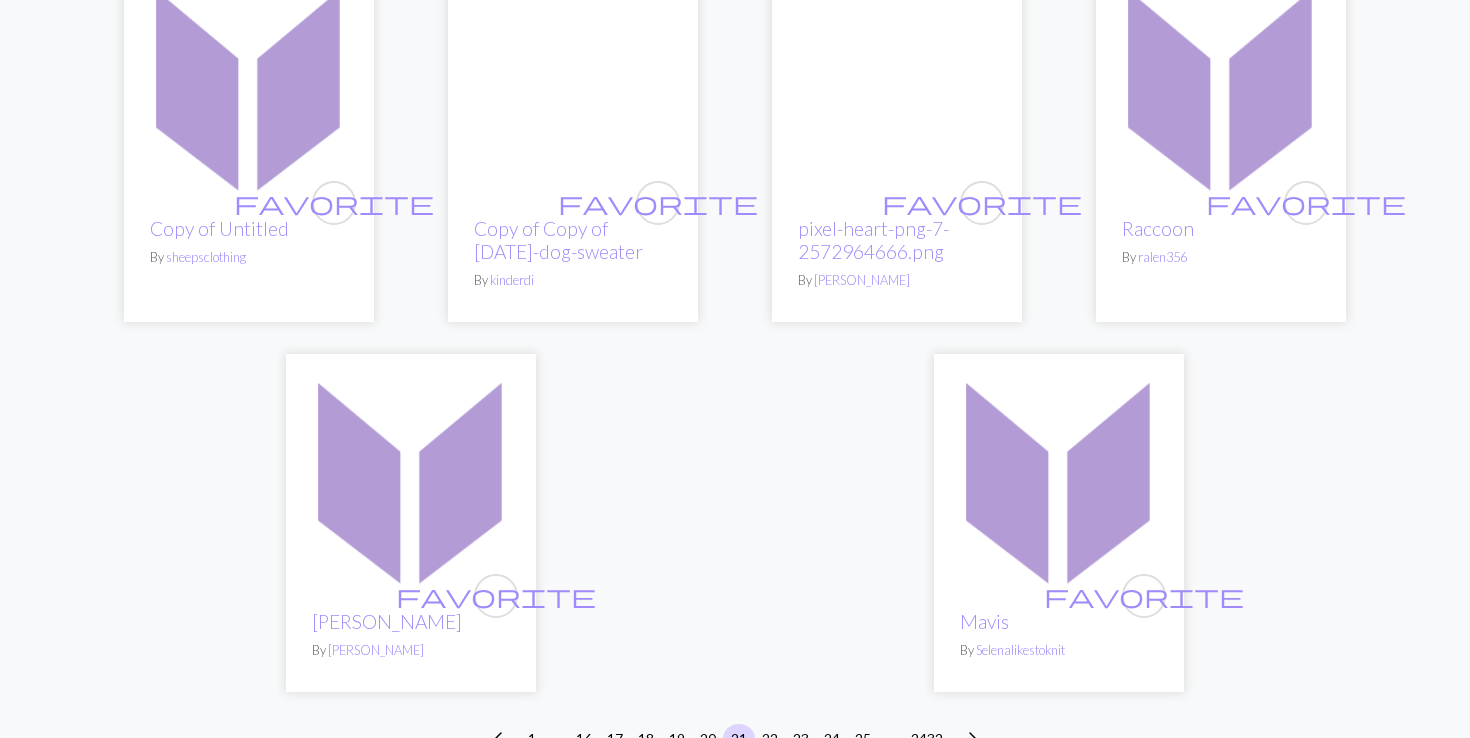 scroll, scrollTop: 4865, scrollLeft: 0, axis: vertical 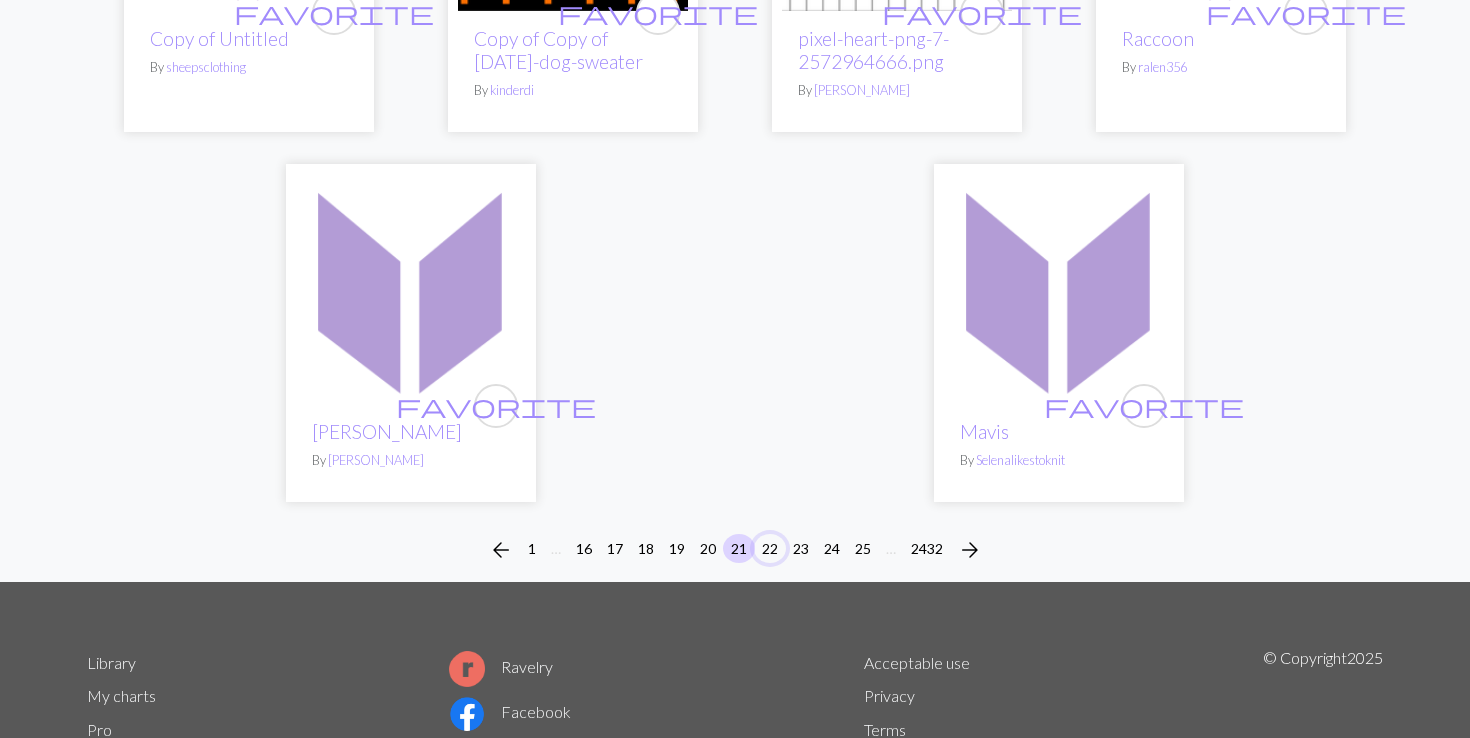 click on "22" at bounding box center [770, 548] 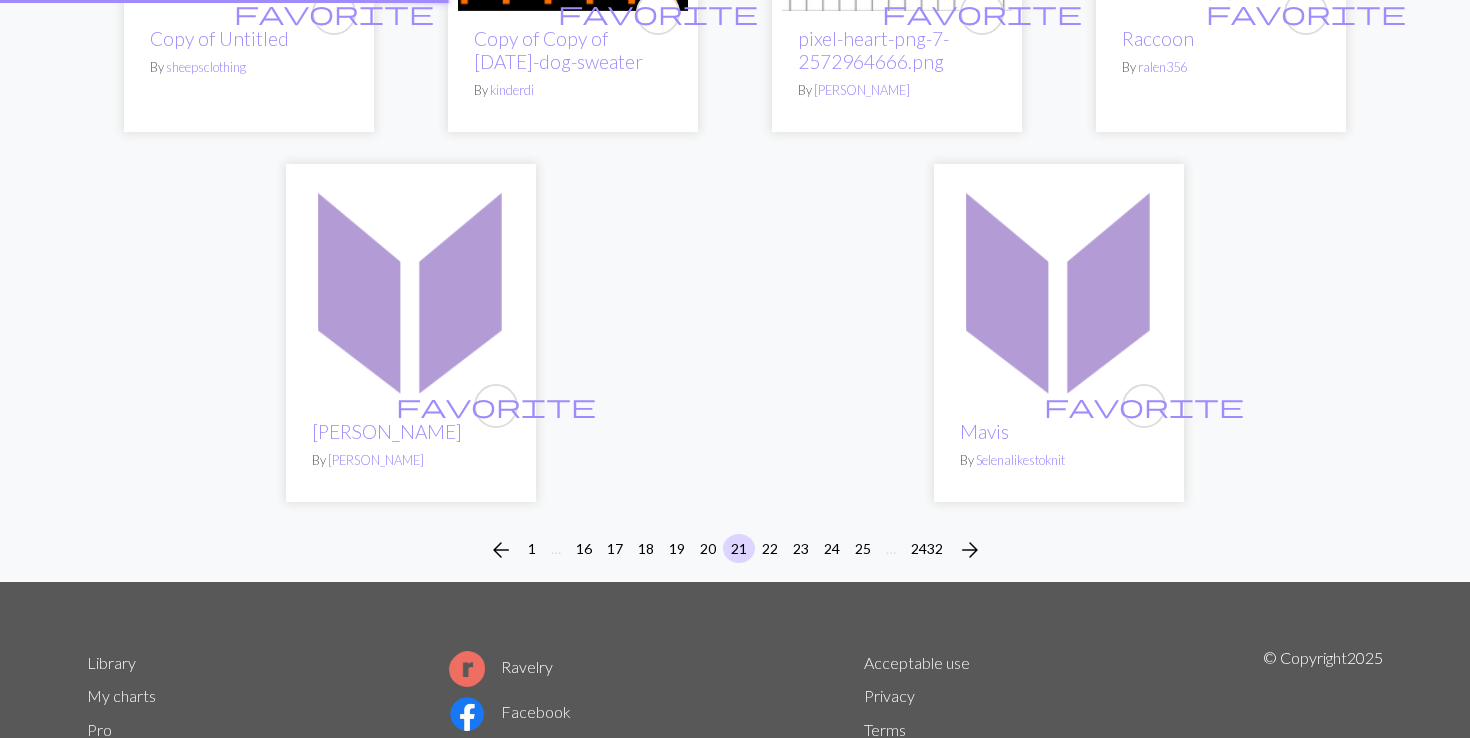 click on "favorite [PERSON_NAME] moth 48 By   Thisisbeth2 favorite Slippers By   [PERSON_NAME] favorite 2nd Intarsia pattern By   [PERSON_NAME] favorite Copy of Copy of ombre By   Cry K favorite Geo 1 By   ckbark favorite flower b&b By   amampnda favorite Use By   [PERSON_NAME] favorite Hhh By   martahgbg favorite 1000014408.png By   Josiepye favorite 1000014405.jpg By   Josiepye favorite LOTR By   lbandstra03 Previous Next favorite Moon Sweater By   Halley_T 2  charts favorite Copy of Copy of Copy of [PERSON_NAME] #143 alphabet small By   nalle favorite wake up text By   ectcetera favorite The plant.jpg By   camylin favorite Rhv By   Signe18knit Previous Next favorite Lobster By   kirstenknits1462 19  charts favorite ololololo By   koomegalul favorite [PERSON_NAME] Image-Small.png By   ckbark favorite mwjpg By   Siobh1n favorite Copy of piano scarf By   FranticArmadillo favorite Copy of jiji By   [PERSON_NAME] [PERSON_NAME] Previous Next favorite Copy of boina By   [PERSON_NAME] 3  charts favorite Copy of Copy of marimekko ruutupiirros By   CicelyBelle favorite By" at bounding box center (735, -2051) 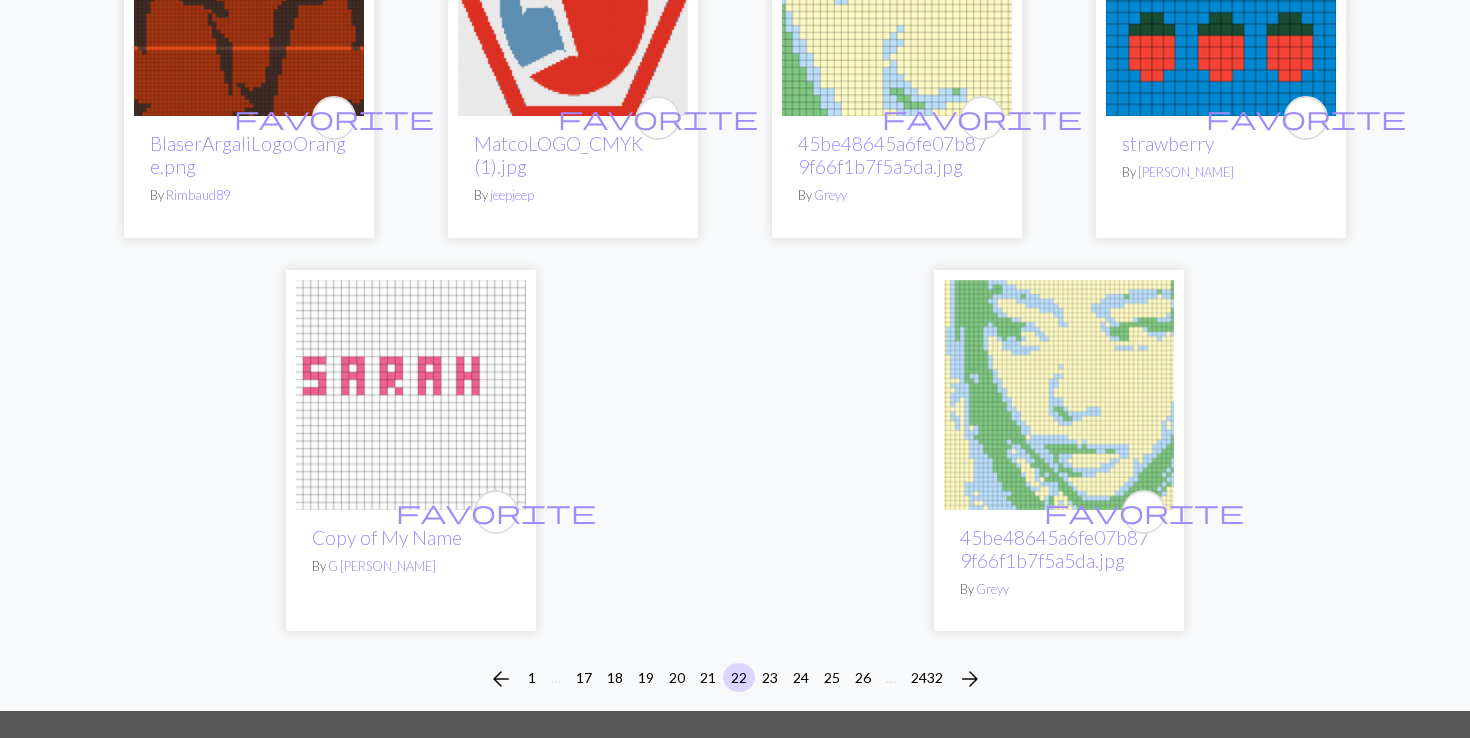 scroll, scrollTop: 5274, scrollLeft: 0, axis: vertical 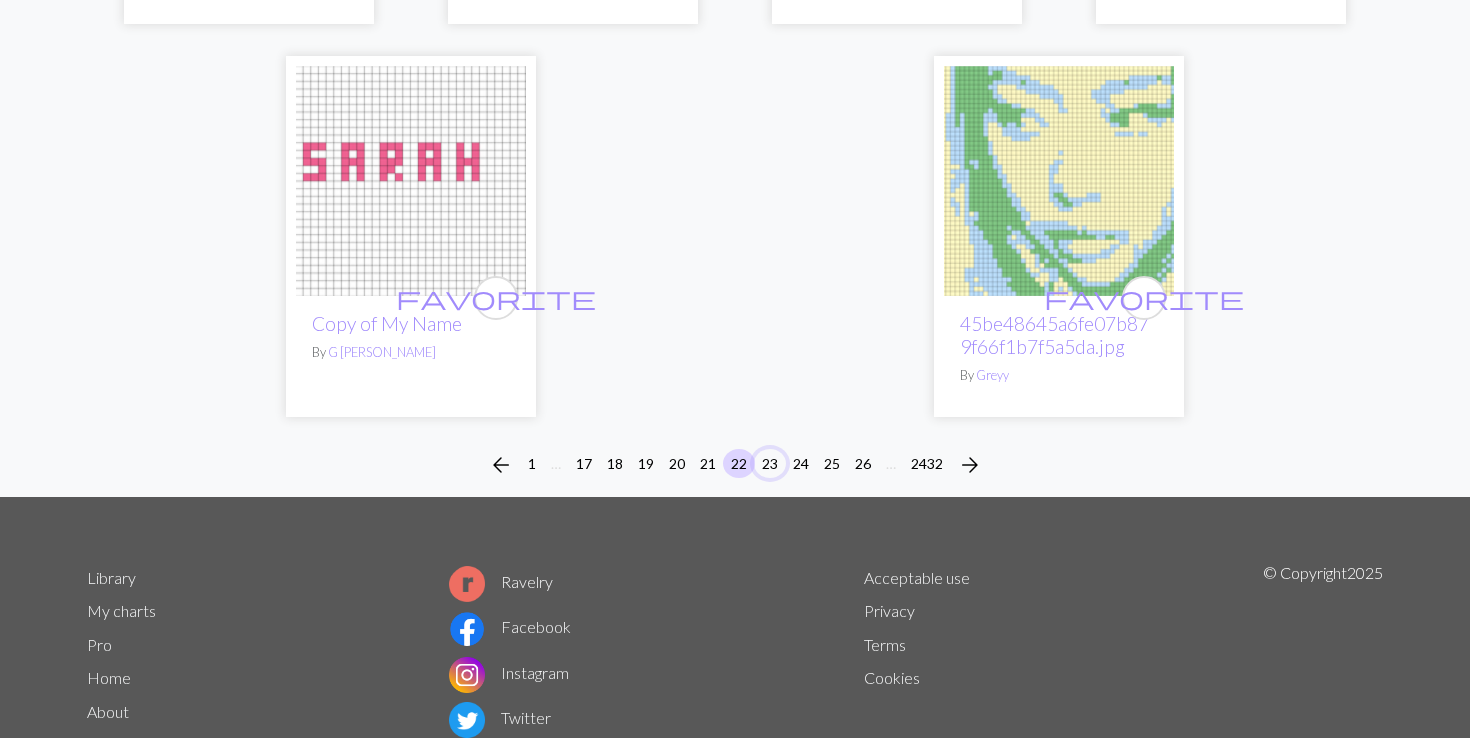 click on "23" at bounding box center (770, 463) 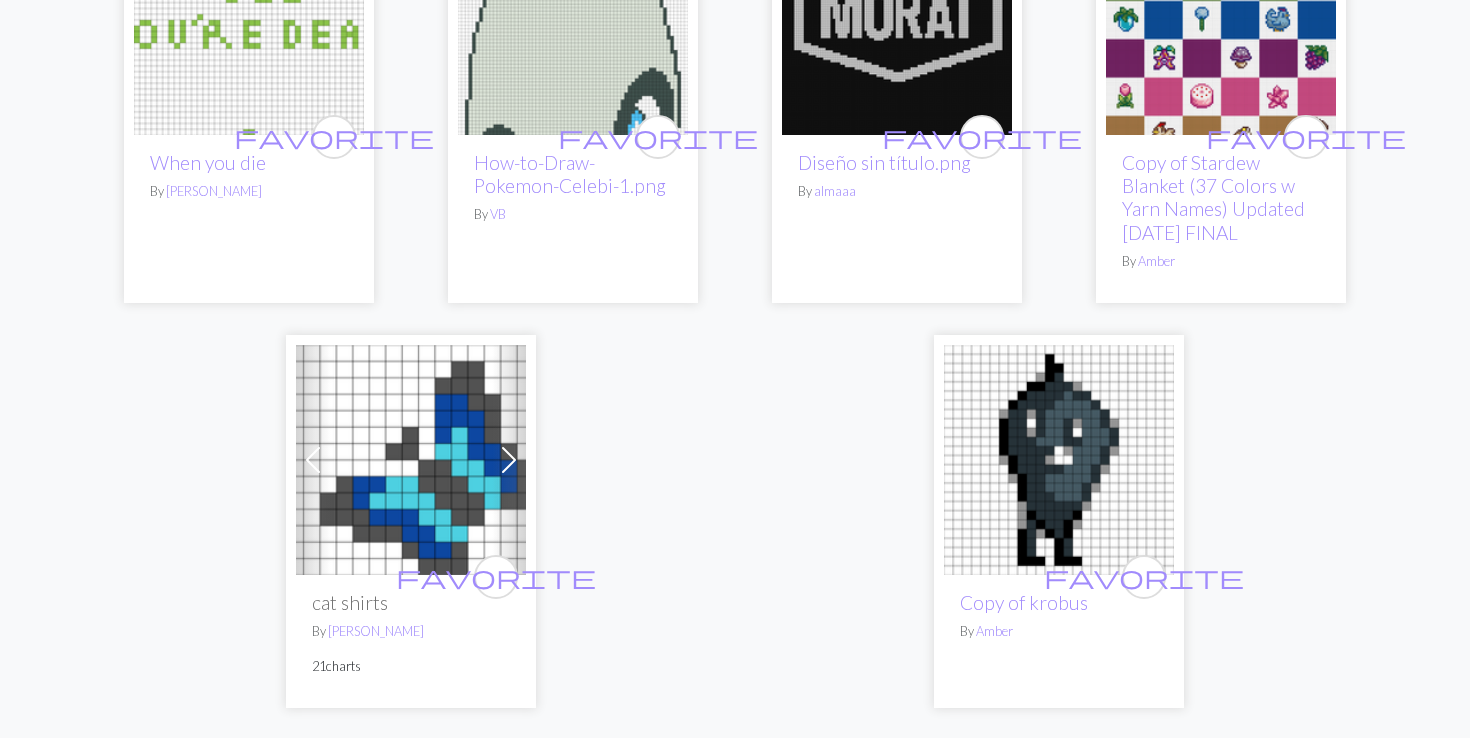 scroll, scrollTop: 5112, scrollLeft: 0, axis: vertical 